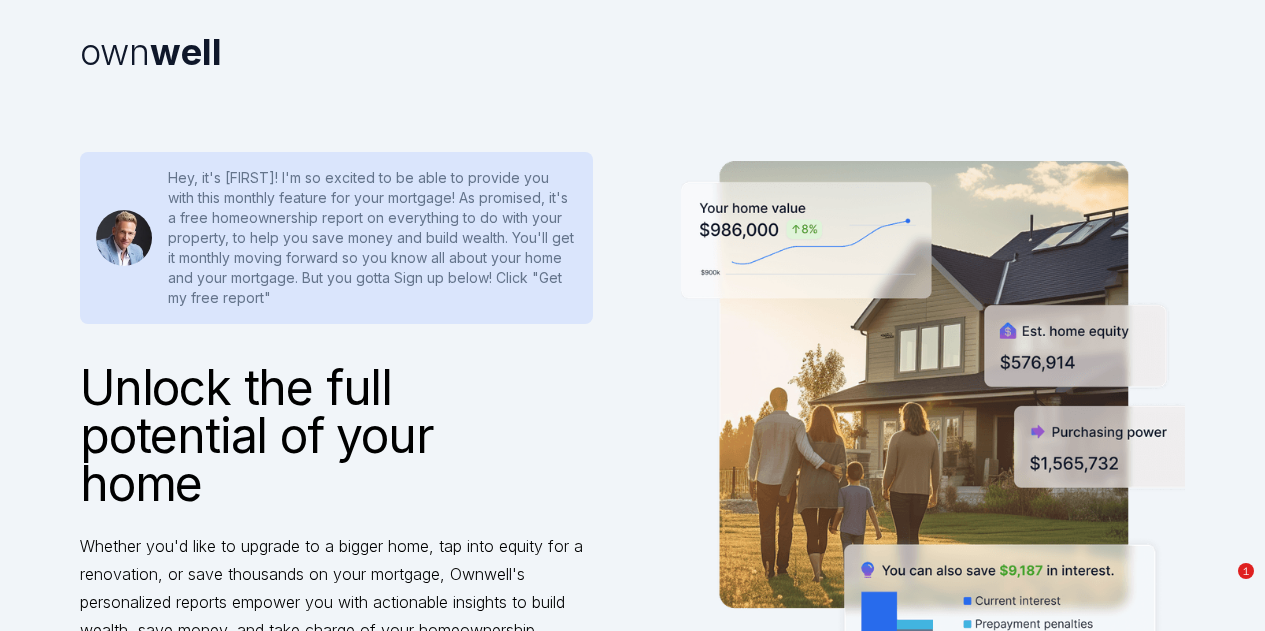 scroll, scrollTop: 35, scrollLeft: 0, axis: vertical 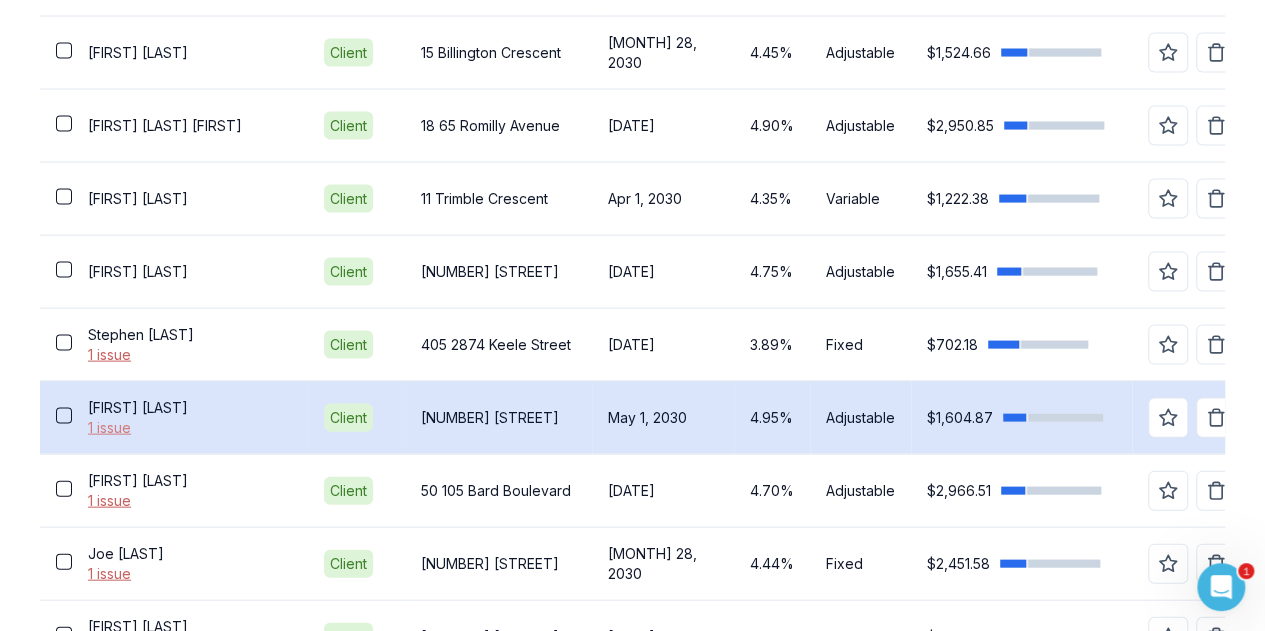 click on "1   issue" at bounding box center (190, 428) 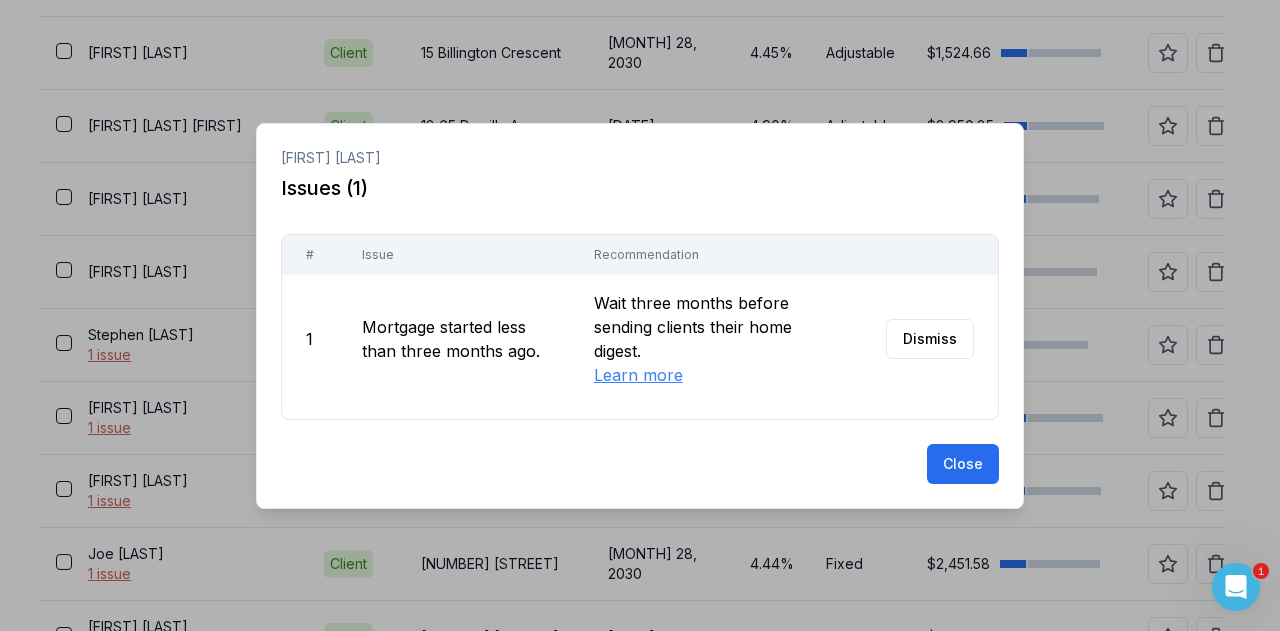 click on "Dismiss" at bounding box center [930, 339] 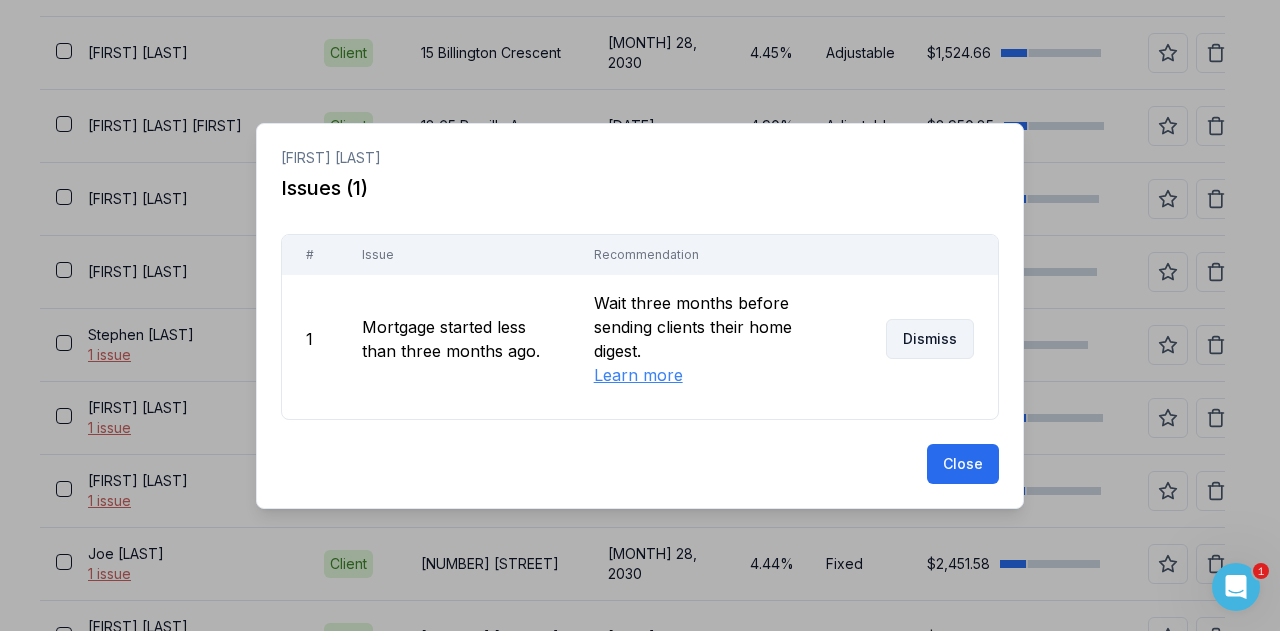click on "Dismiss" at bounding box center (930, 339) 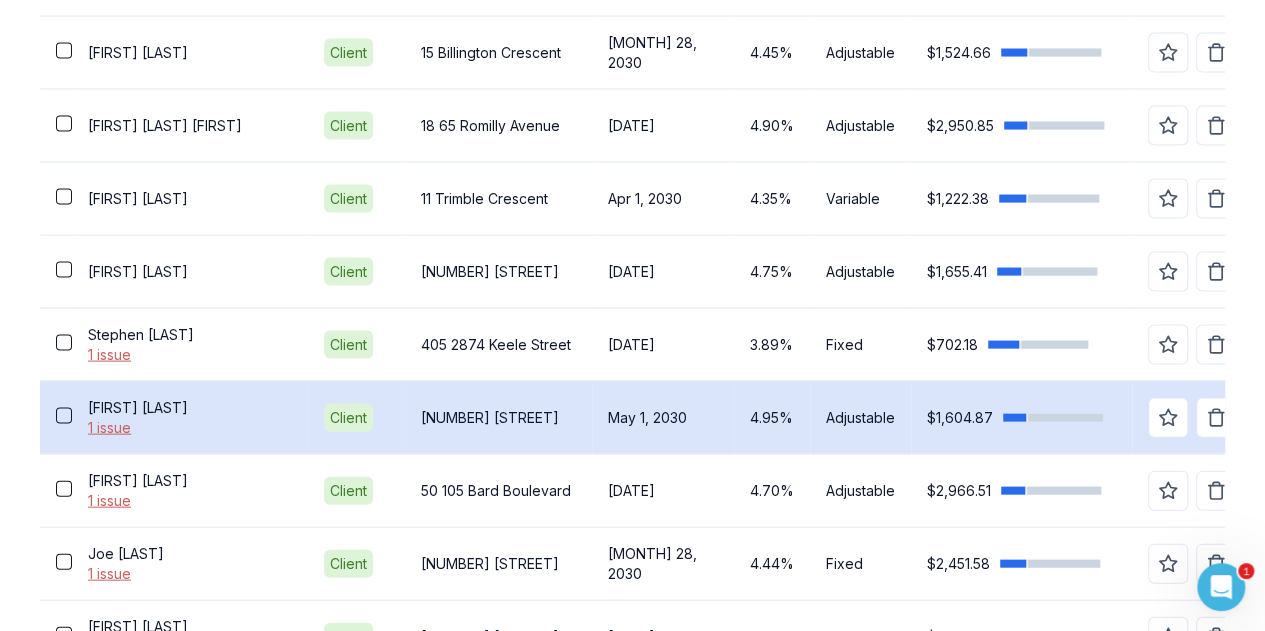 click on "Zahir   Shah" at bounding box center [190, 408] 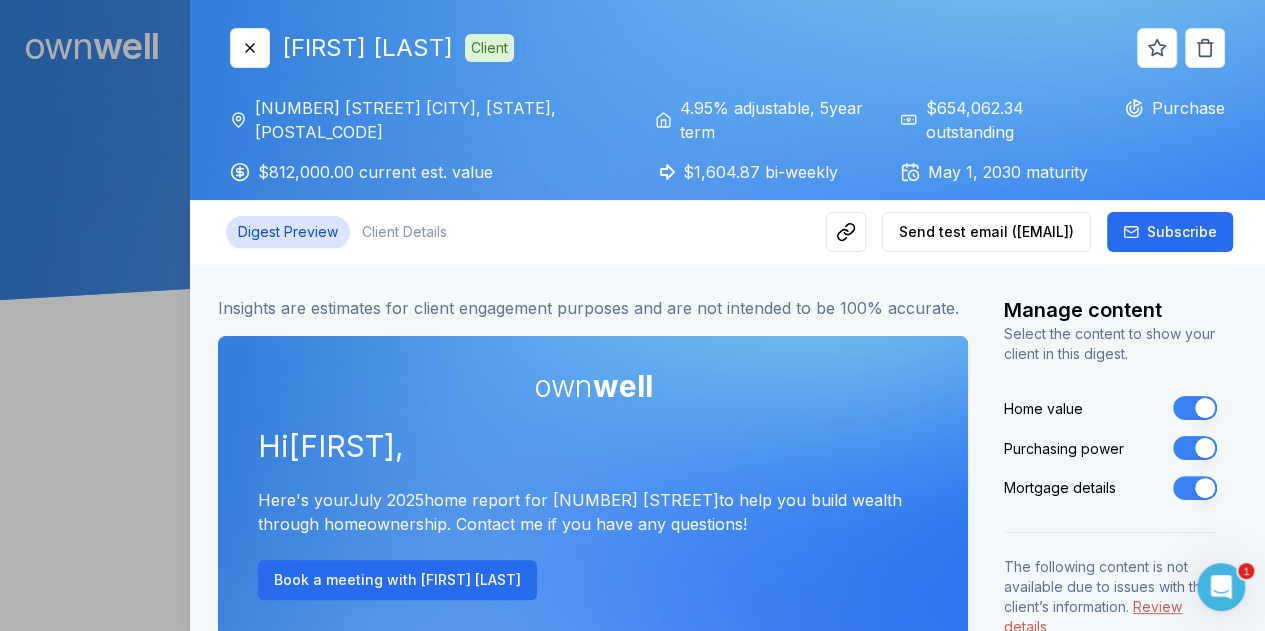 scroll, scrollTop: 0, scrollLeft: 0, axis: both 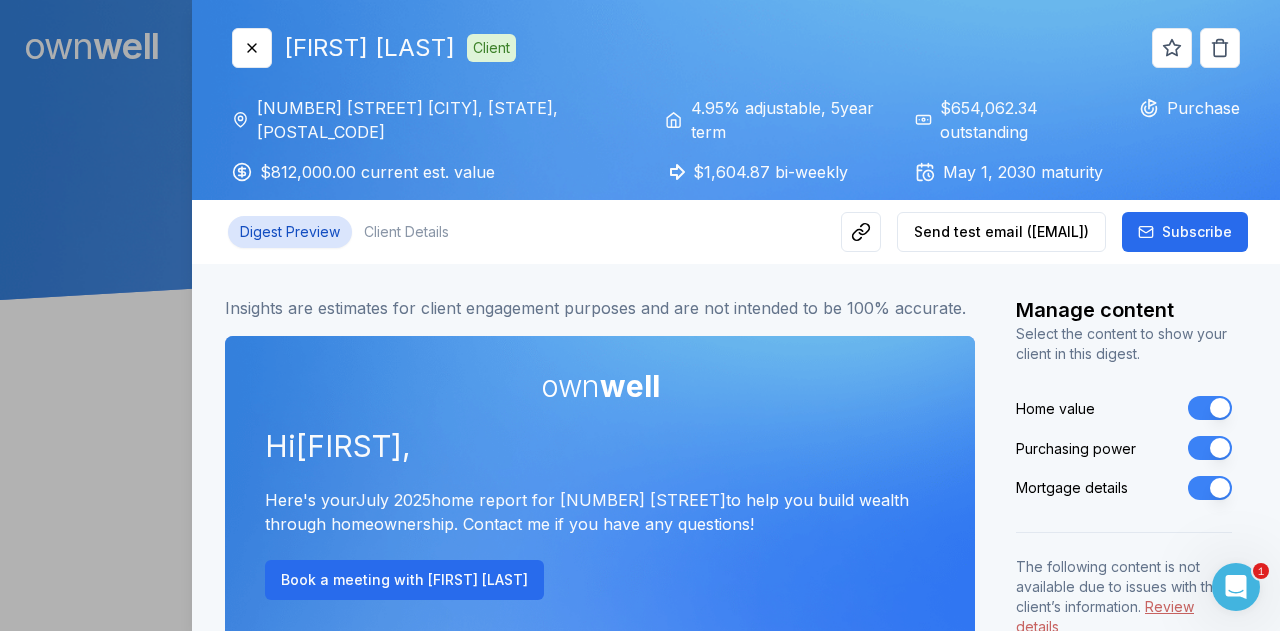 click at bounding box center (640, 315) 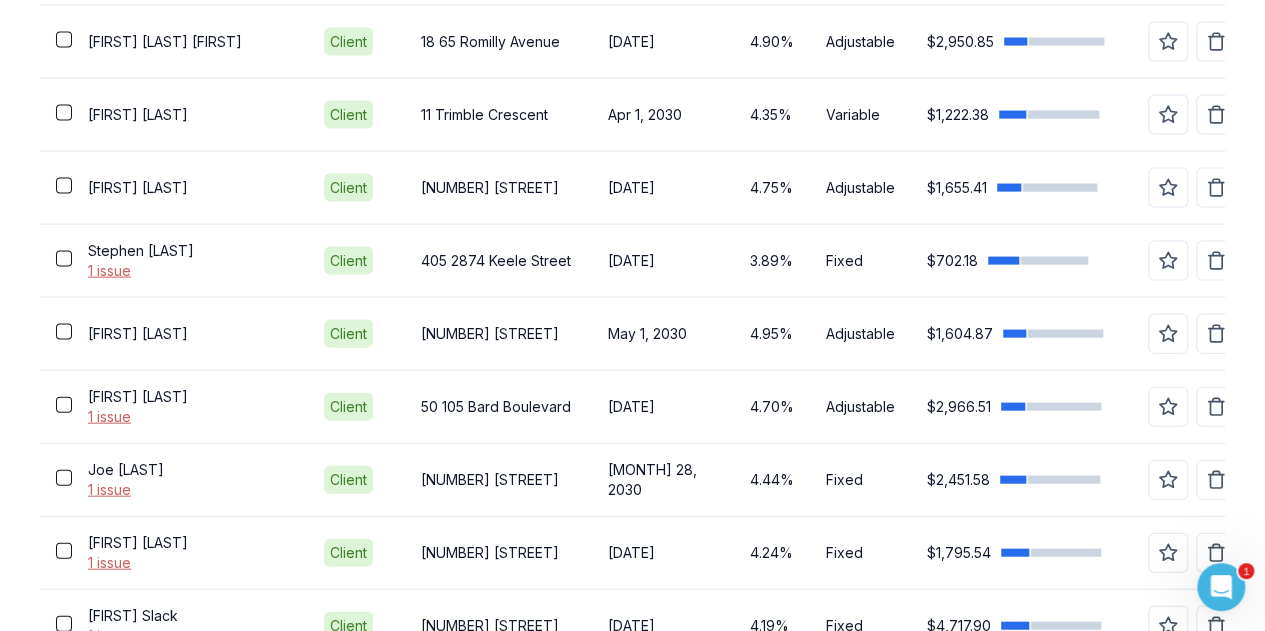 scroll, scrollTop: 2030, scrollLeft: 0, axis: vertical 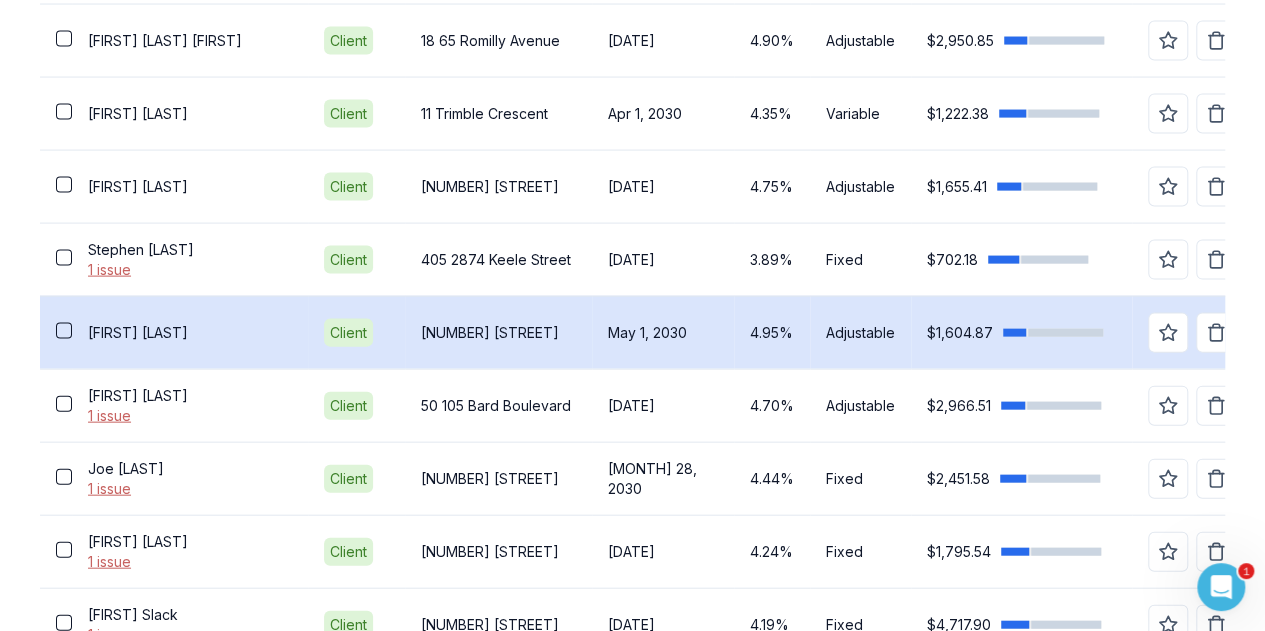 click on "Zahir   Shah" at bounding box center (190, 332) 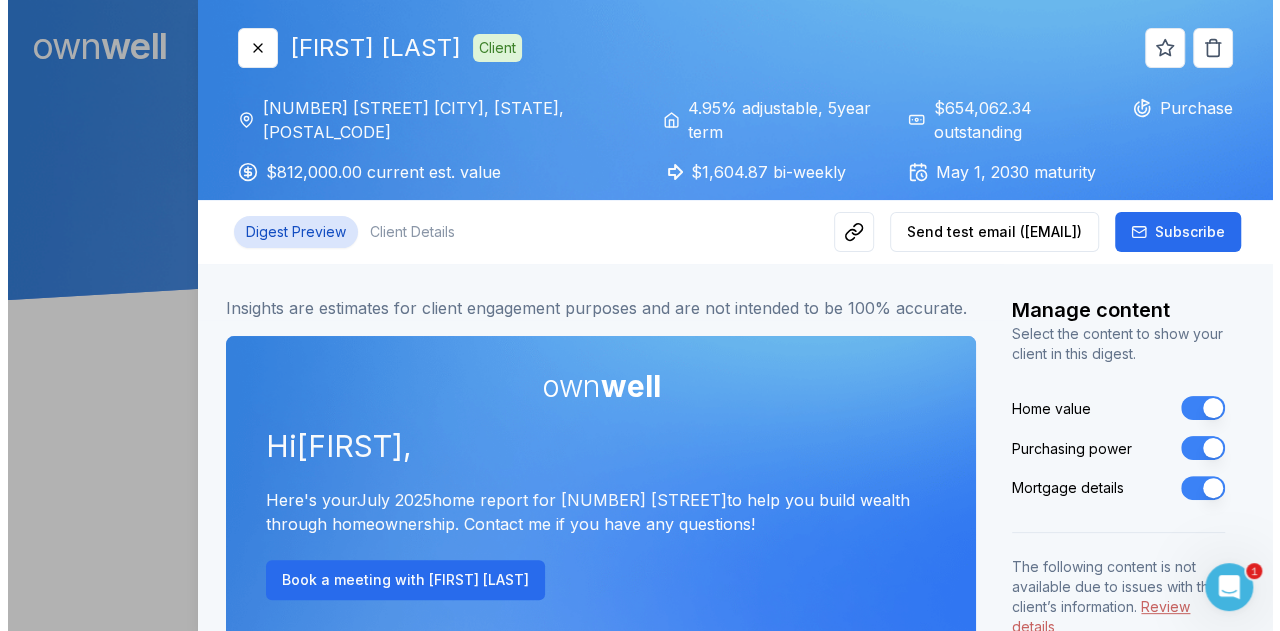 scroll, scrollTop: 0, scrollLeft: 0, axis: both 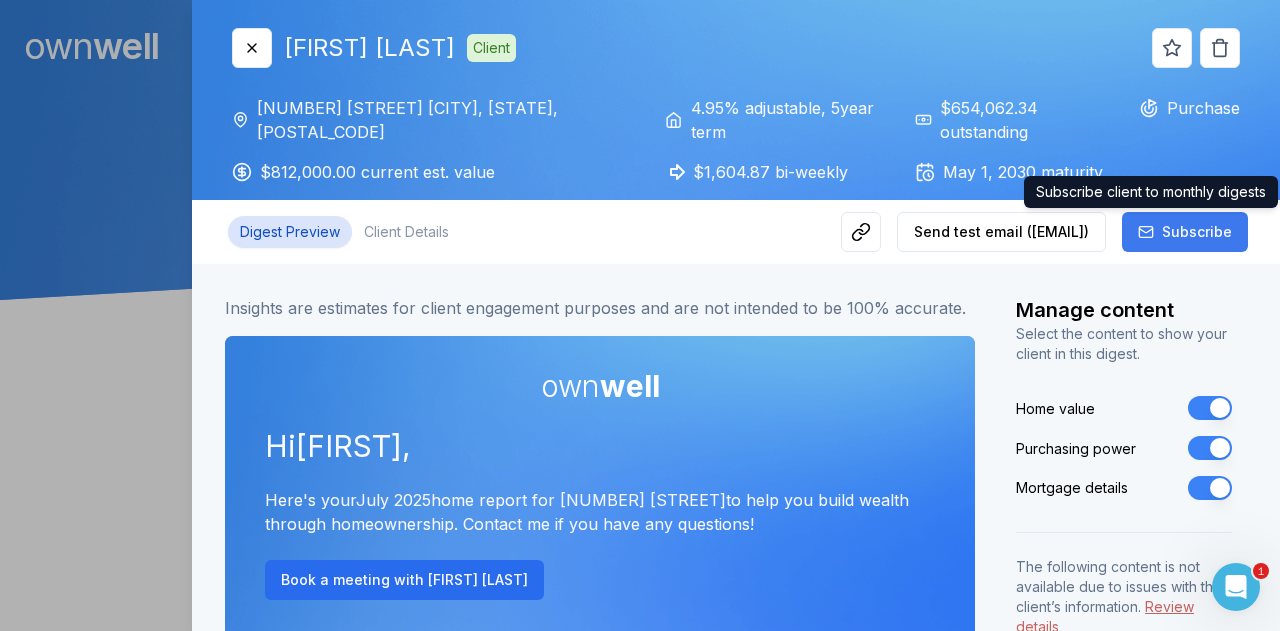 click on "Subscribe" at bounding box center [1197, 232] 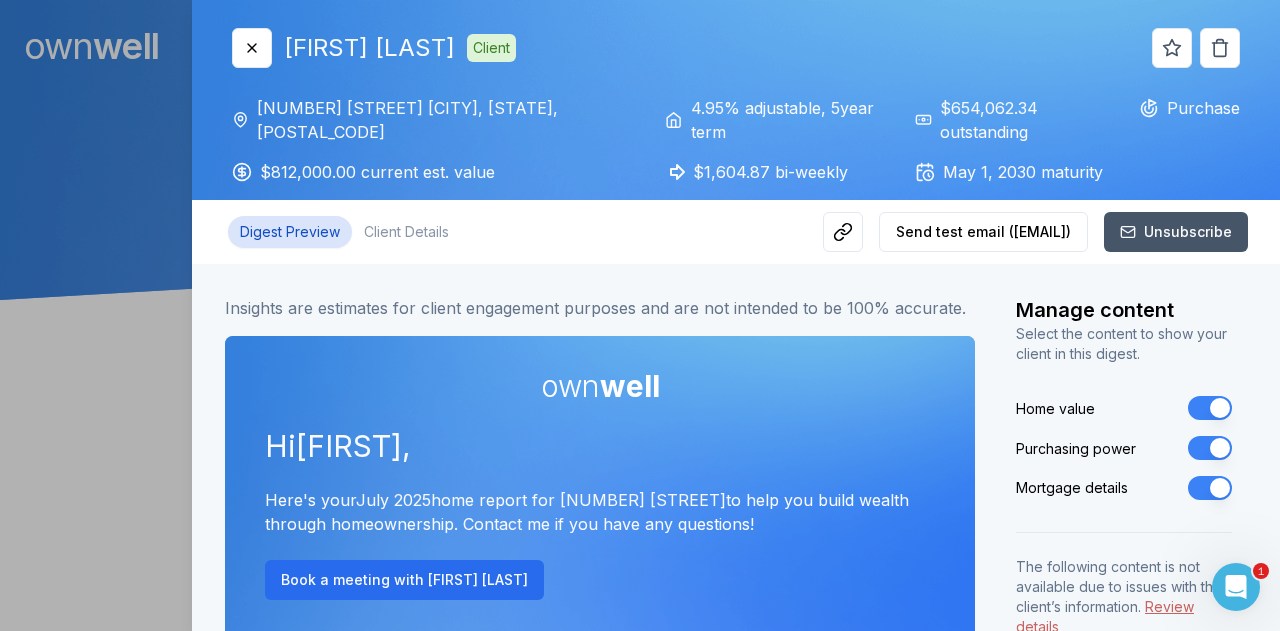 click at bounding box center (640, 315) 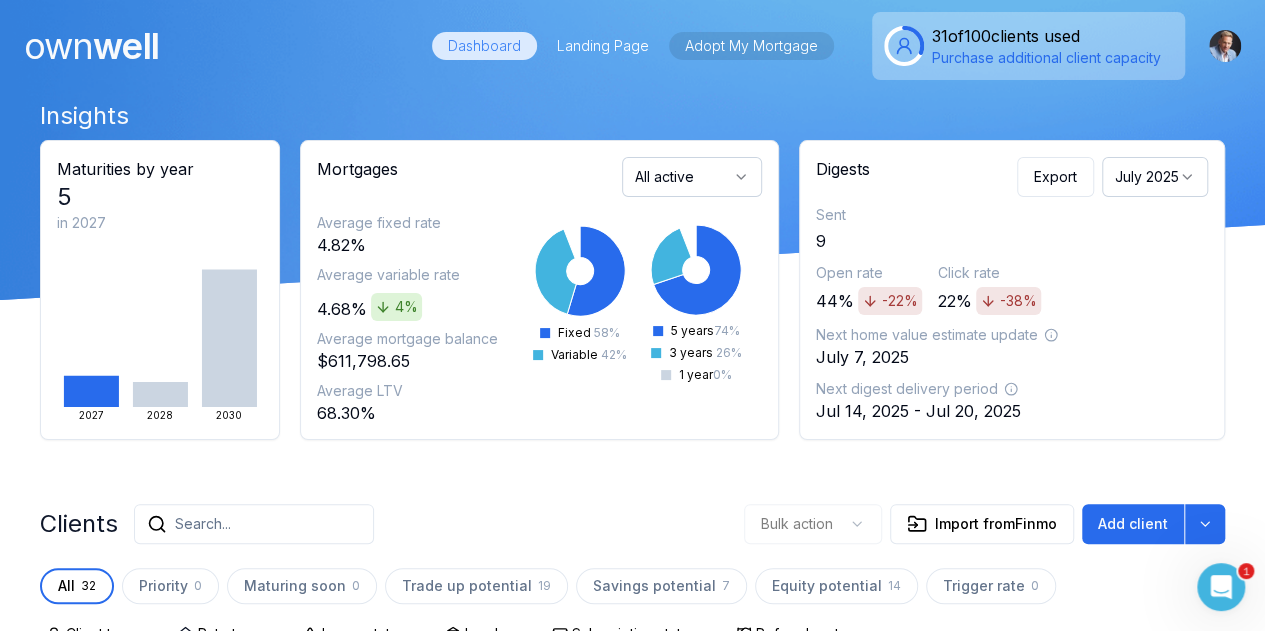 click on "Adopt My Mortgage" at bounding box center (751, 46) 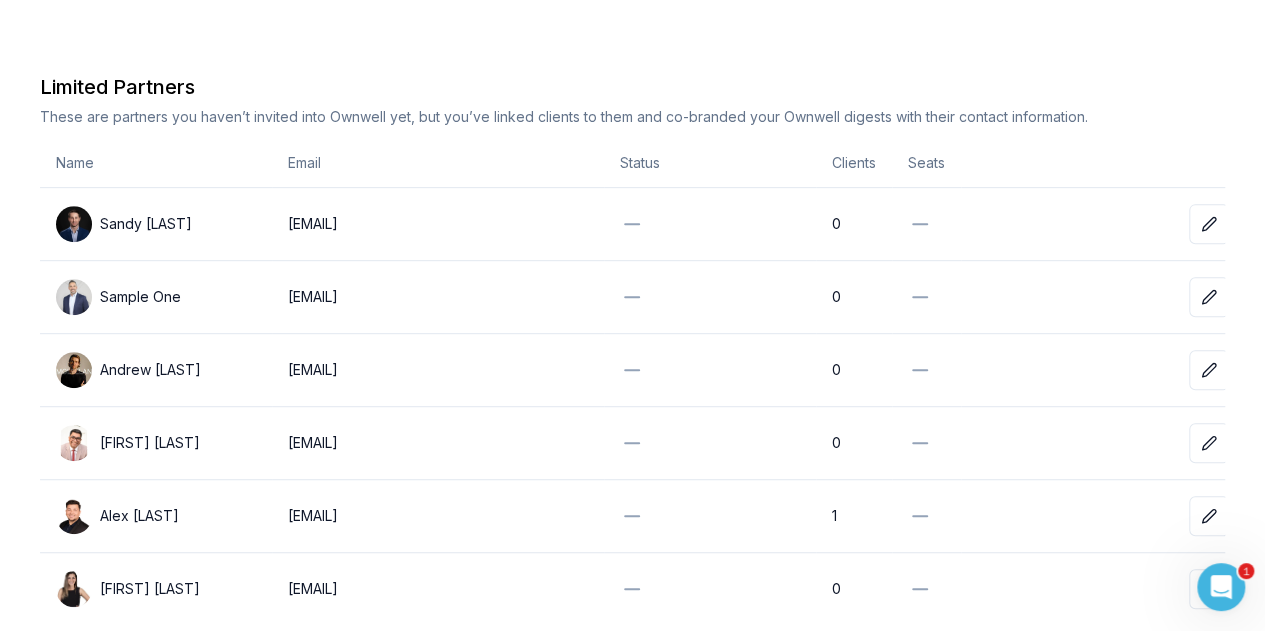 scroll, scrollTop: 392, scrollLeft: 0, axis: vertical 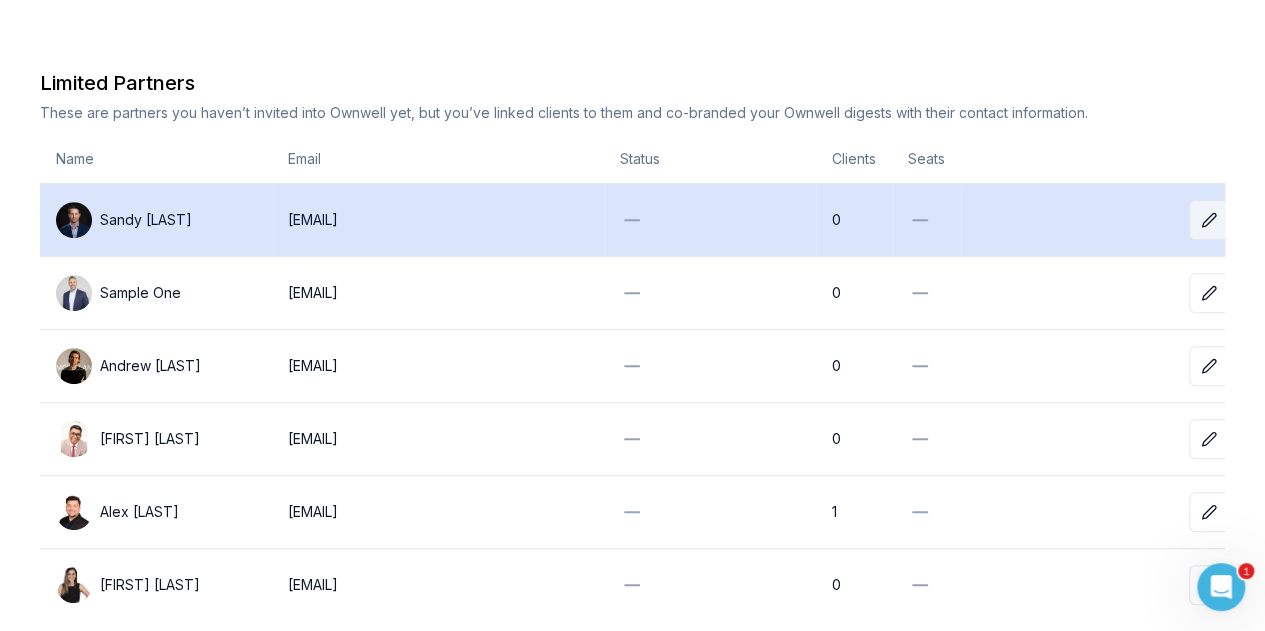 click at bounding box center (1209, 220) 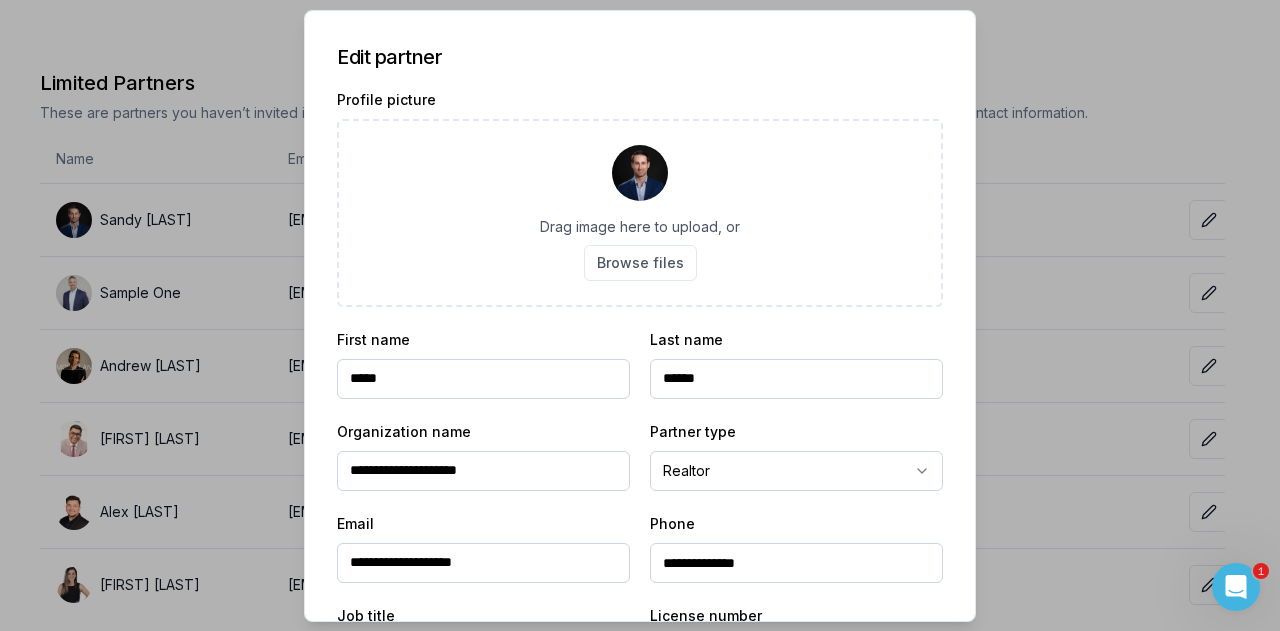 click at bounding box center [640, 315] 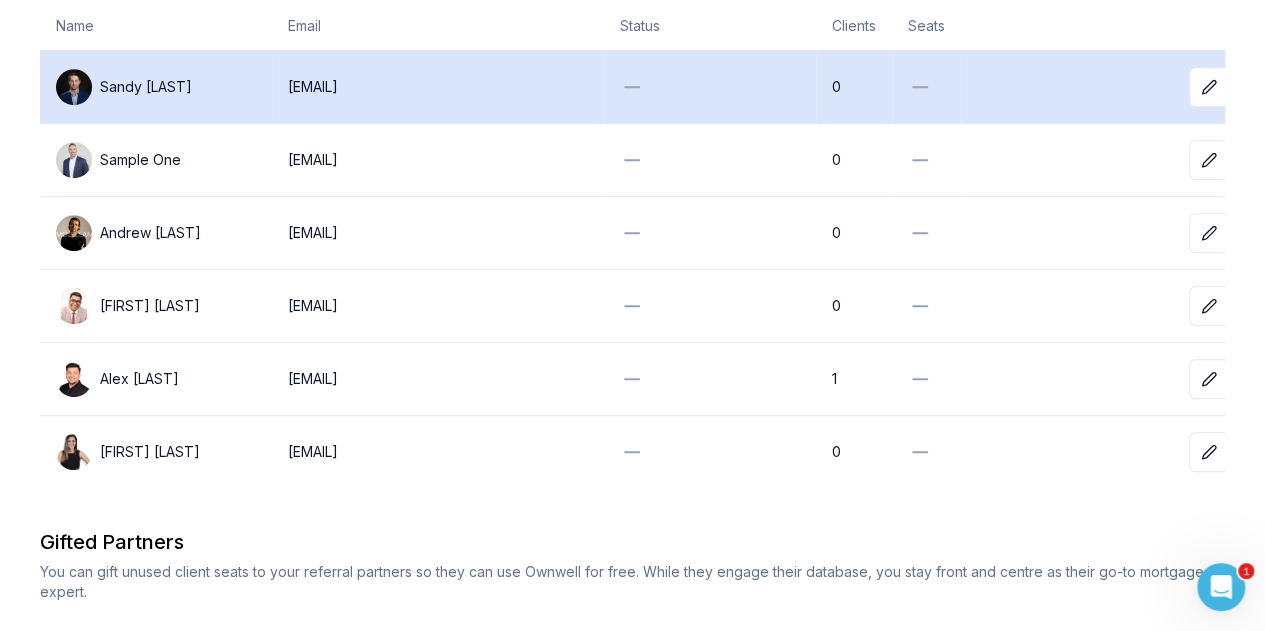 scroll, scrollTop: 533, scrollLeft: 0, axis: vertical 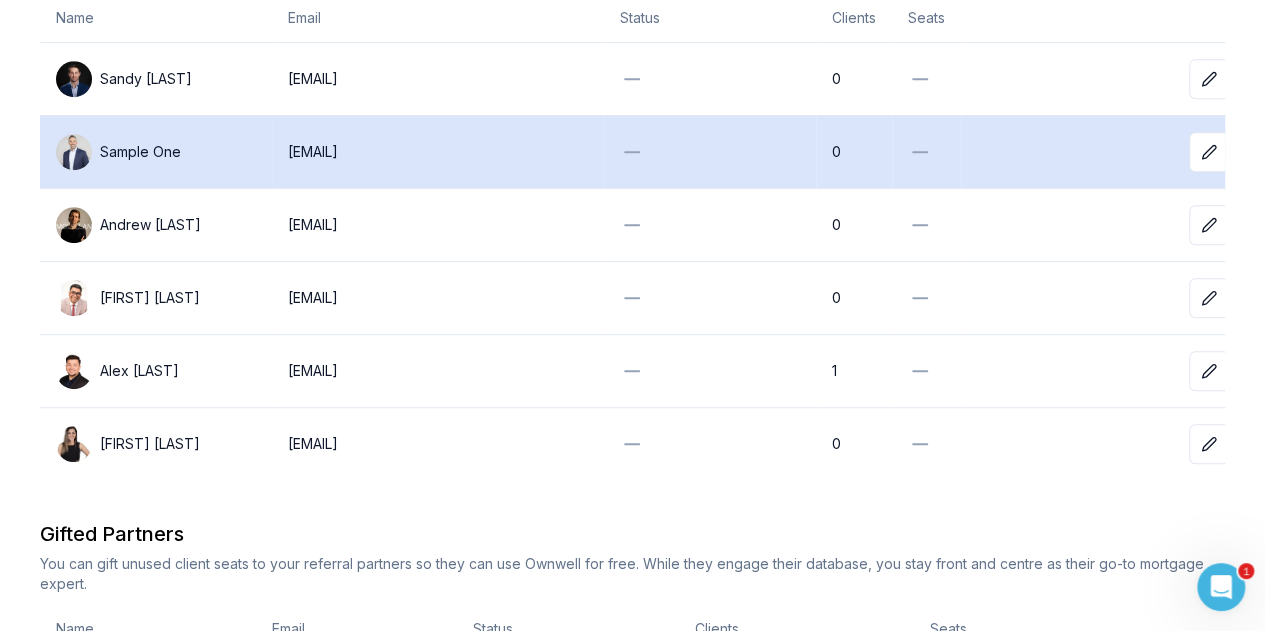 click on "mannypinheiro@royallepage.ca" at bounding box center (438, 152) 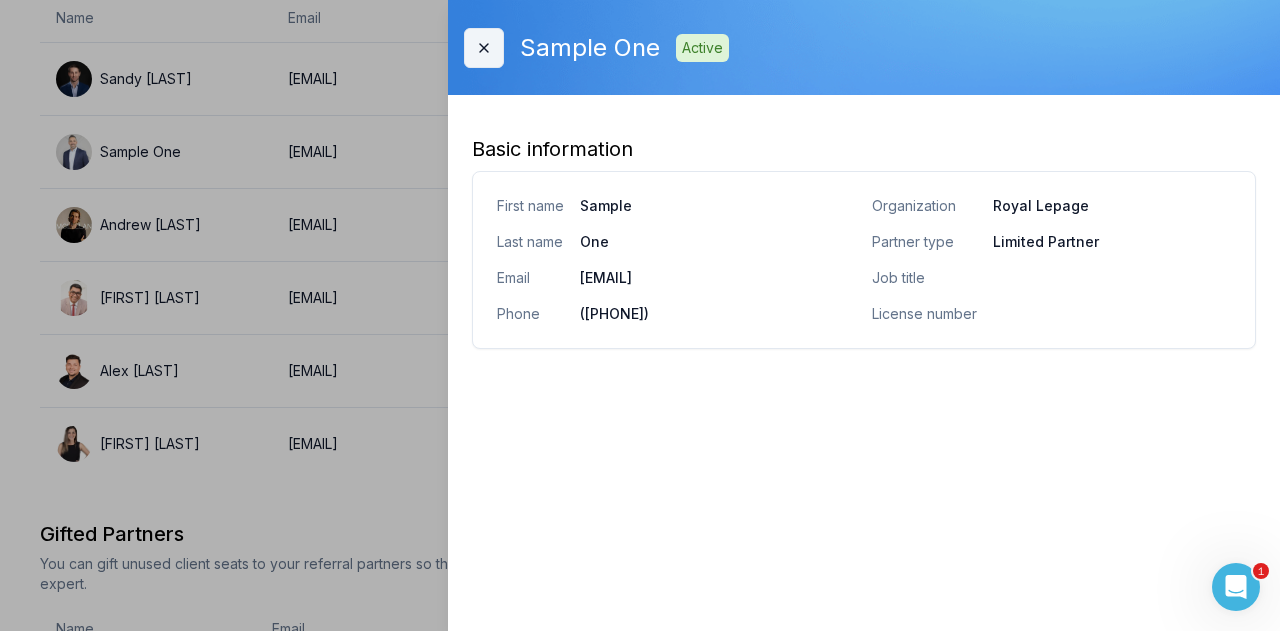 click 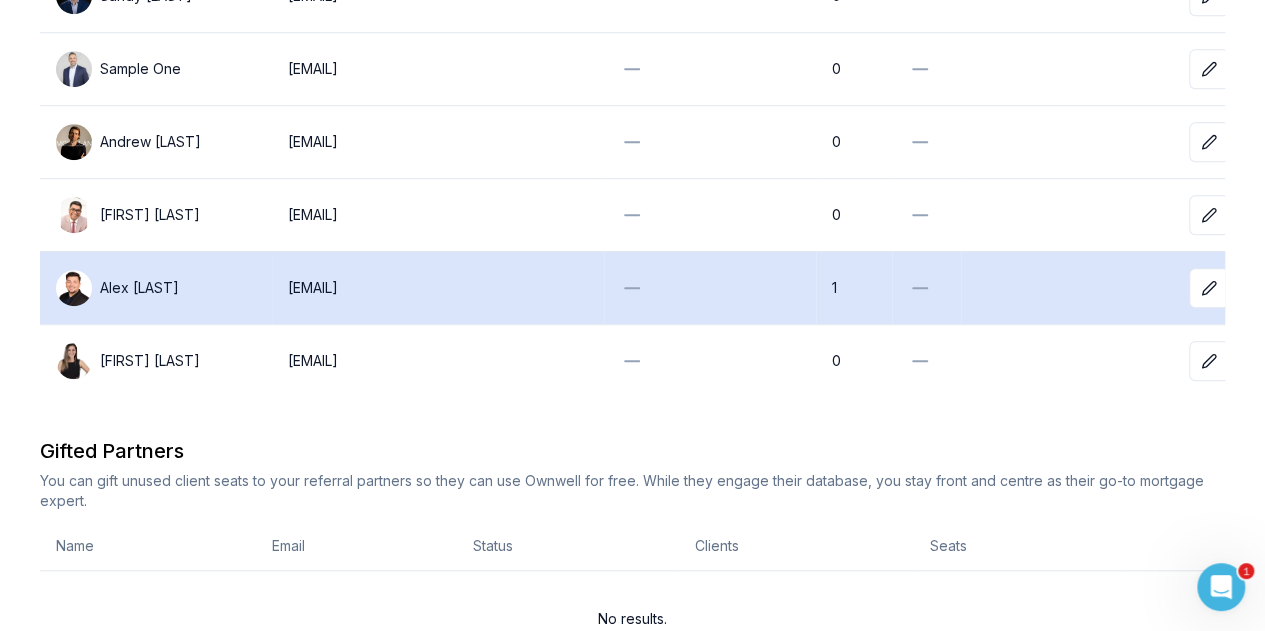 scroll, scrollTop: 608, scrollLeft: 0, axis: vertical 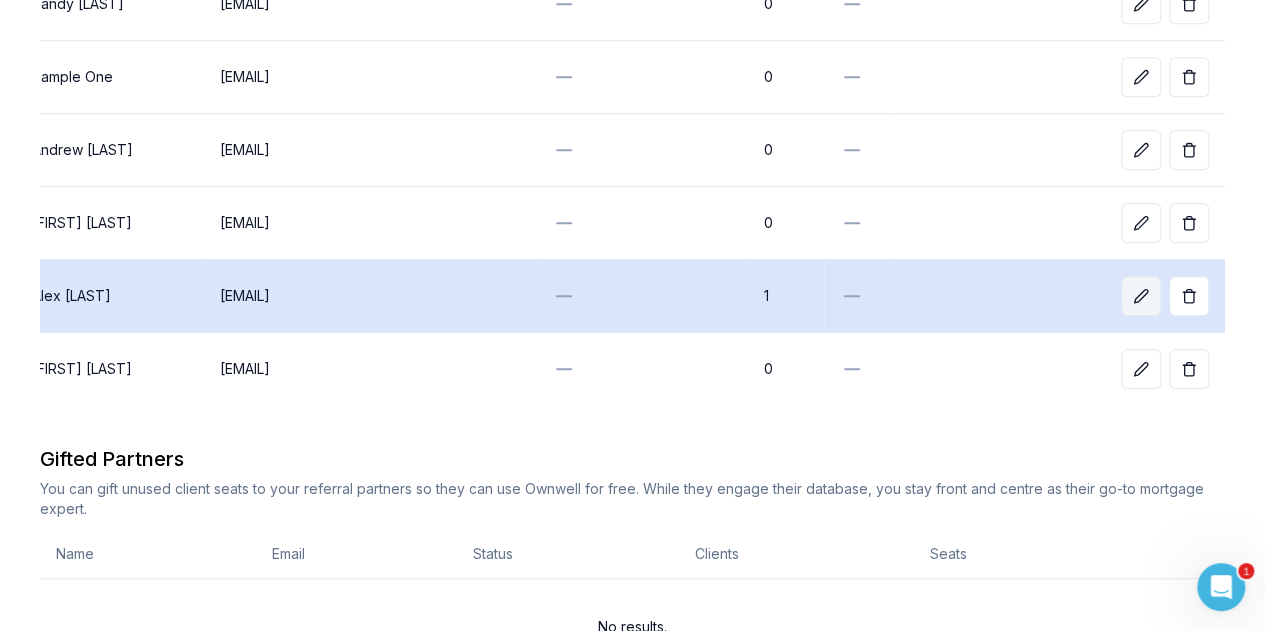 click at bounding box center (1141, 296) 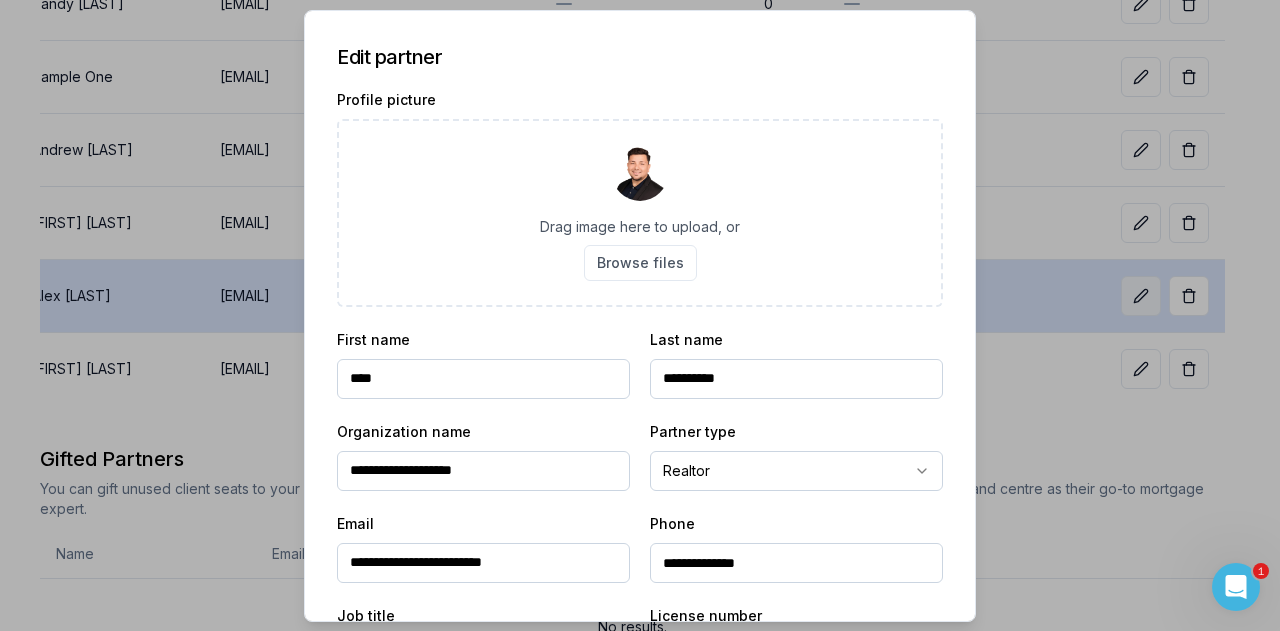 scroll, scrollTop: 0, scrollLeft: 68, axis: horizontal 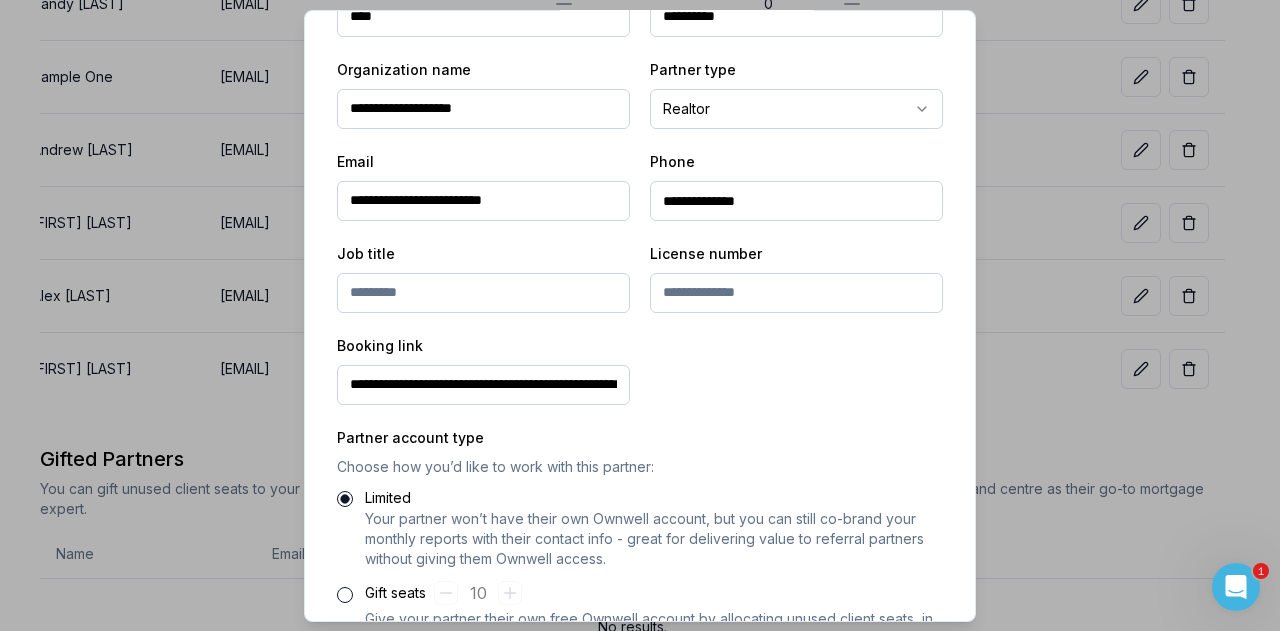 click on "**********" at bounding box center (483, 384) 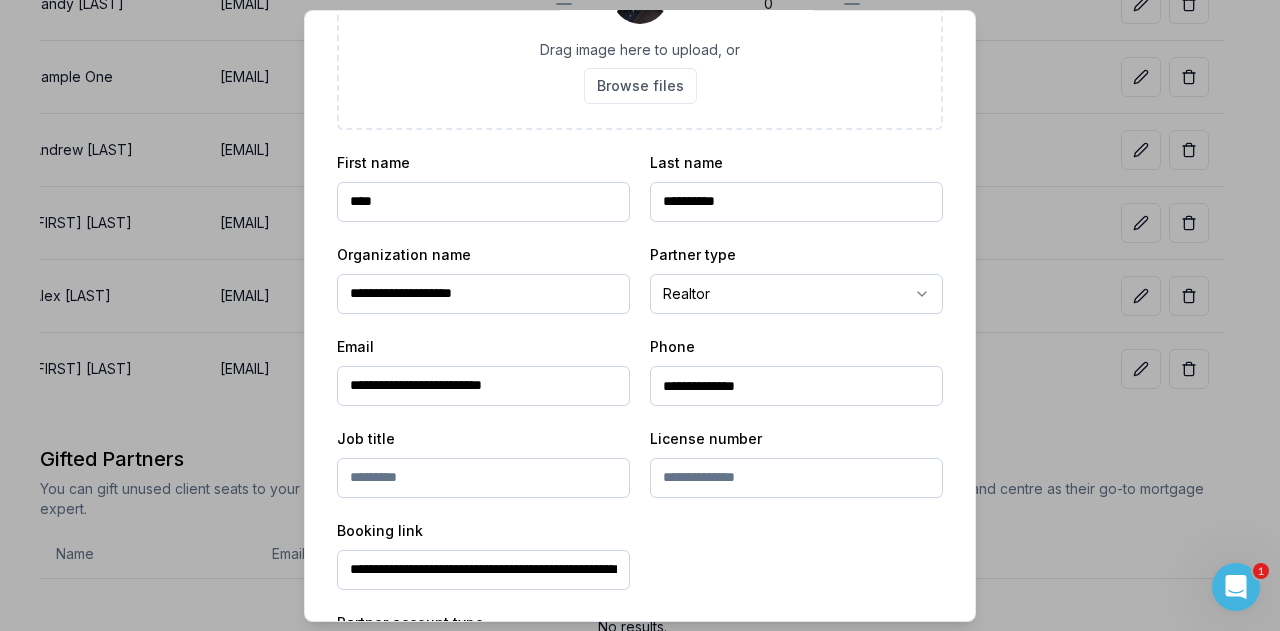scroll, scrollTop: 176, scrollLeft: 0, axis: vertical 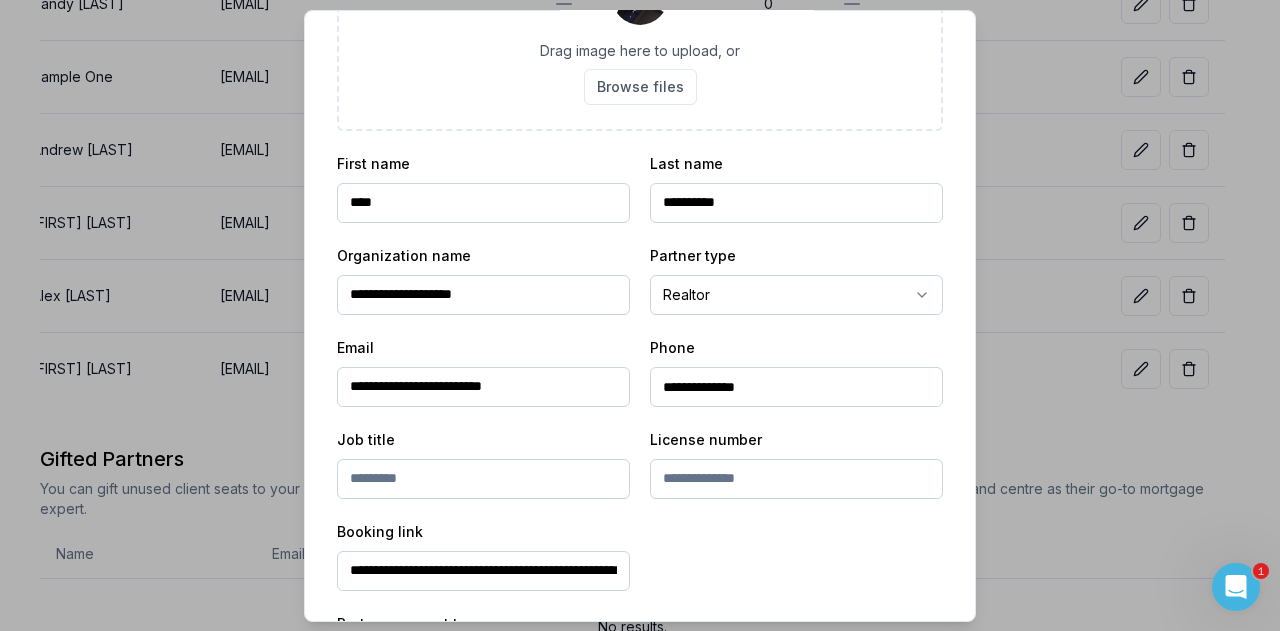 drag, startPoint x: 520, startPoint y: 297, endPoint x: 123, endPoint y: 283, distance: 397.24677 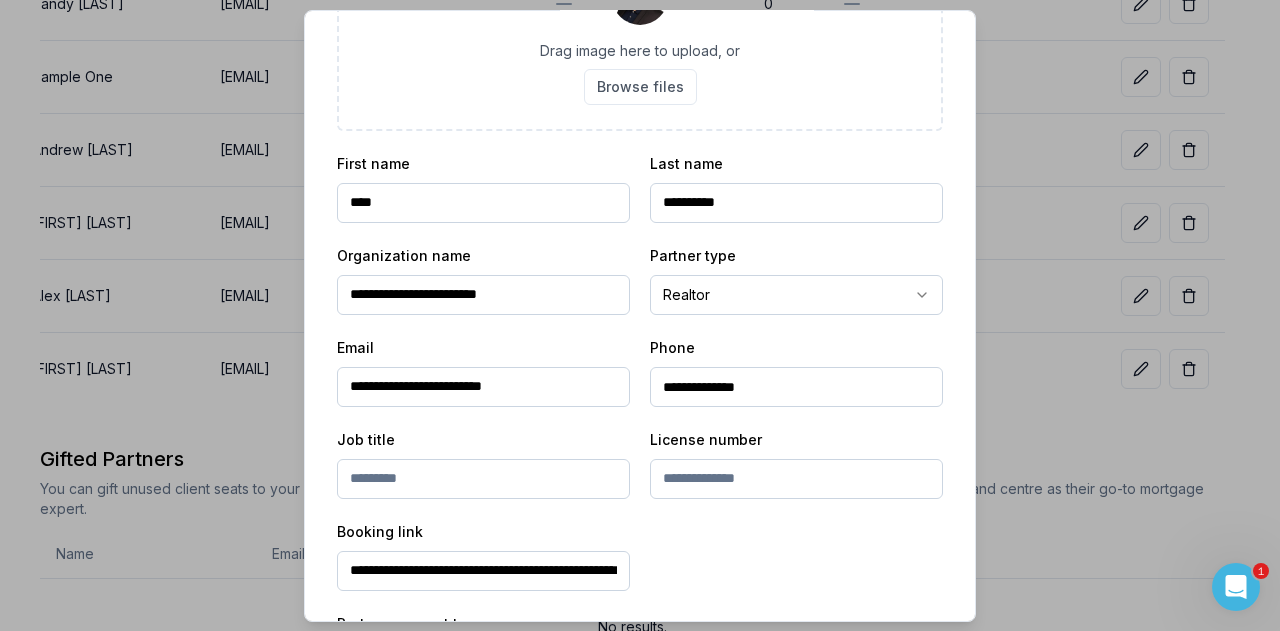 type on "**********" 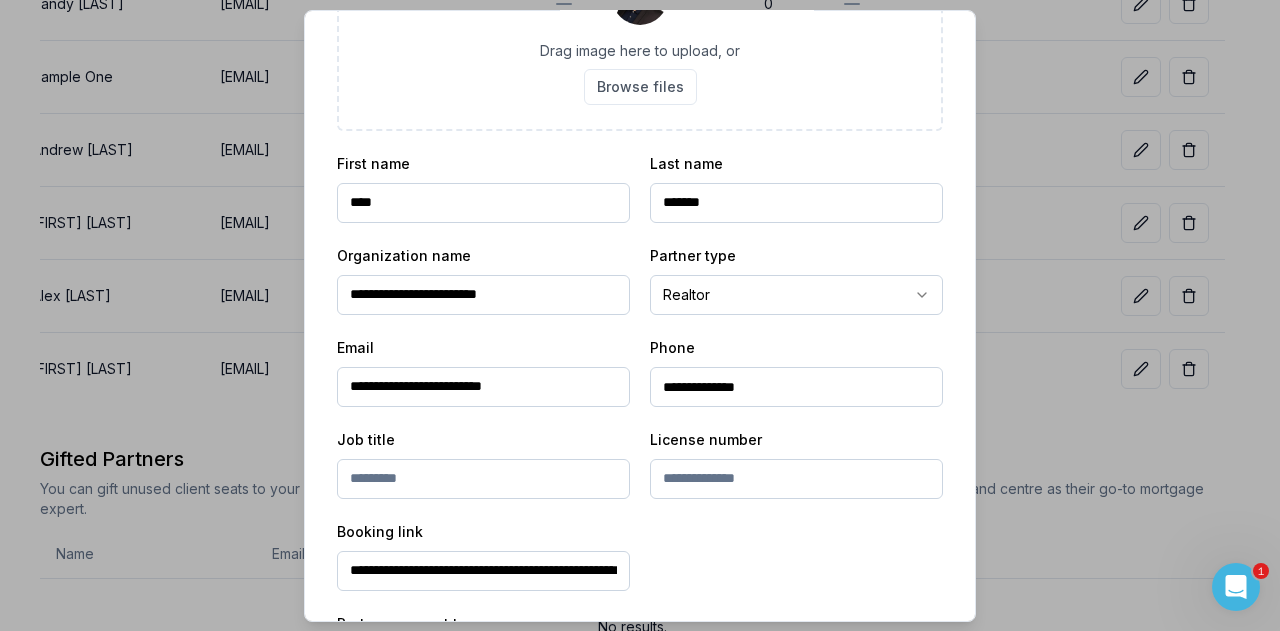 type on "*******" 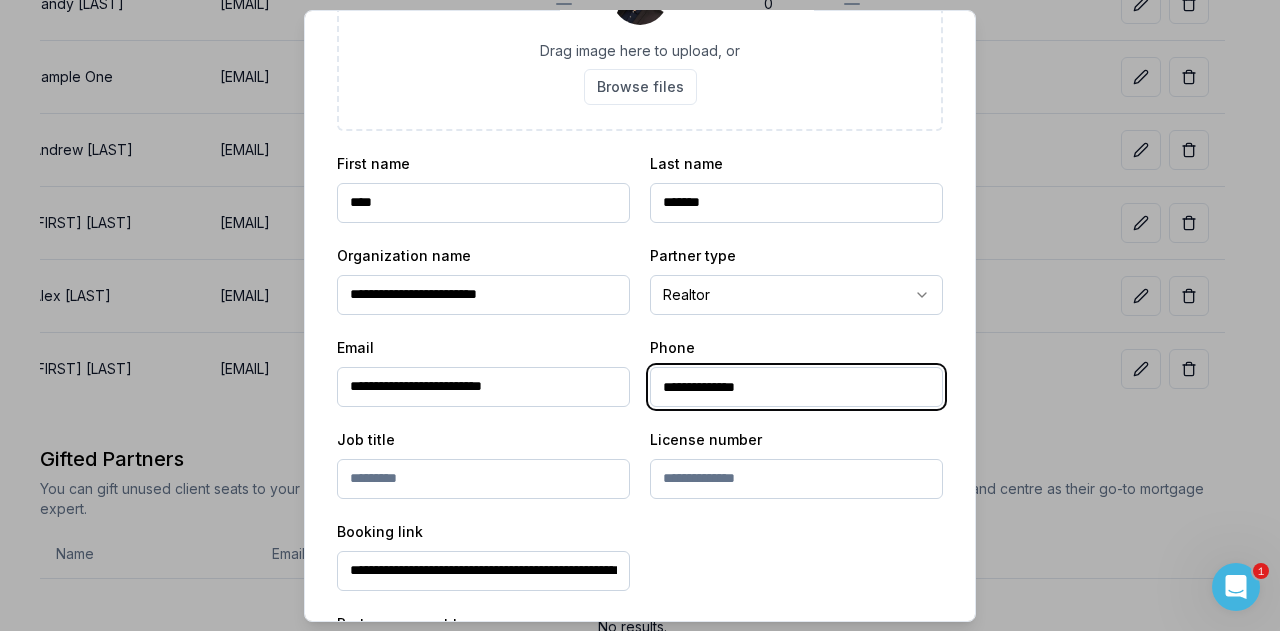 drag, startPoint x: 750, startPoint y: 397, endPoint x: 411, endPoint y: 355, distance: 341.59186 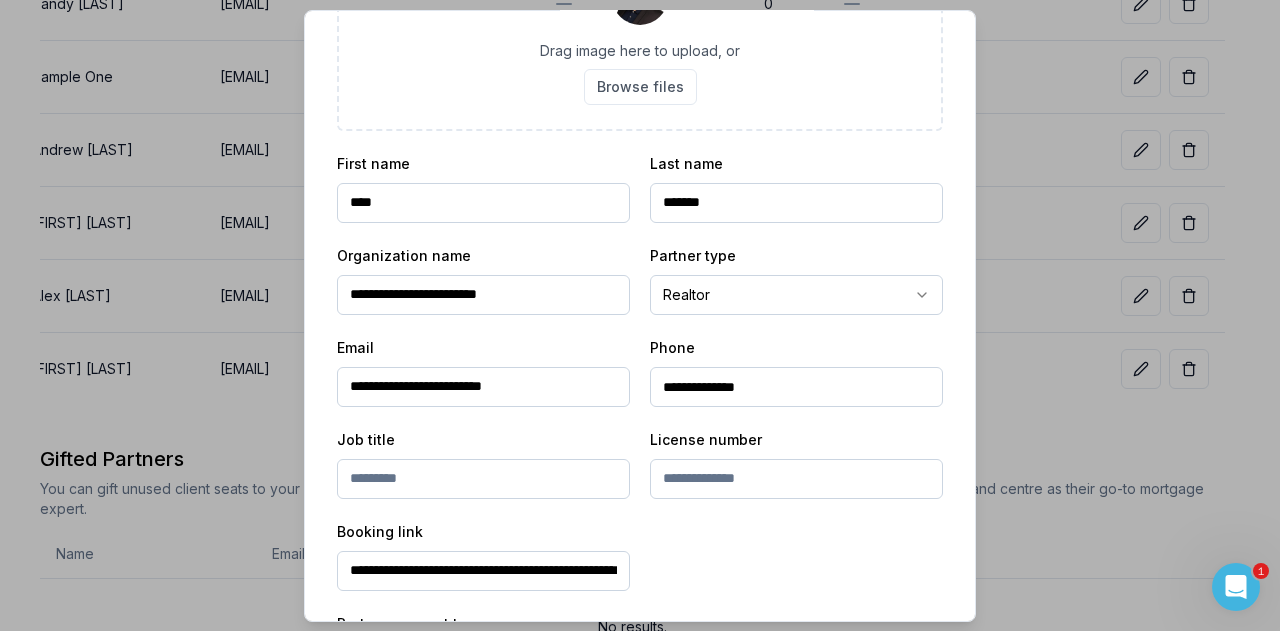 click at bounding box center [483, 478] 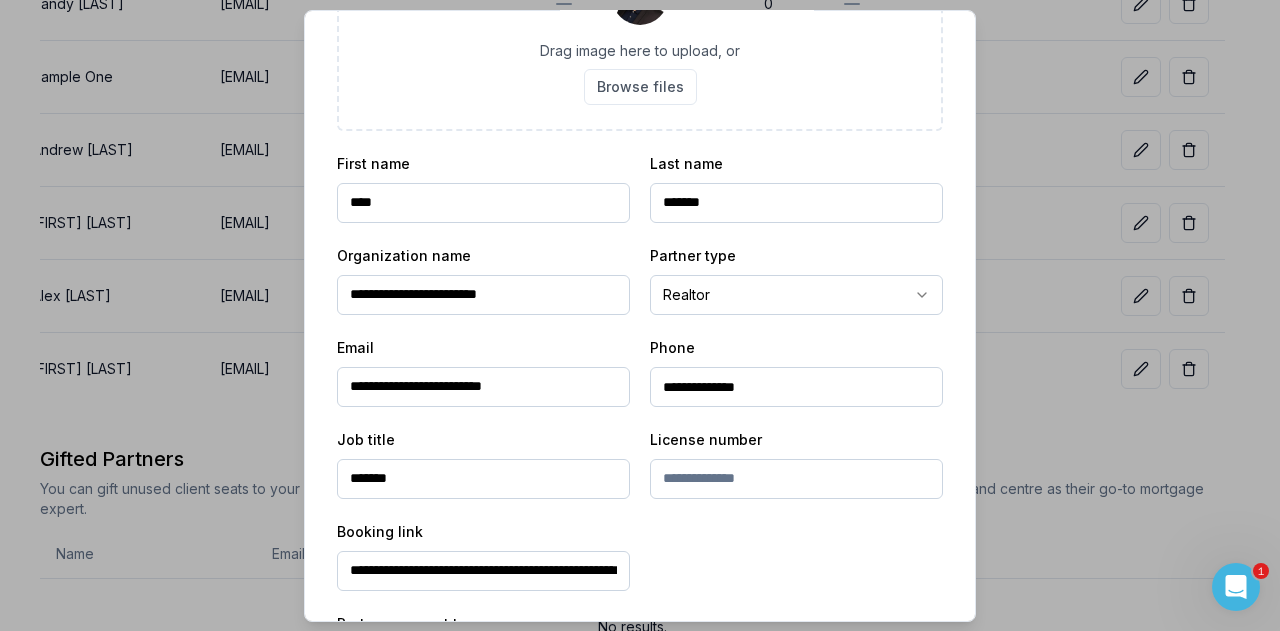 type on "*******" 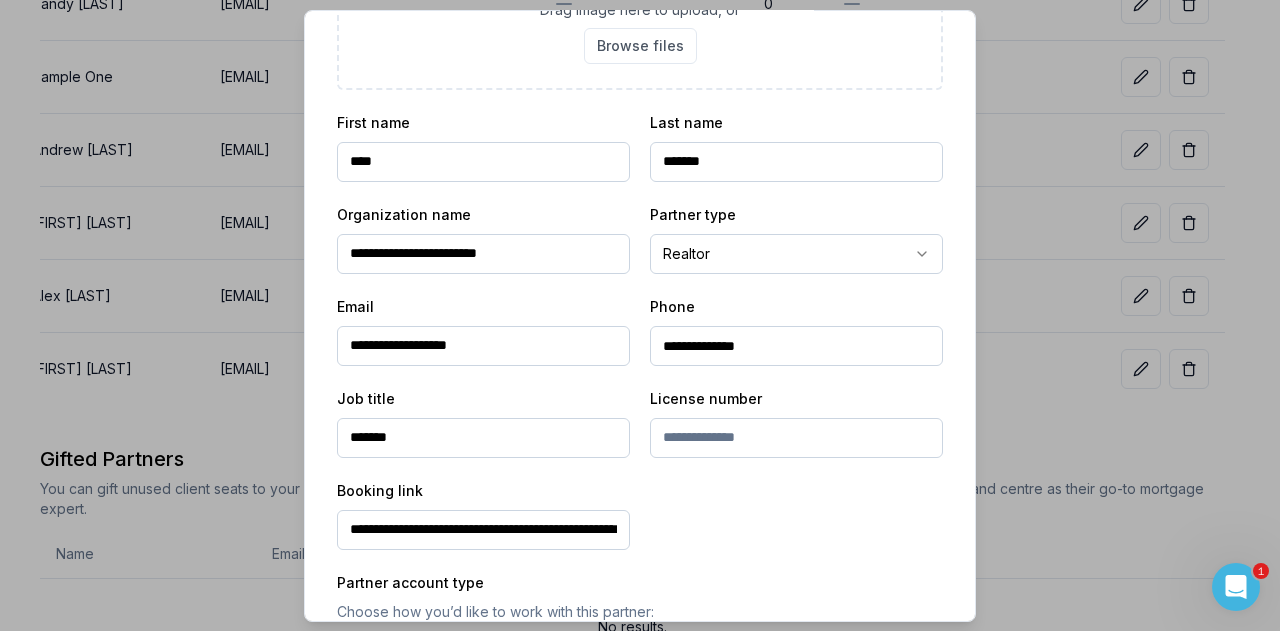 scroll, scrollTop: 222, scrollLeft: 0, axis: vertical 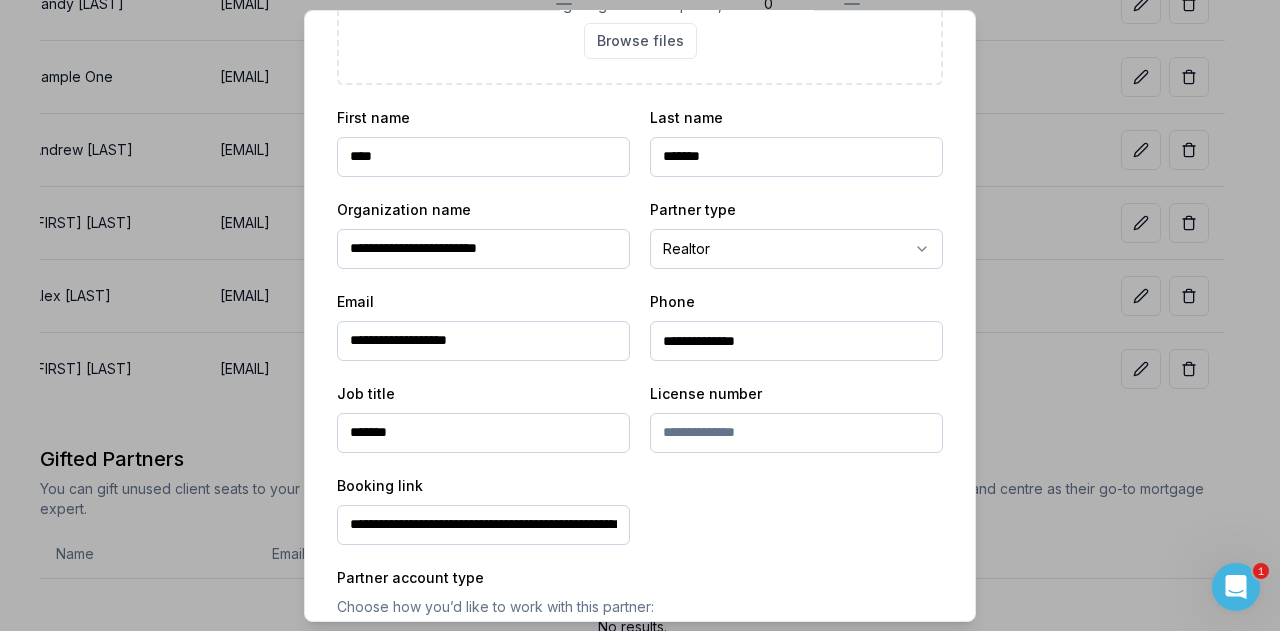 type on "**********" 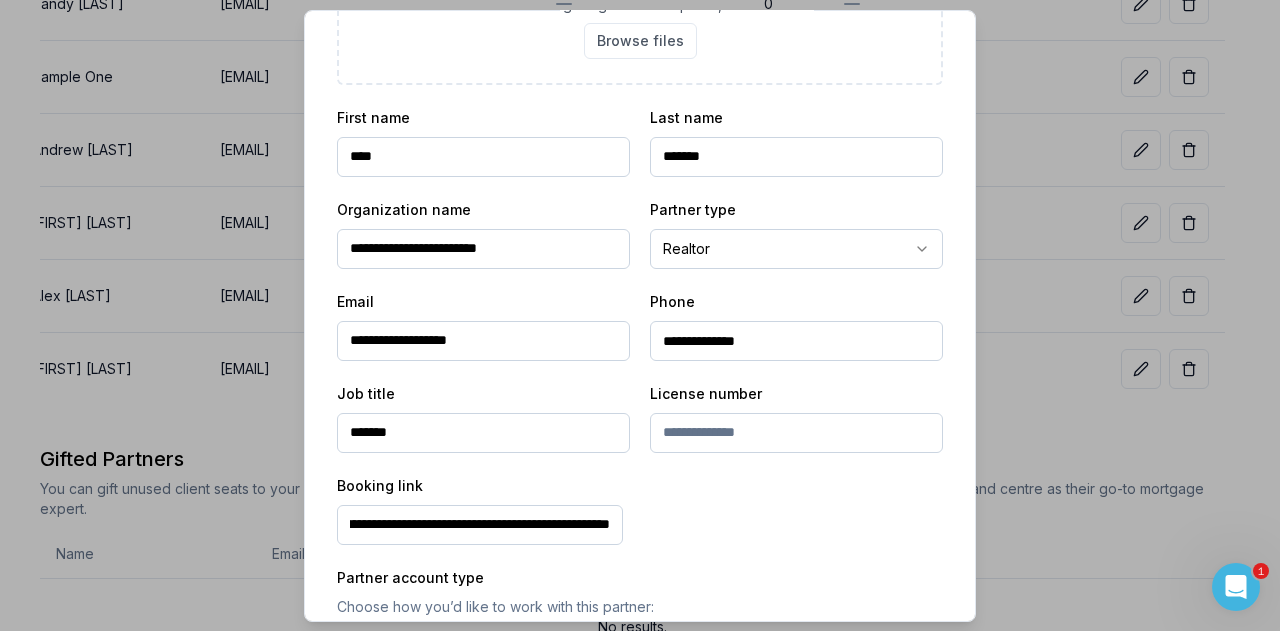 drag, startPoint x: 374, startPoint y: 525, endPoint x: 708, endPoint y: 533, distance: 334.0958 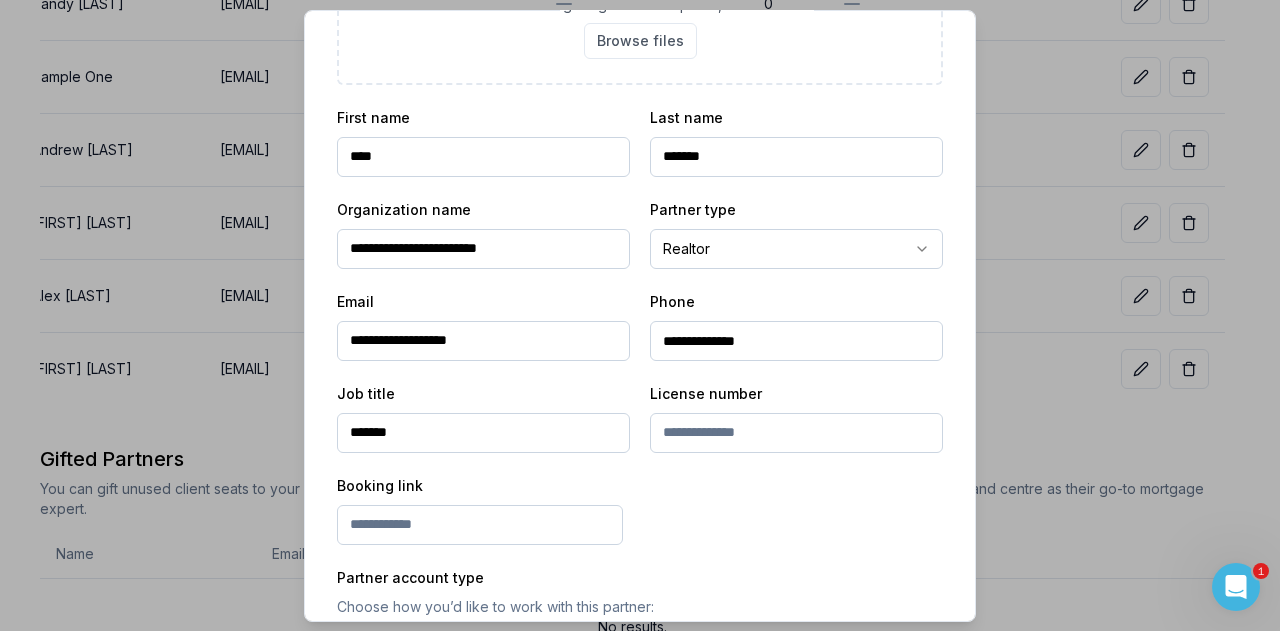 scroll, scrollTop: 0, scrollLeft: 0, axis: both 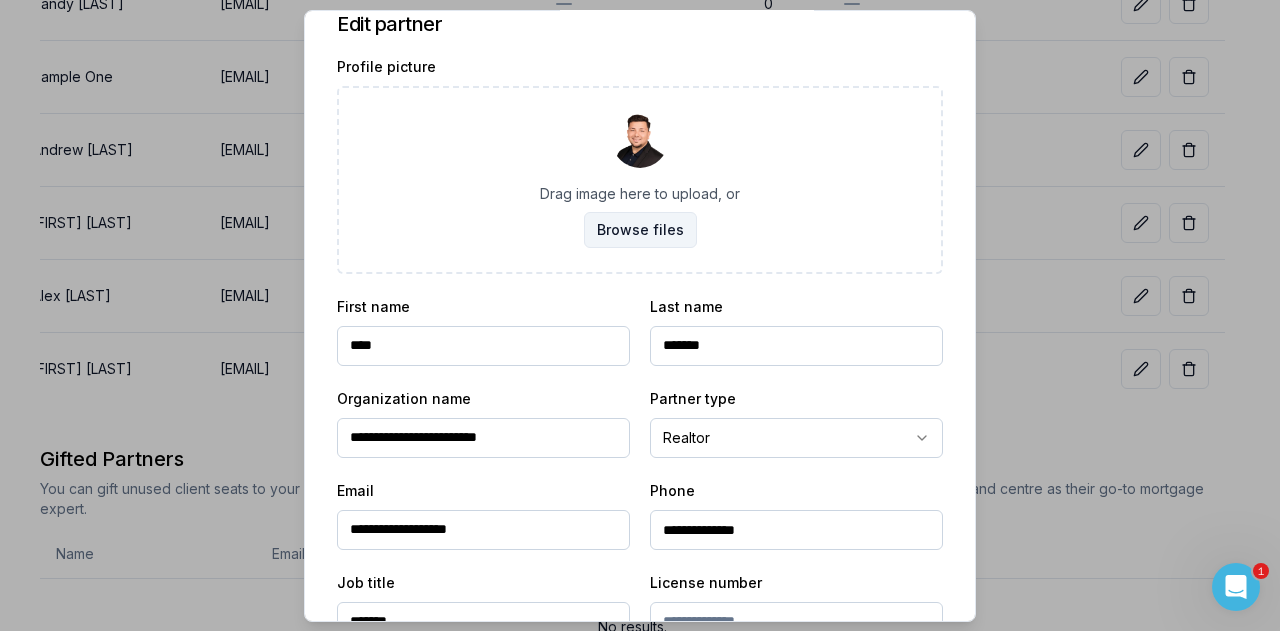 click on "Browse files" at bounding box center [640, 229] 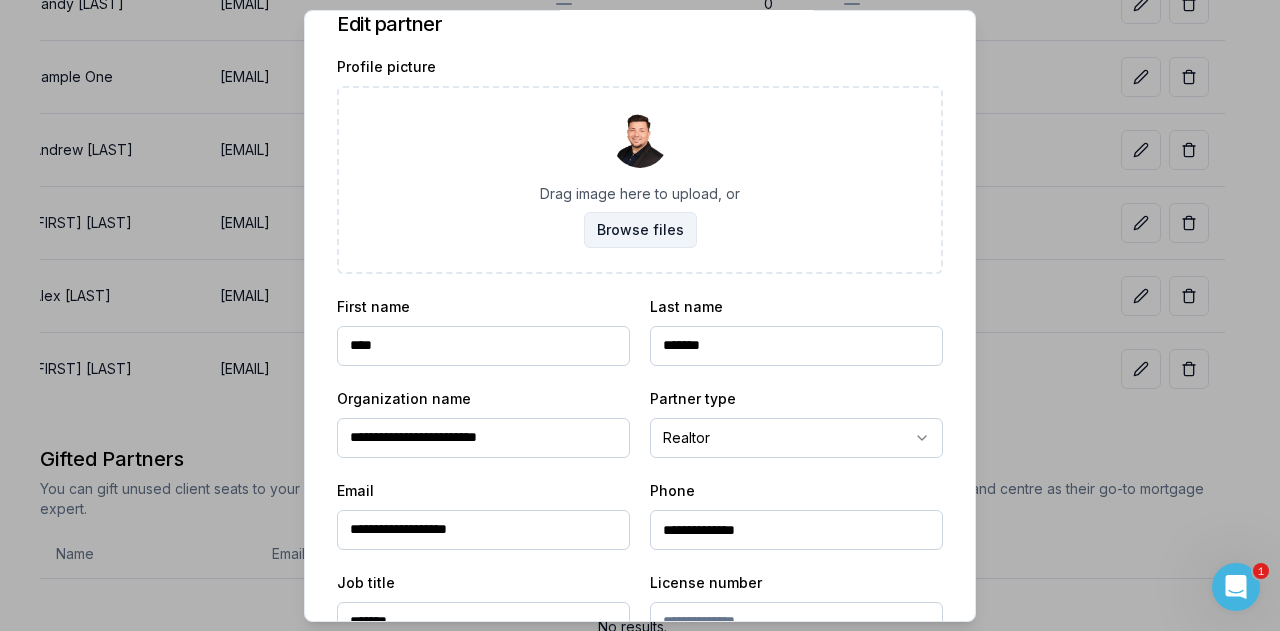 type on "**********" 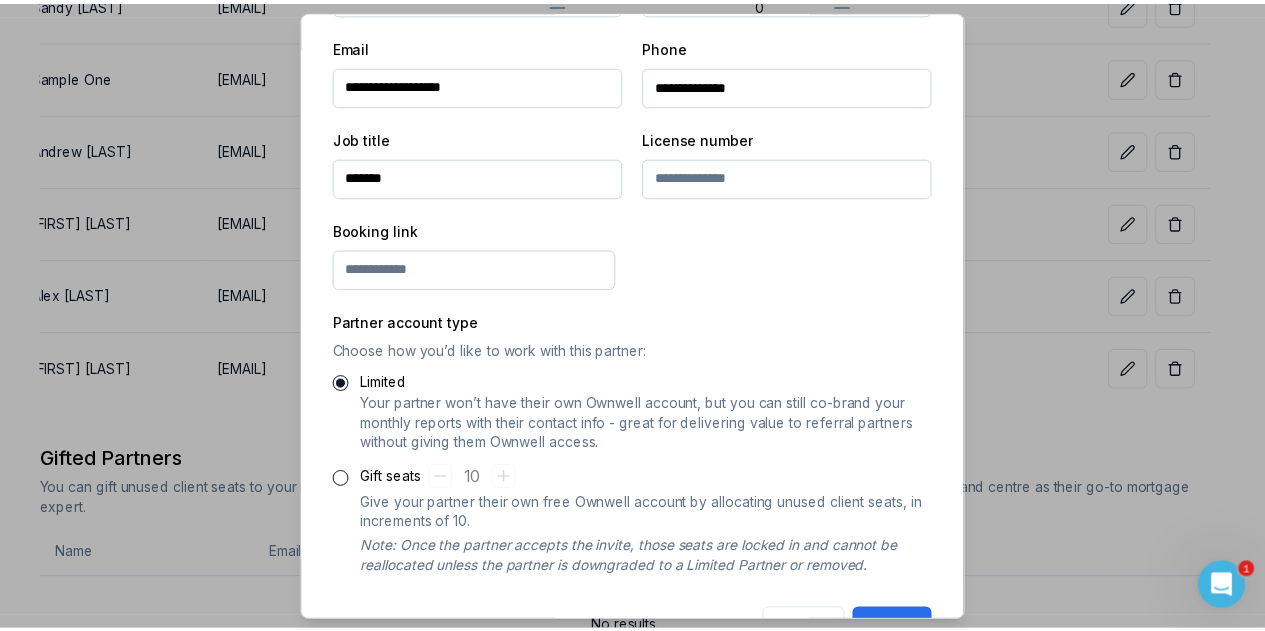 scroll, scrollTop: 536, scrollLeft: 0, axis: vertical 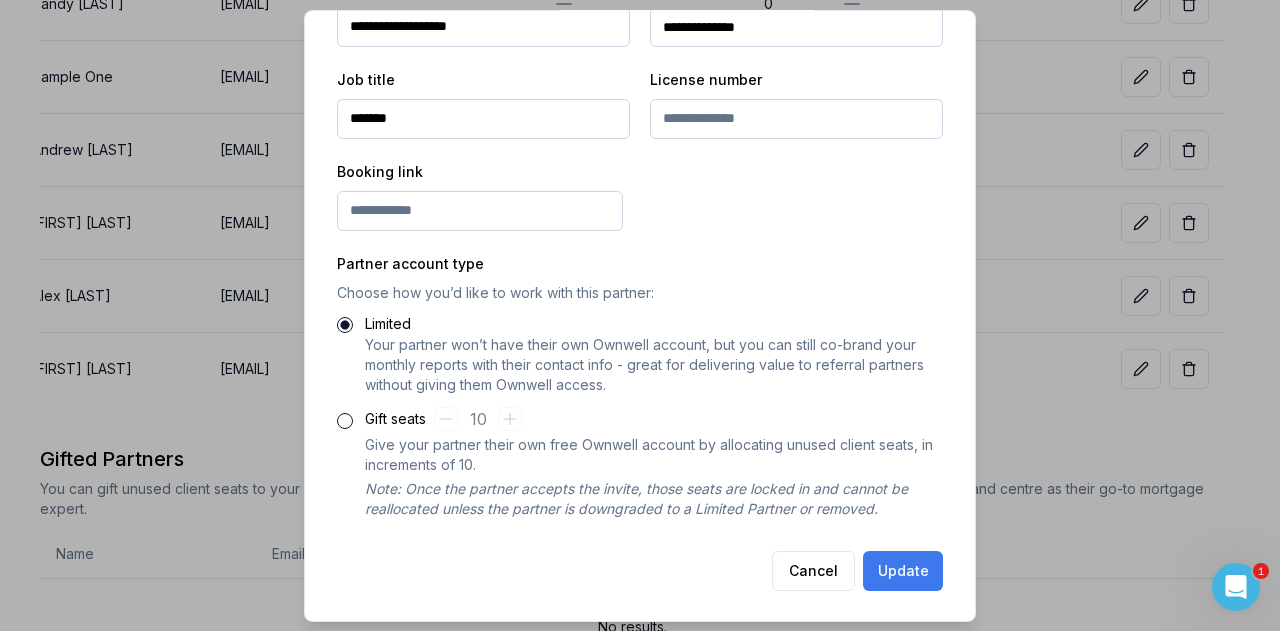click on "Update" at bounding box center [903, 570] 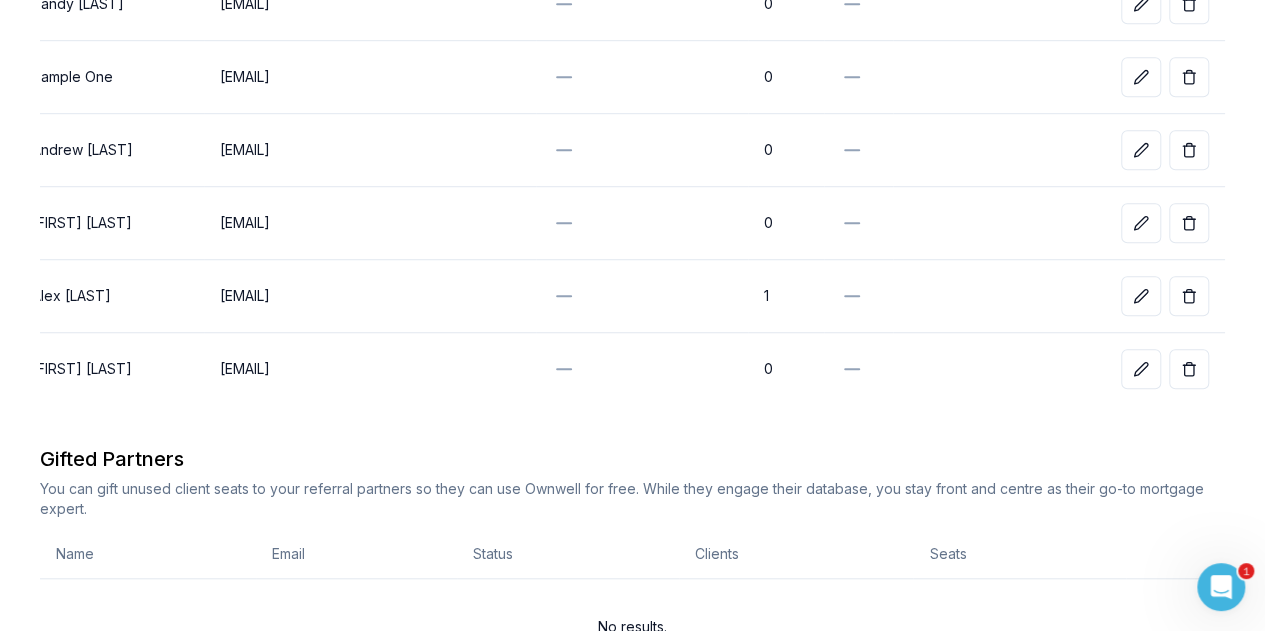 scroll, scrollTop: 0, scrollLeft: 54, axis: horizontal 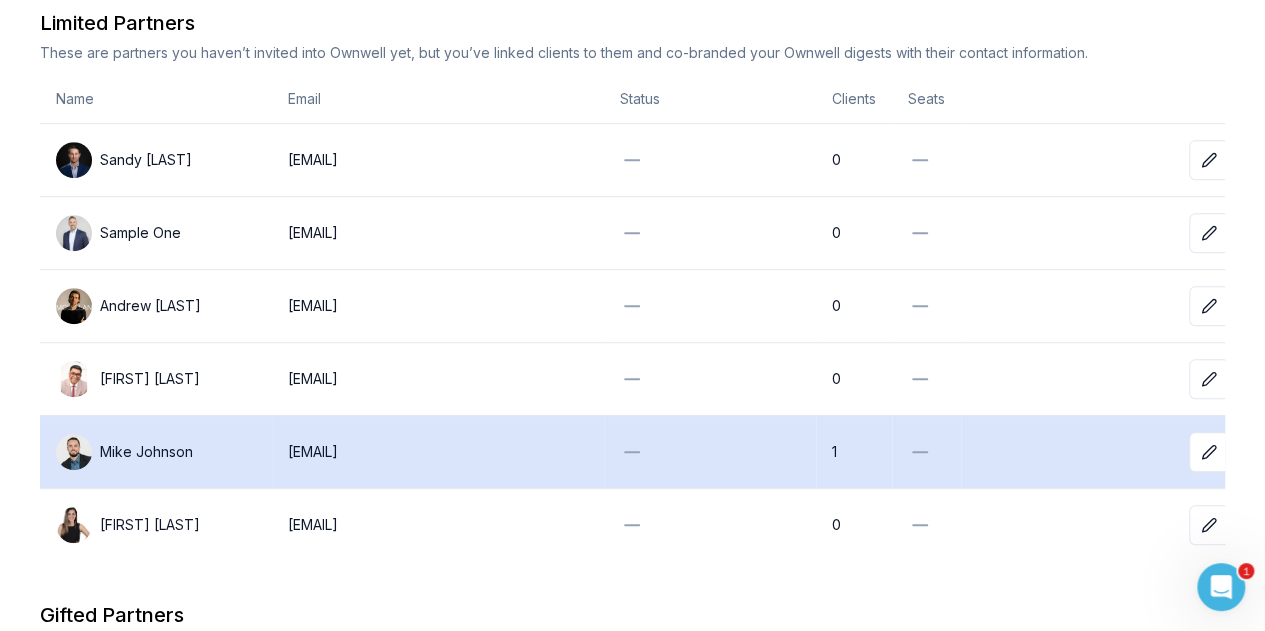 click on "Mike   Johnson" at bounding box center [146, 452] 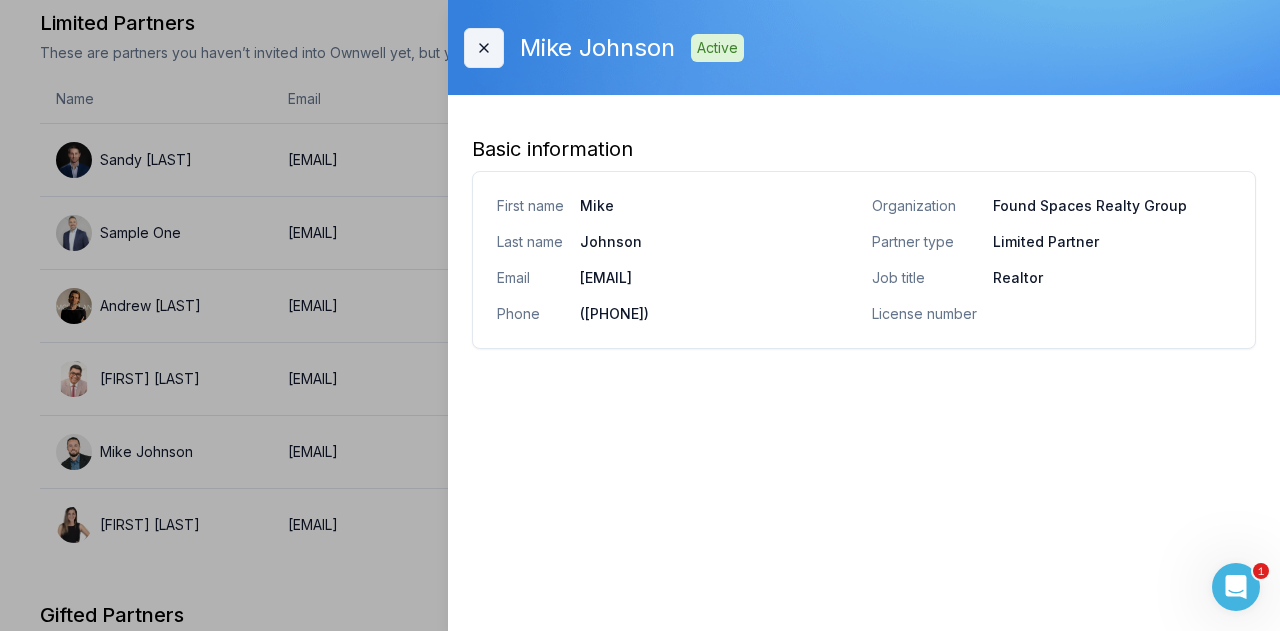 click 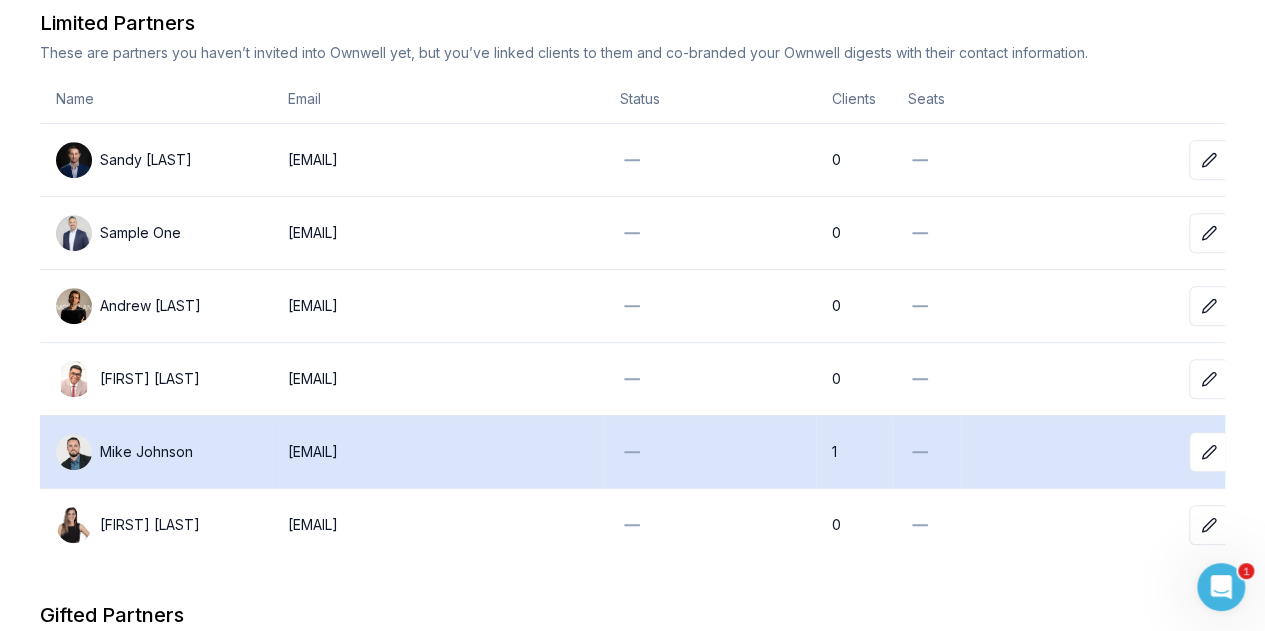 click on "mike@foundspaces.ca" at bounding box center [438, 451] 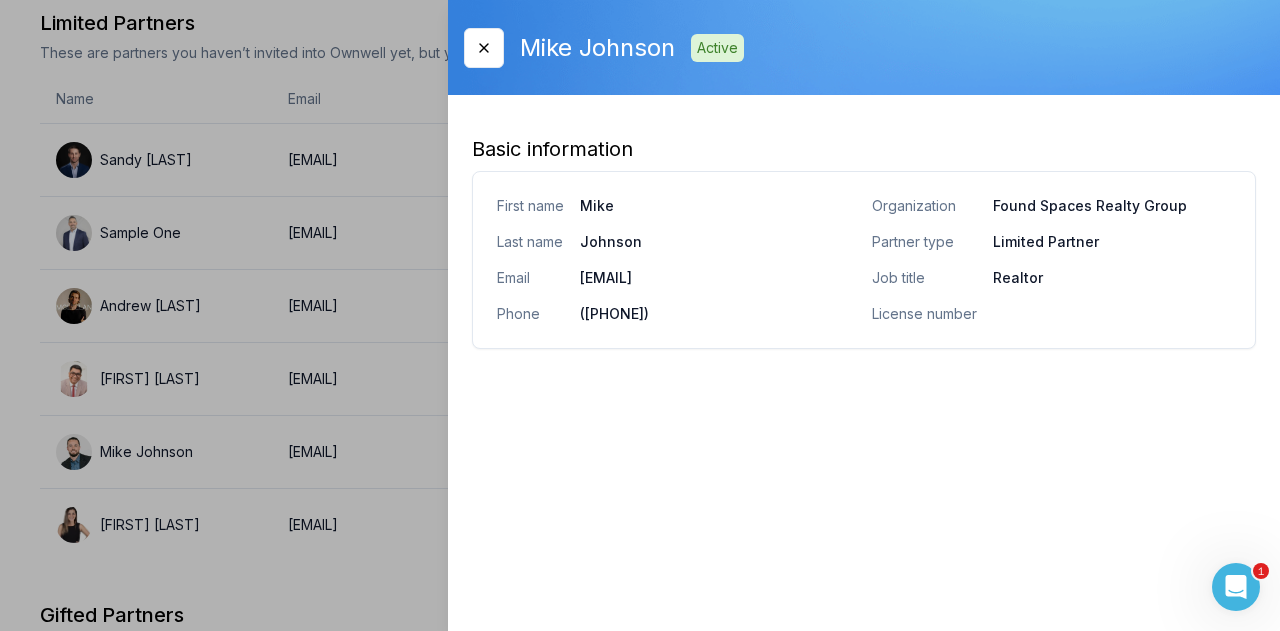 click at bounding box center (640, 315) 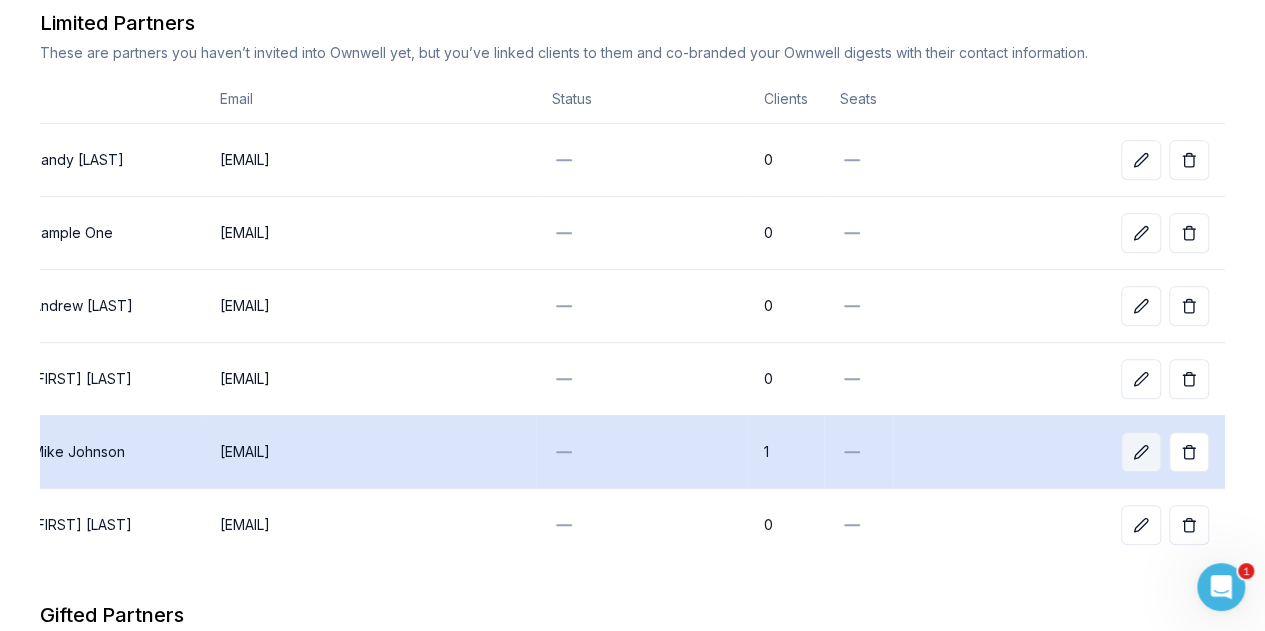 click 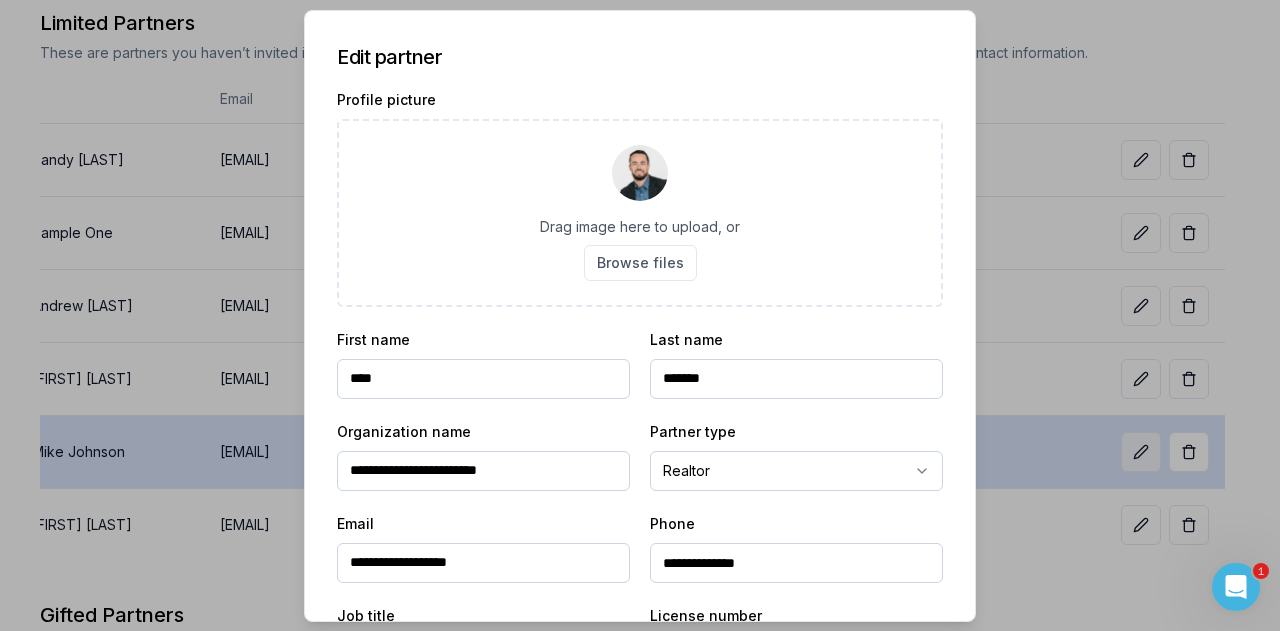 scroll, scrollTop: 0, scrollLeft: 68, axis: horizontal 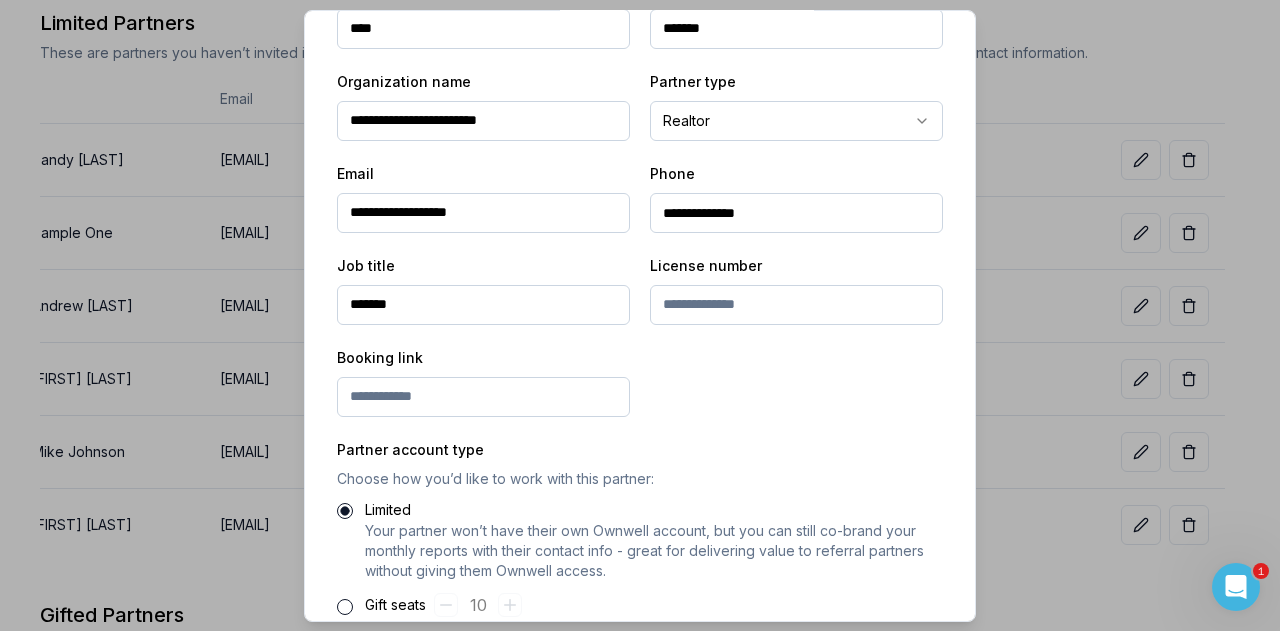 click at bounding box center [483, 396] 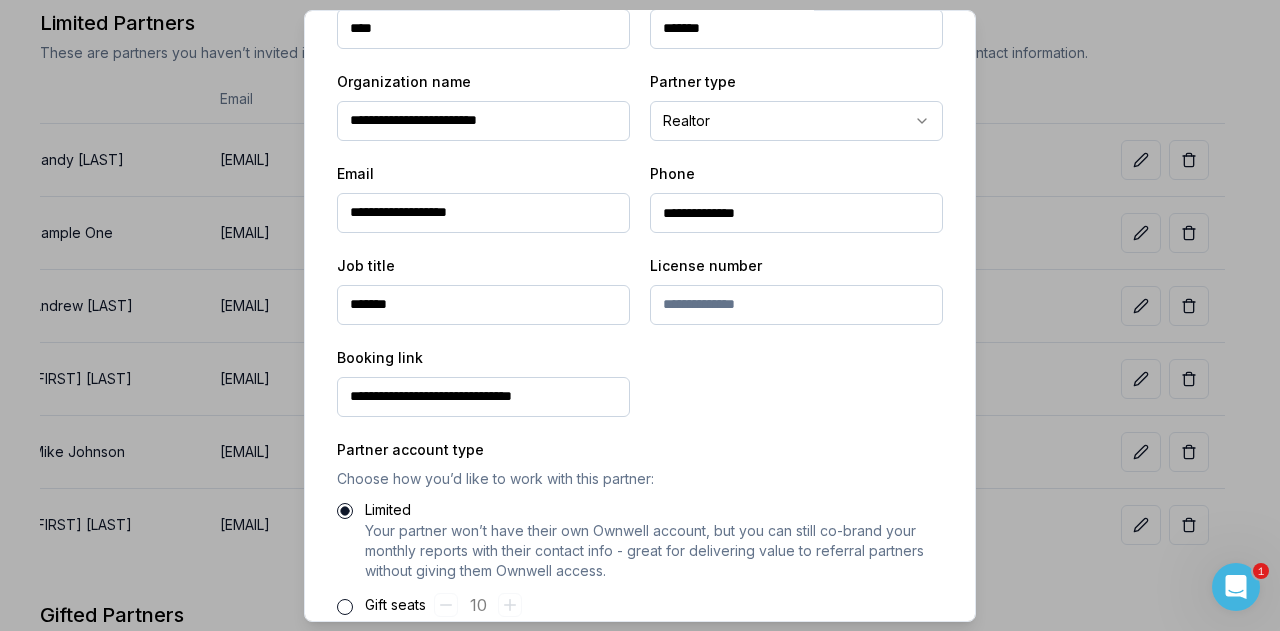 drag, startPoint x: 564, startPoint y: 391, endPoint x: 590, endPoint y: 399, distance: 27.202942 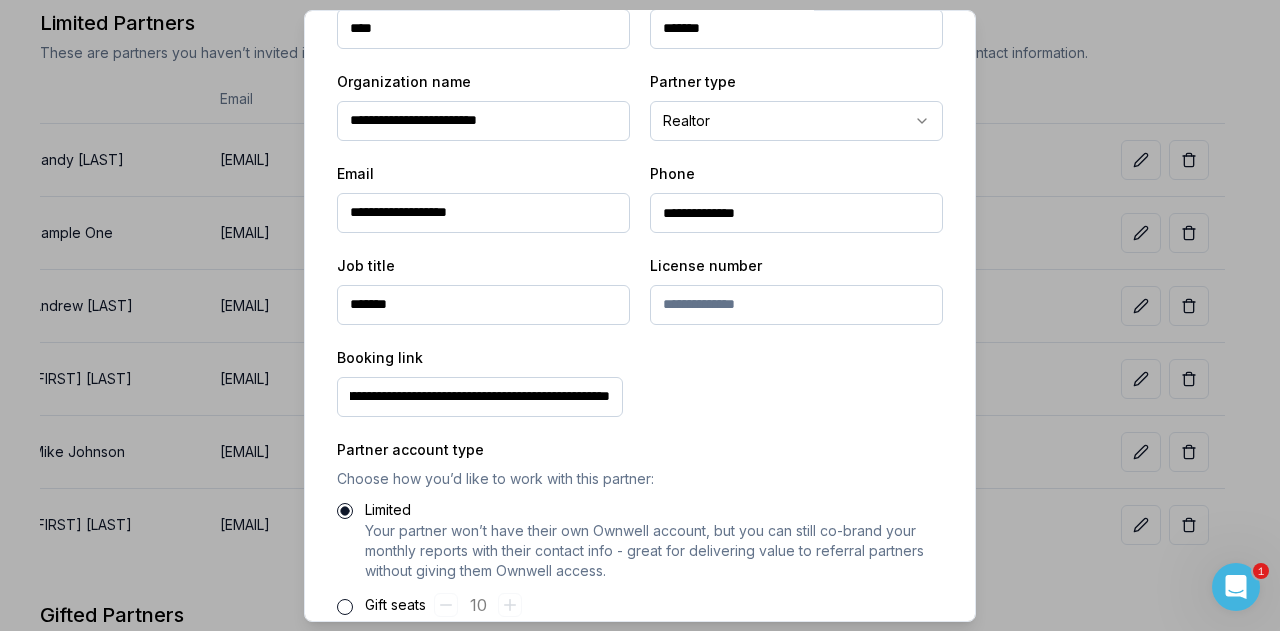 scroll, scrollTop: 0, scrollLeft: 663, axis: horizontal 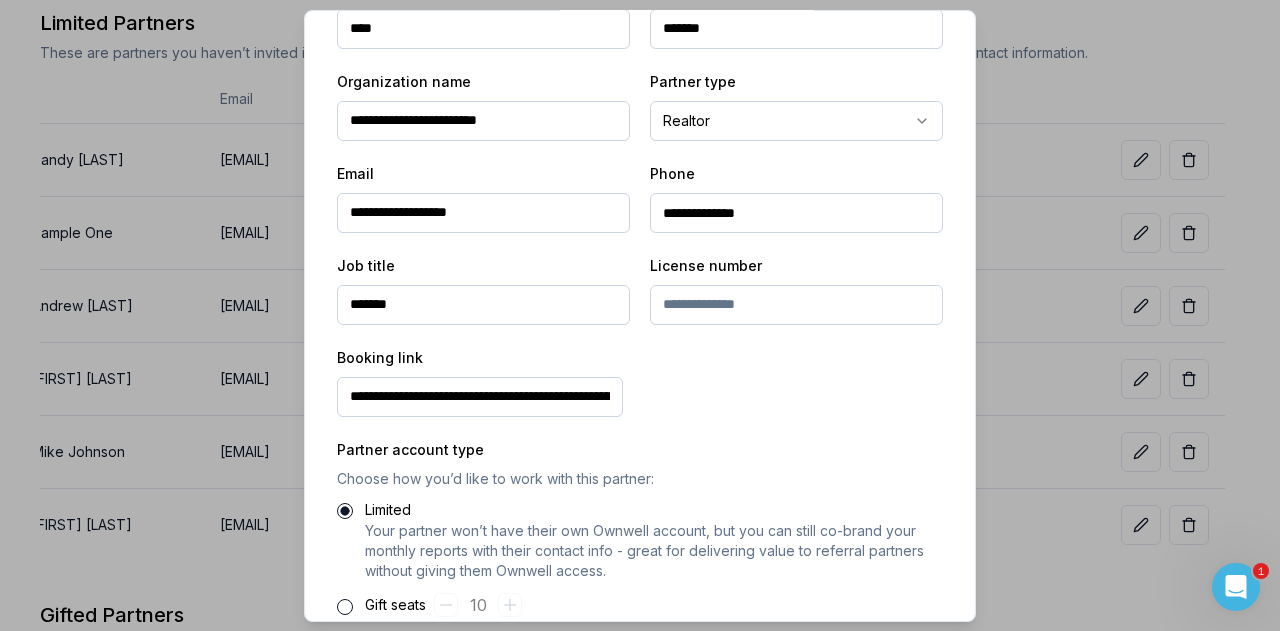 drag, startPoint x: 608, startPoint y: 396, endPoint x: 264, endPoint y: 427, distance: 345.39398 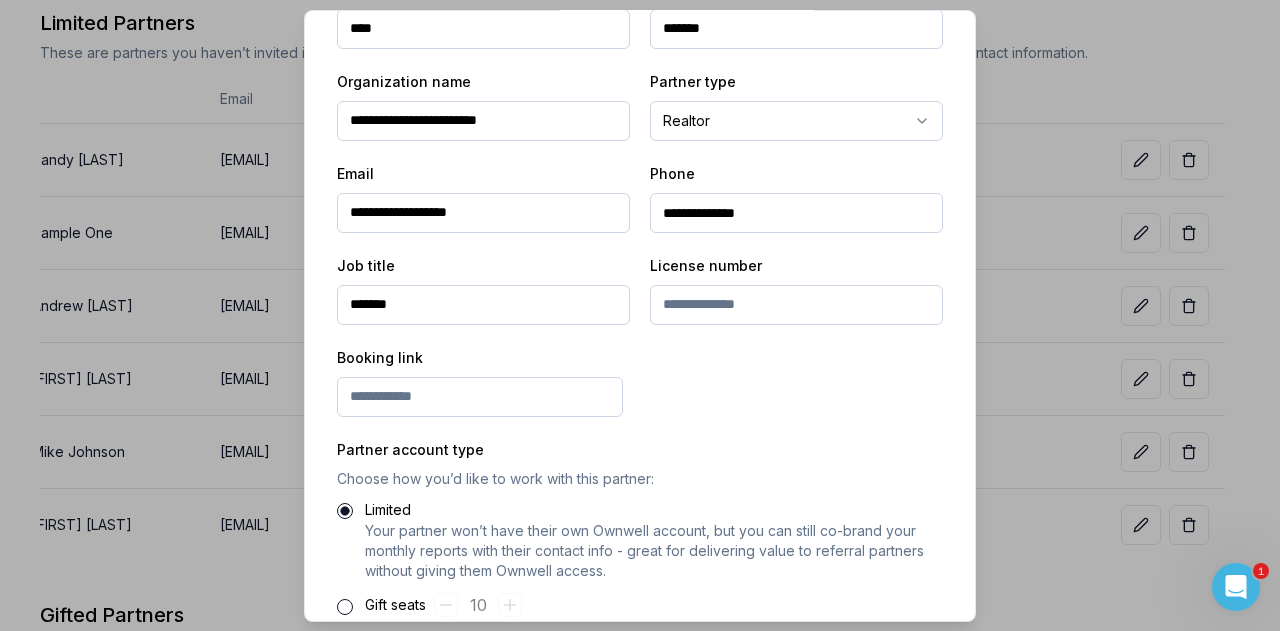 click at bounding box center (480, 396) 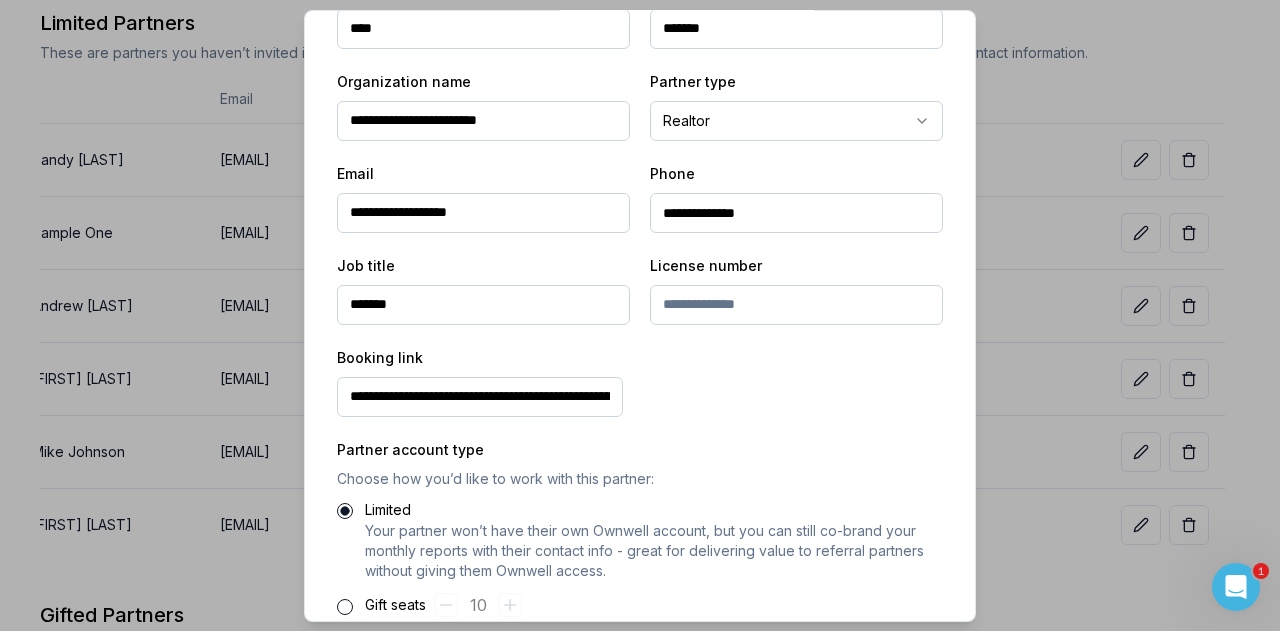 scroll, scrollTop: 0, scrollLeft: 1917, axis: horizontal 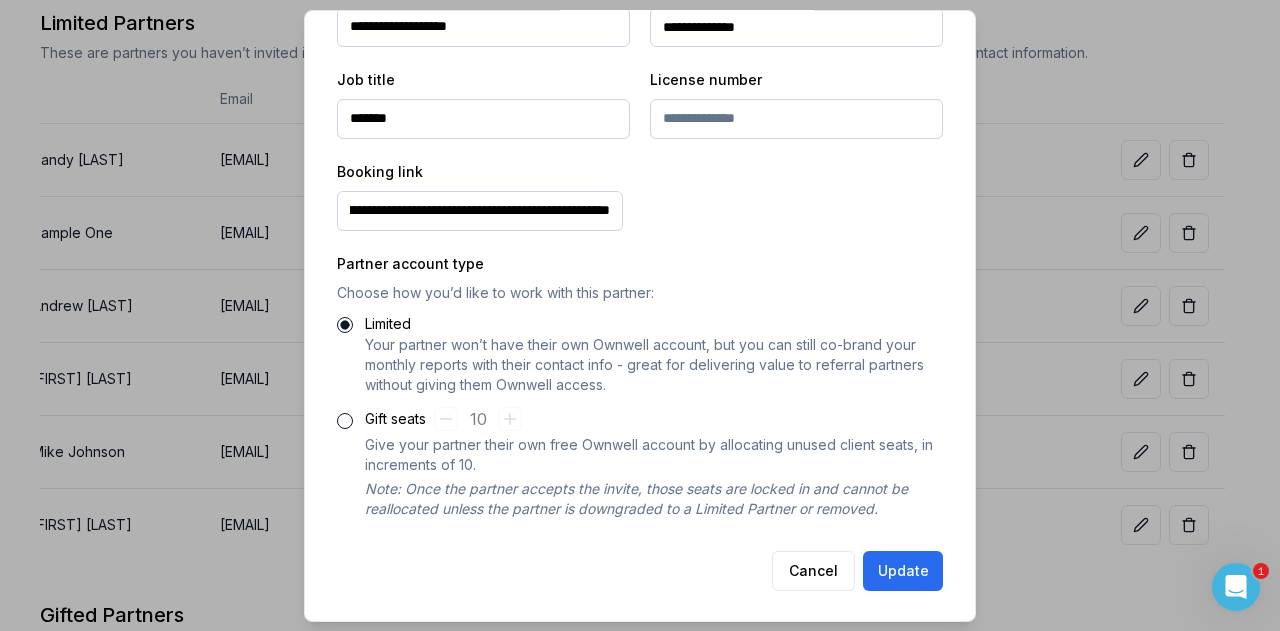 click on "Update" at bounding box center [903, 570] 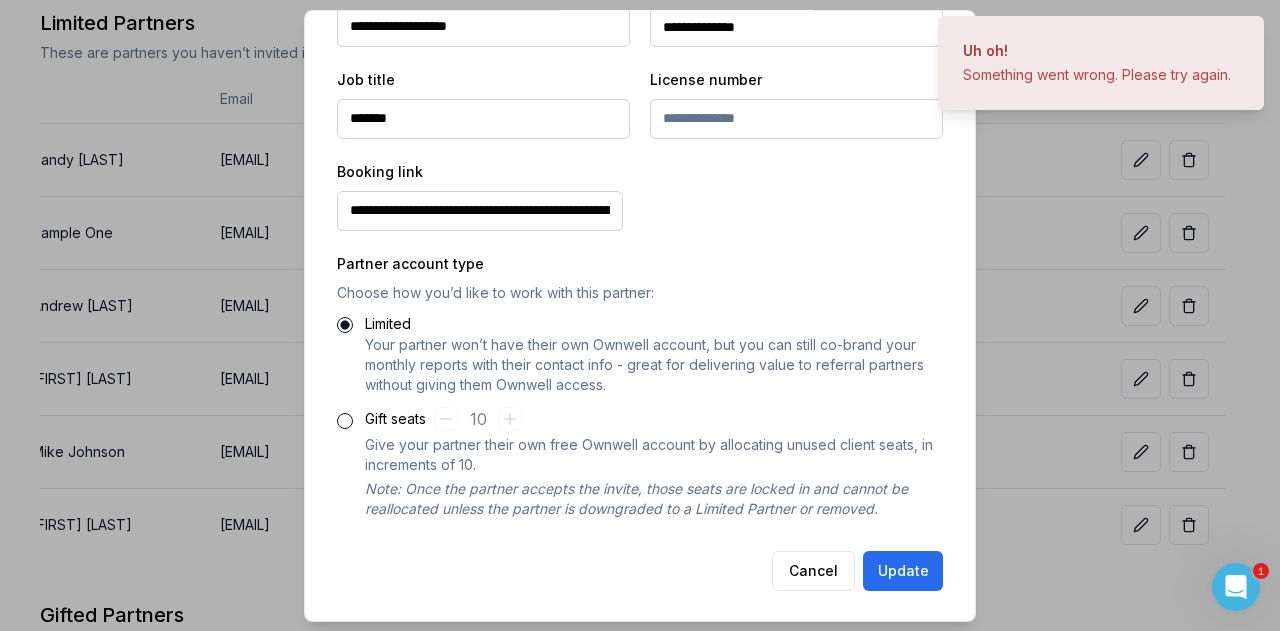 click on "**********" at bounding box center (480, 210) 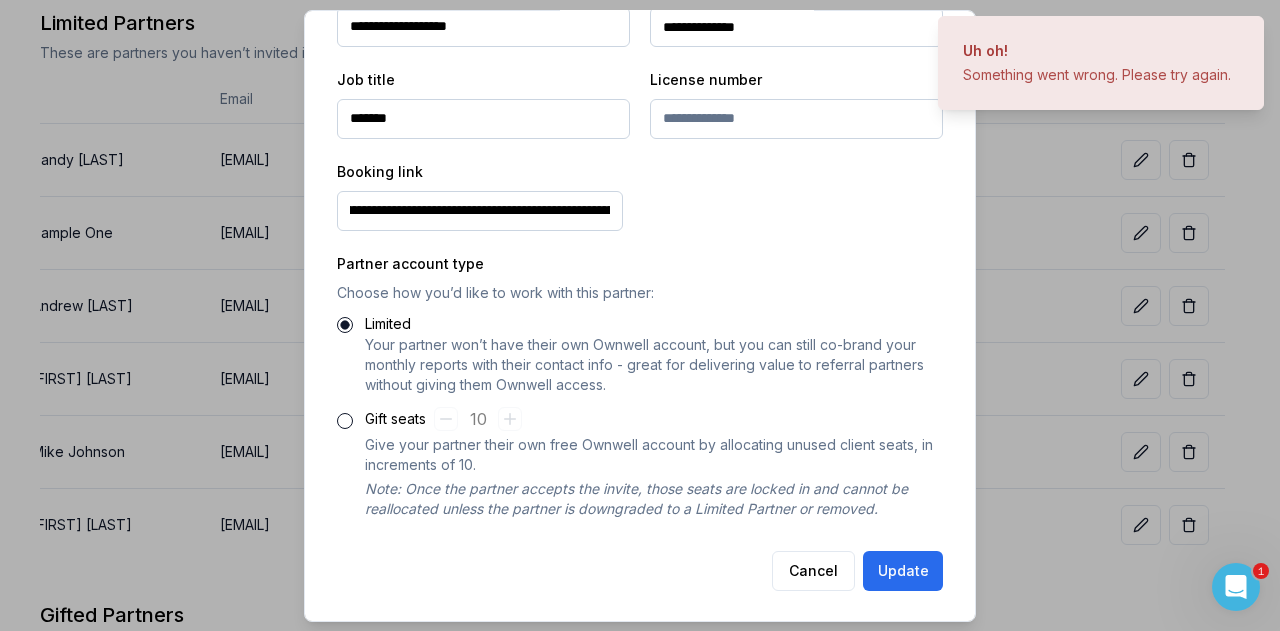 scroll, scrollTop: 0, scrollLeft: 1917, axis: horizontal 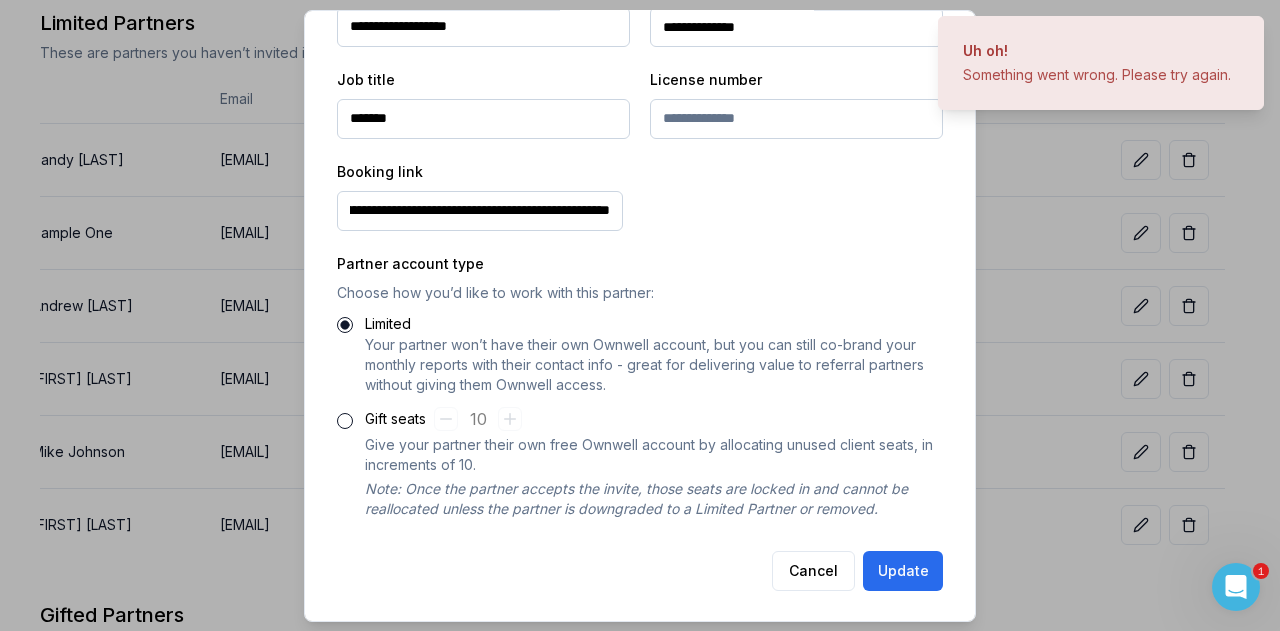 drag, startPoint x: 406, startPoint y: 210, endPoint x: 784, endPoint y: 197, distance: 378.22348 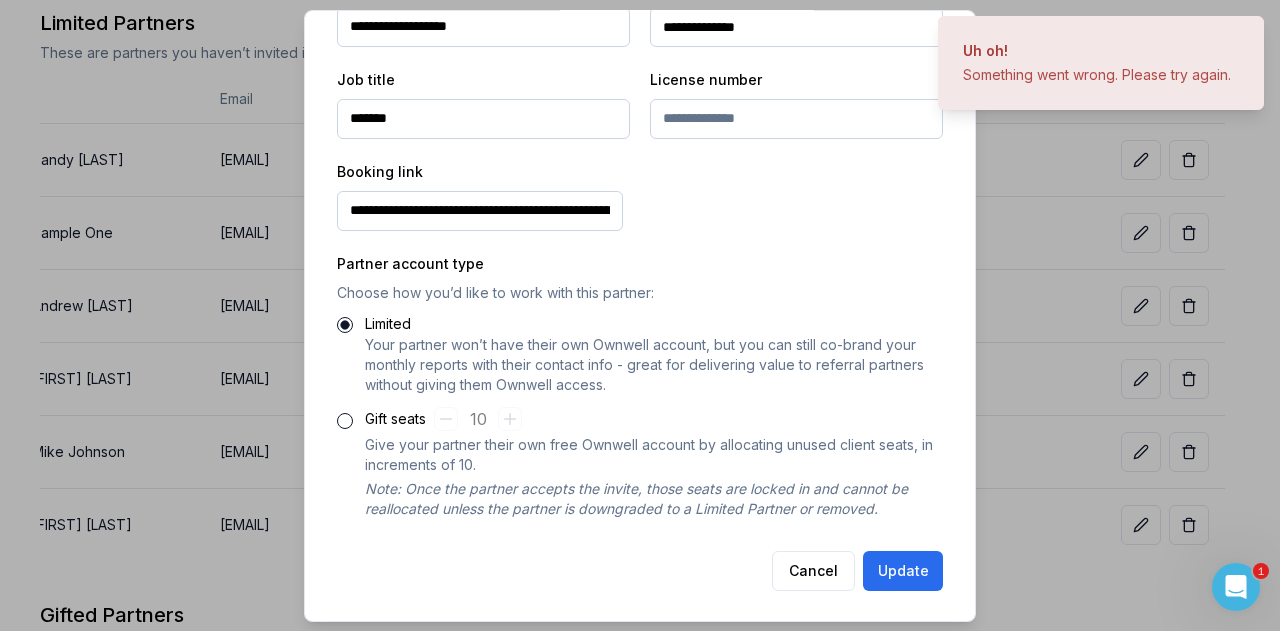 click on "**********" at bounding box center [480, 210] 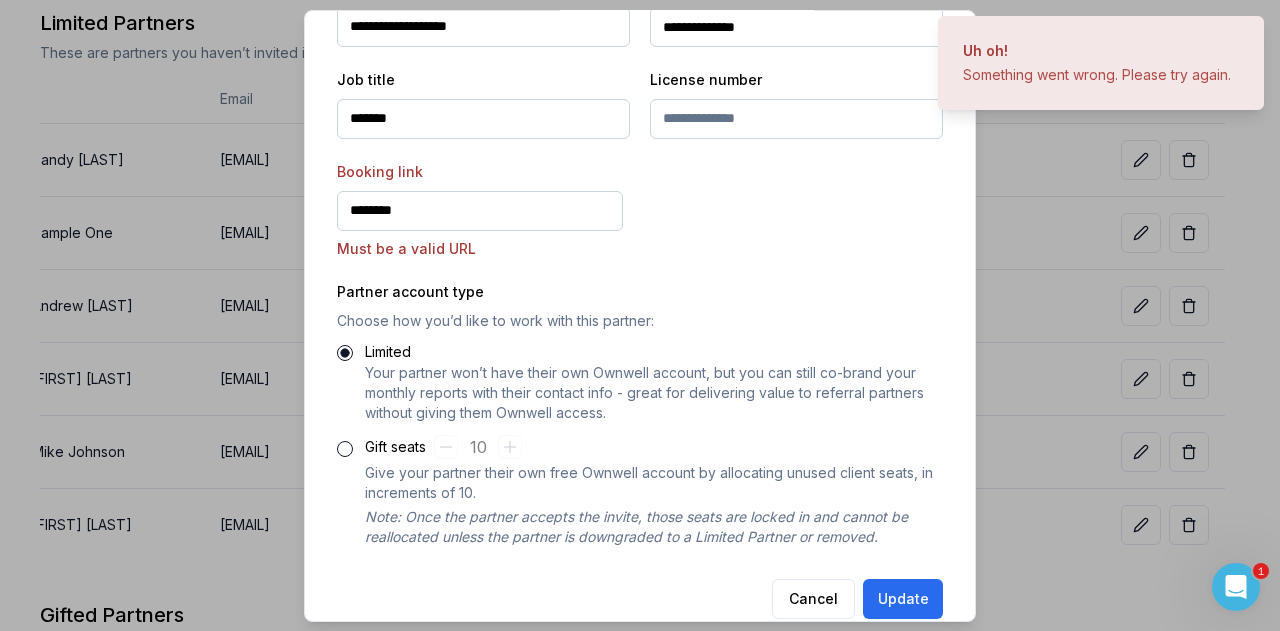 drag, startPoint x: 430, startPoint y: 215, endPoint x: 291, endPoint y: 211, distance: 139.05754 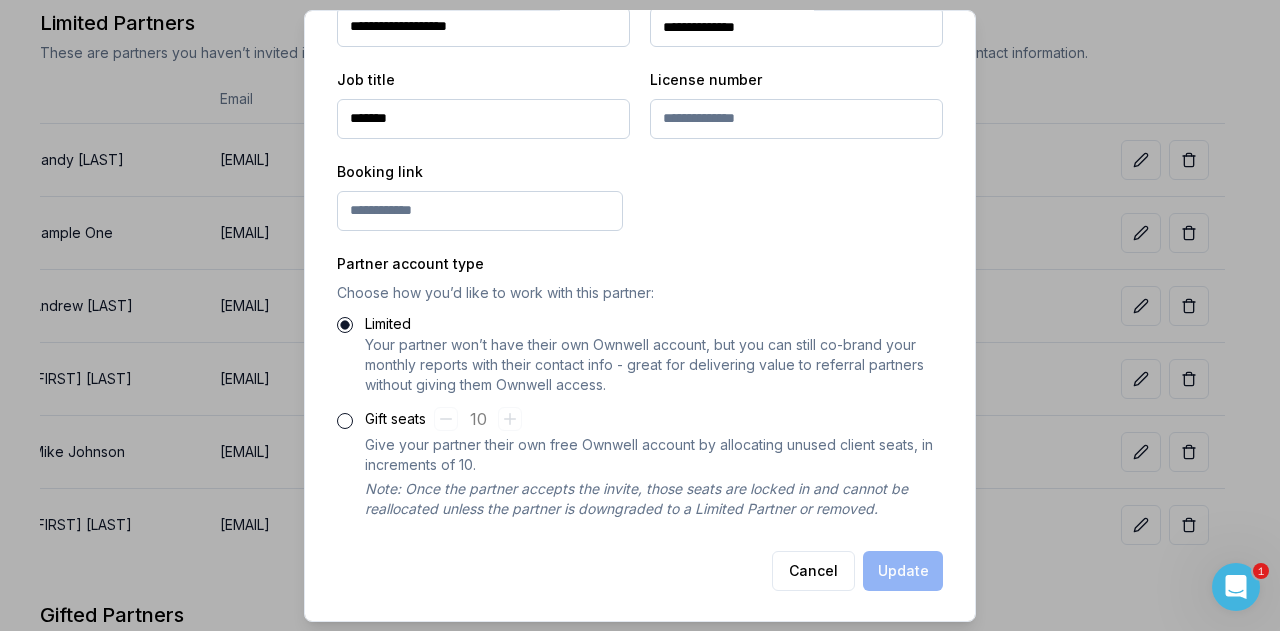 paste on "**********" 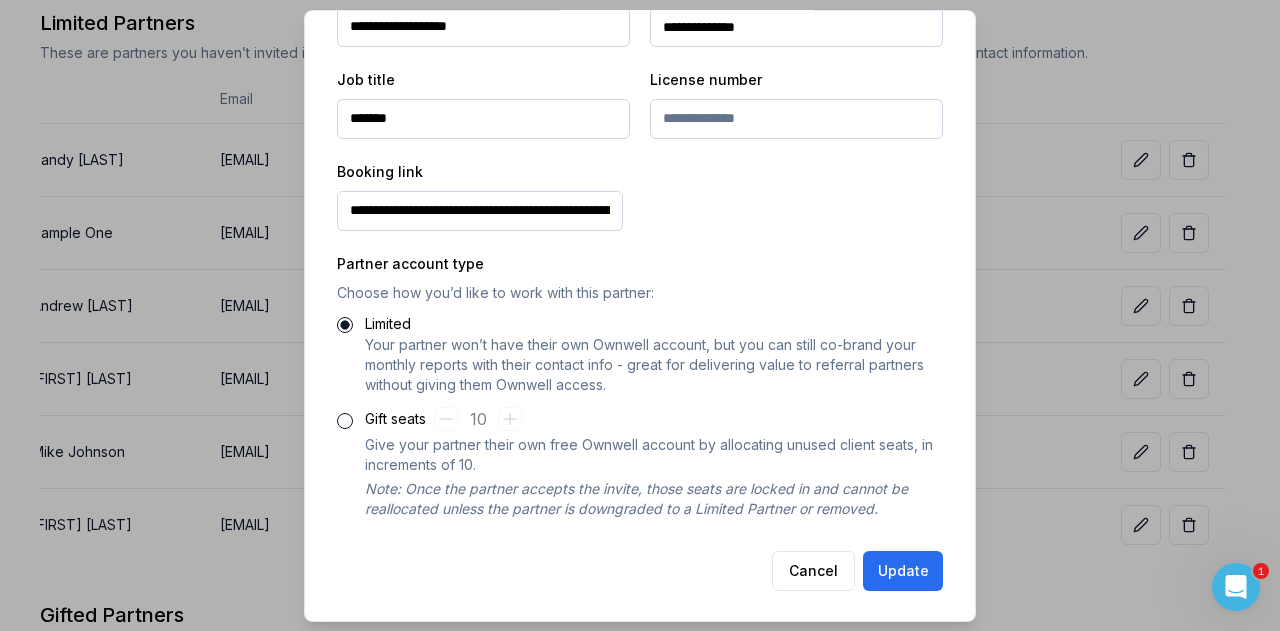 scroll, scrollTop: 0, scrollLeft: 2074, axis: horizontal 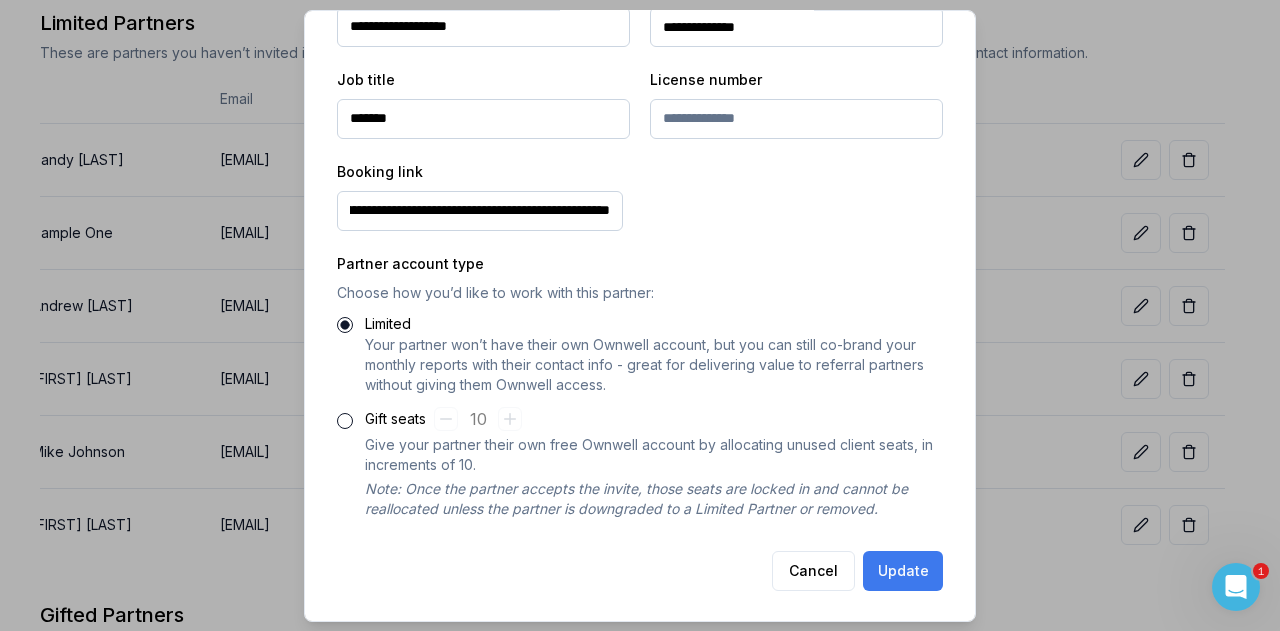 click on "Update" at bounding box center (903, 570) 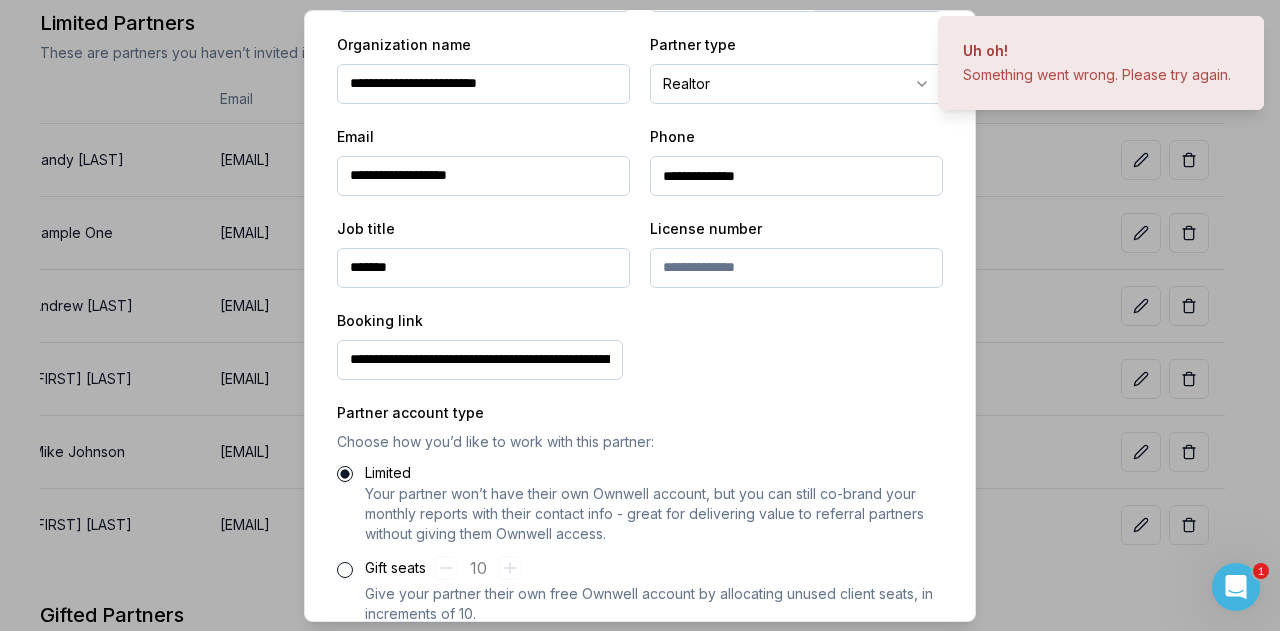 scroll, scrollTop: 388, scrollLeft: 0, axis: vertical 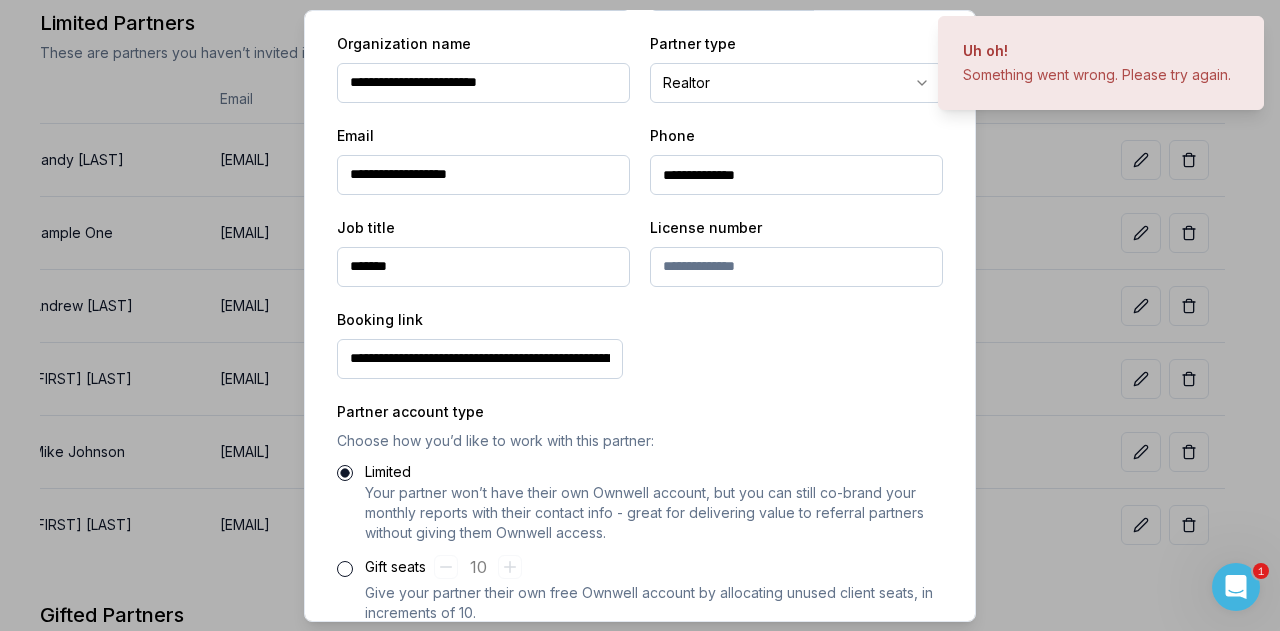 click on "**********" at bounding box center [480, 358] 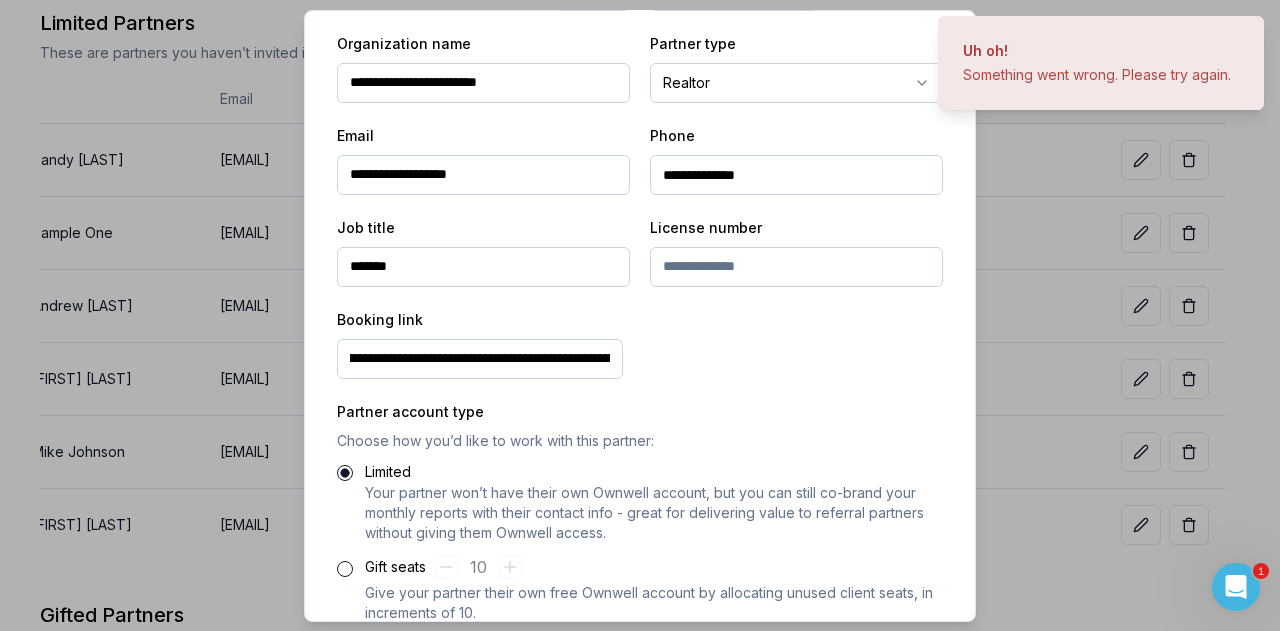 scroll, scrollTop: 0, scrollLeft: 2074, axis: horizontal 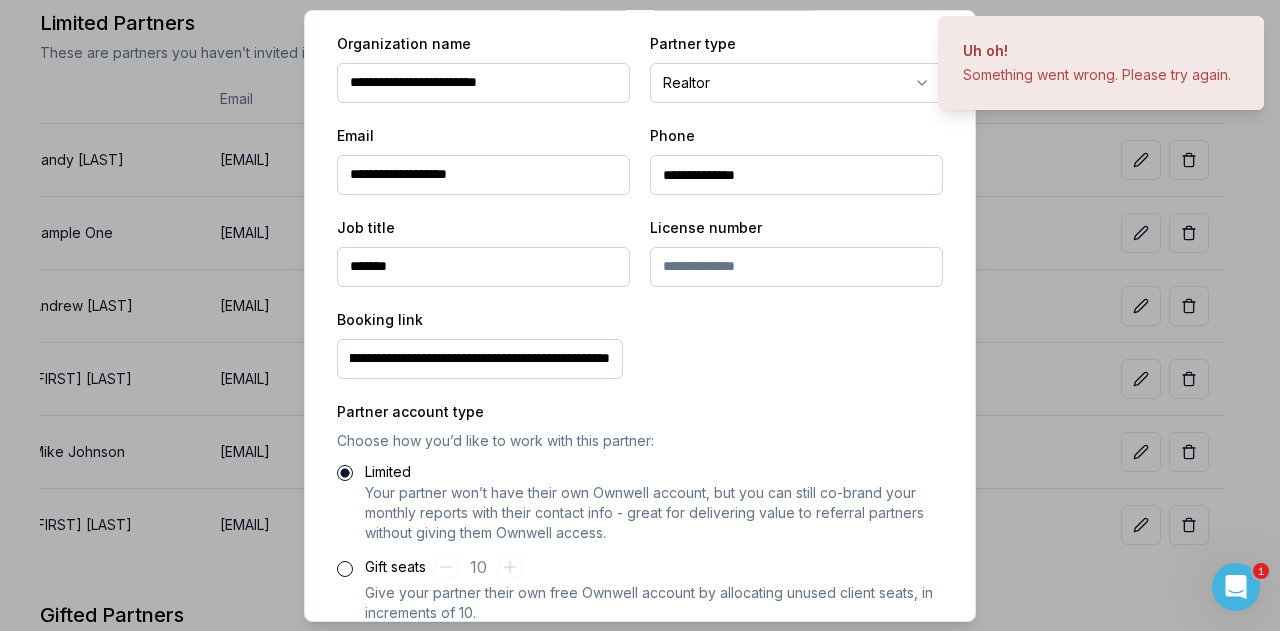 drag, startPoint x: 346, startPoint y: 357, endPoint x: 826, endPoint y: 347, distance: 480.10416 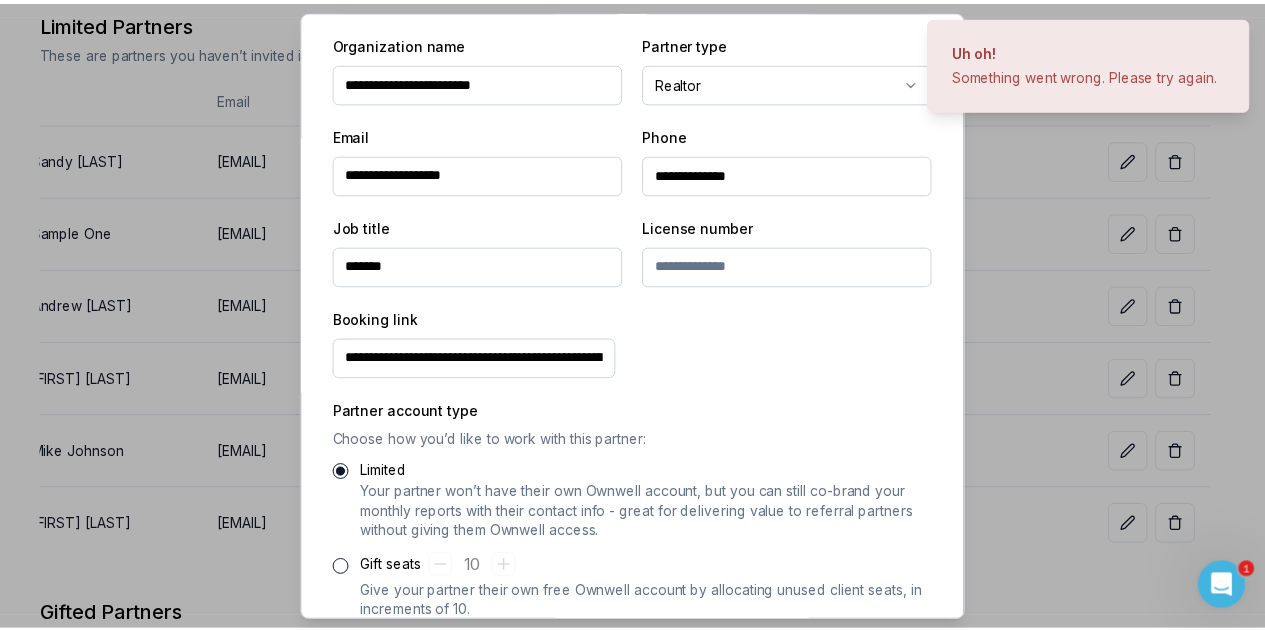 scroll, scrollTop: 536, scrollLeft: 0, axis: vertical 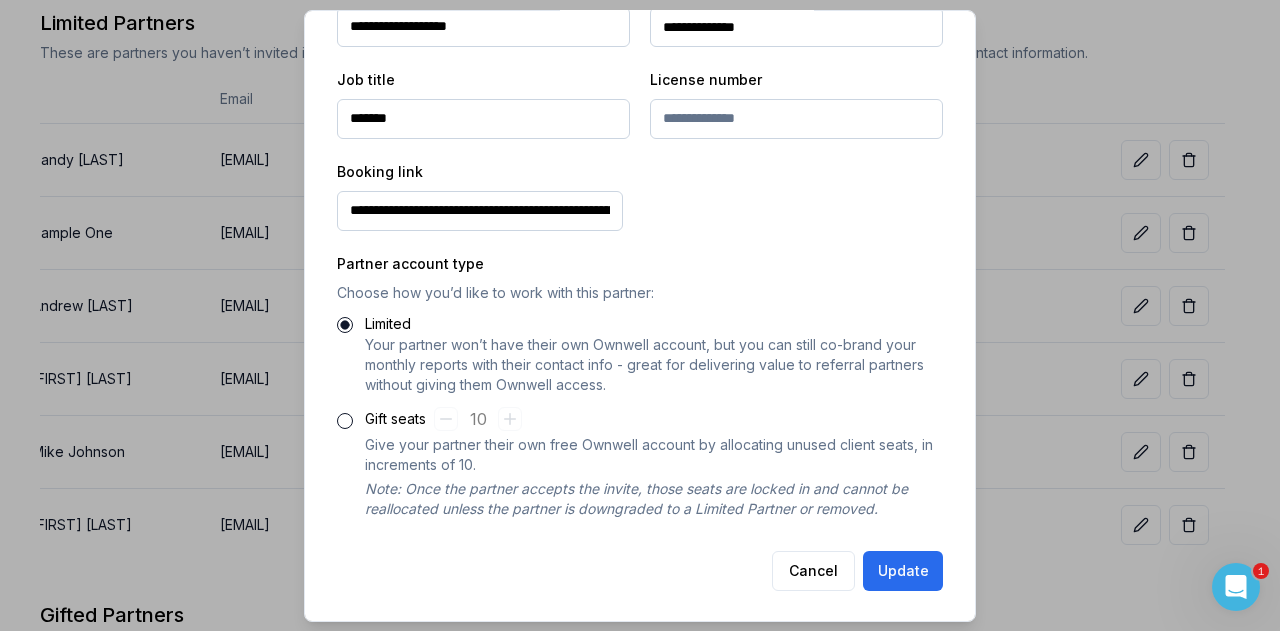 click on "Update" at bounding box center [903, 570] 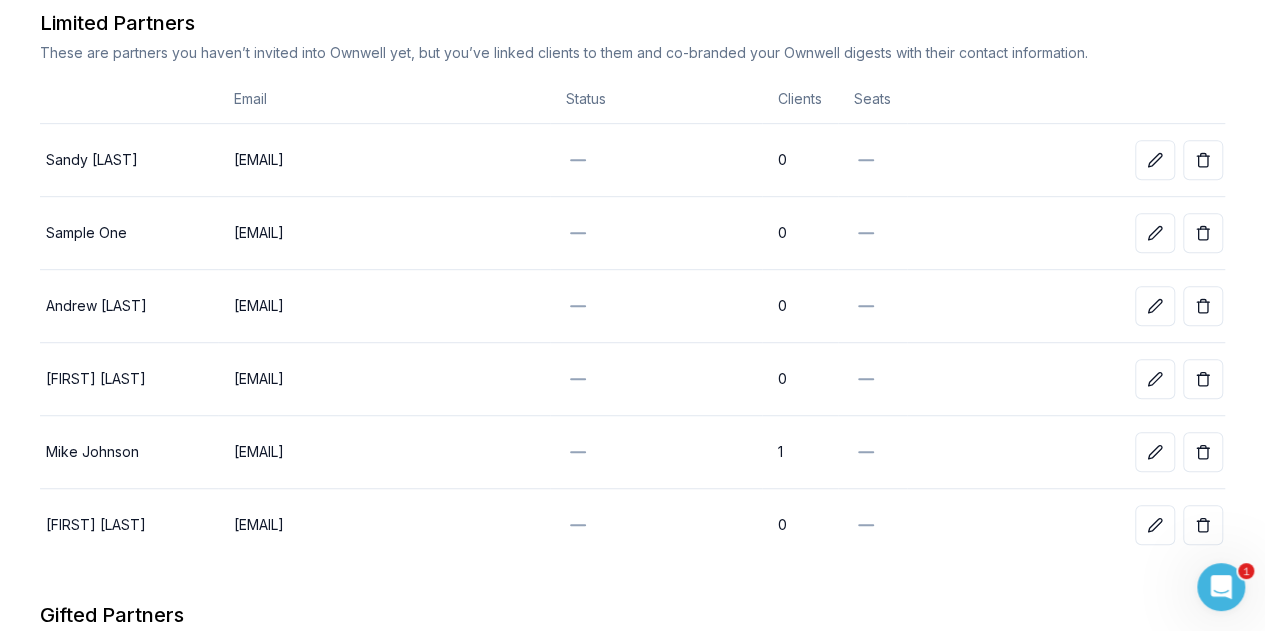scroll, scrollTop: 0, scrollLeft: 69, axis: horizontal 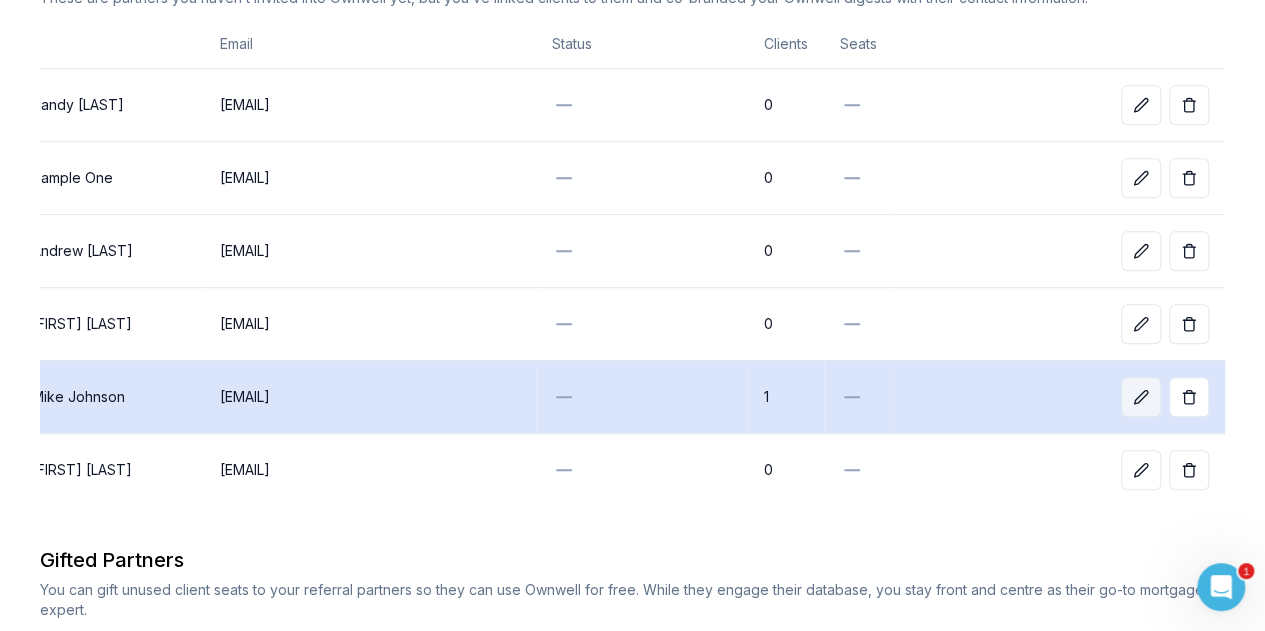 click 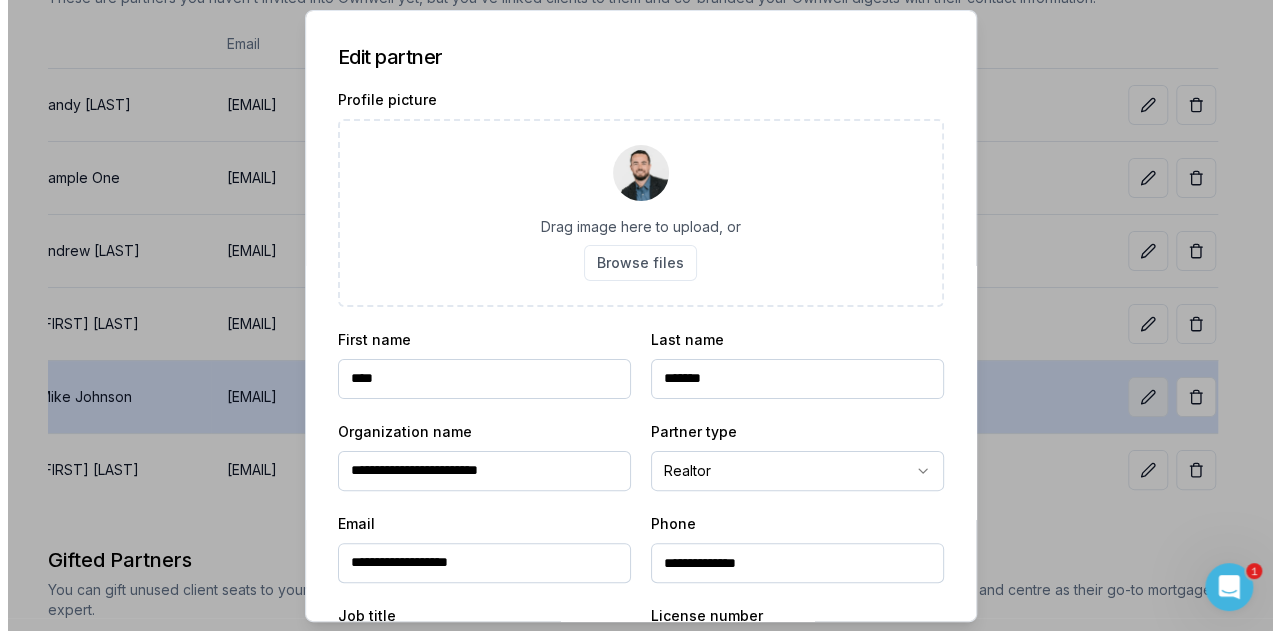 scroll, scrollTop: 0, scrollLeft: 68, axis: horizontal 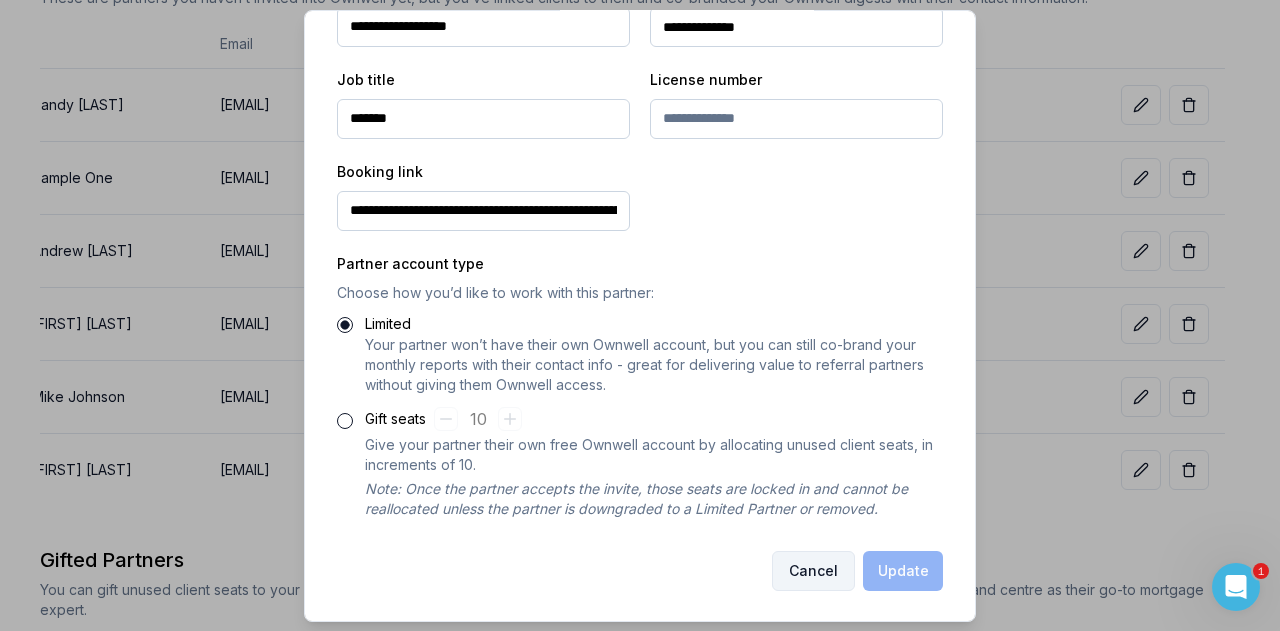 click on "Cancel" at bounding box center [813, 570] 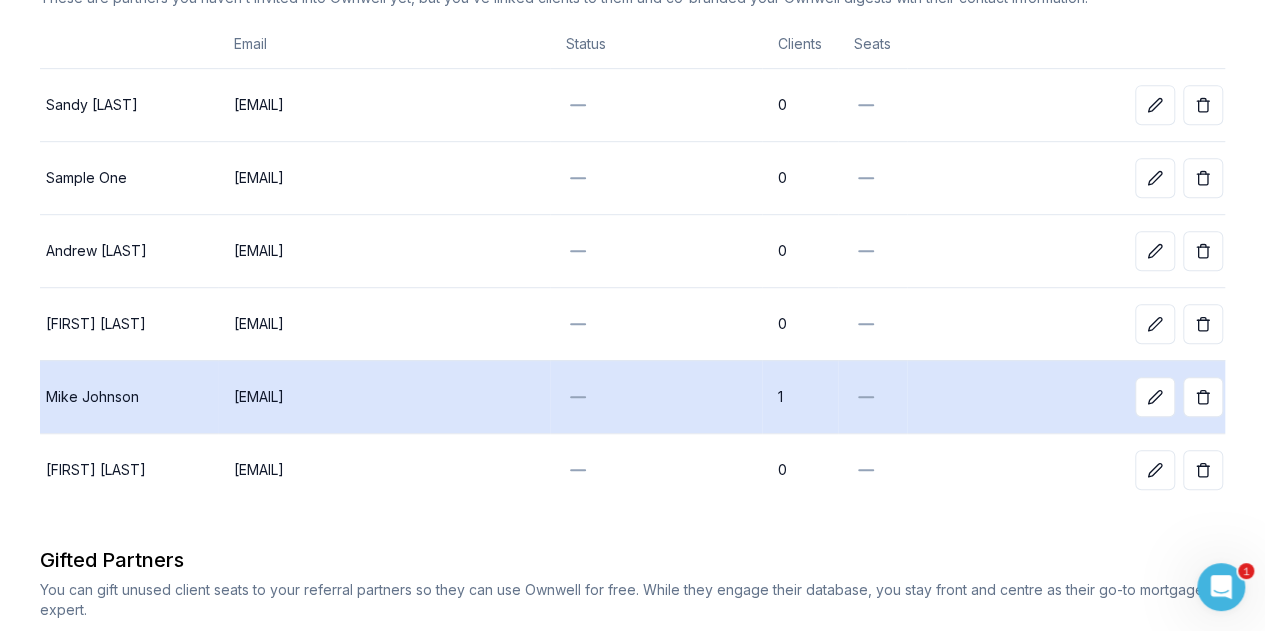 scroll, scrollTop: 0, scrollLeft: 0, axis: both 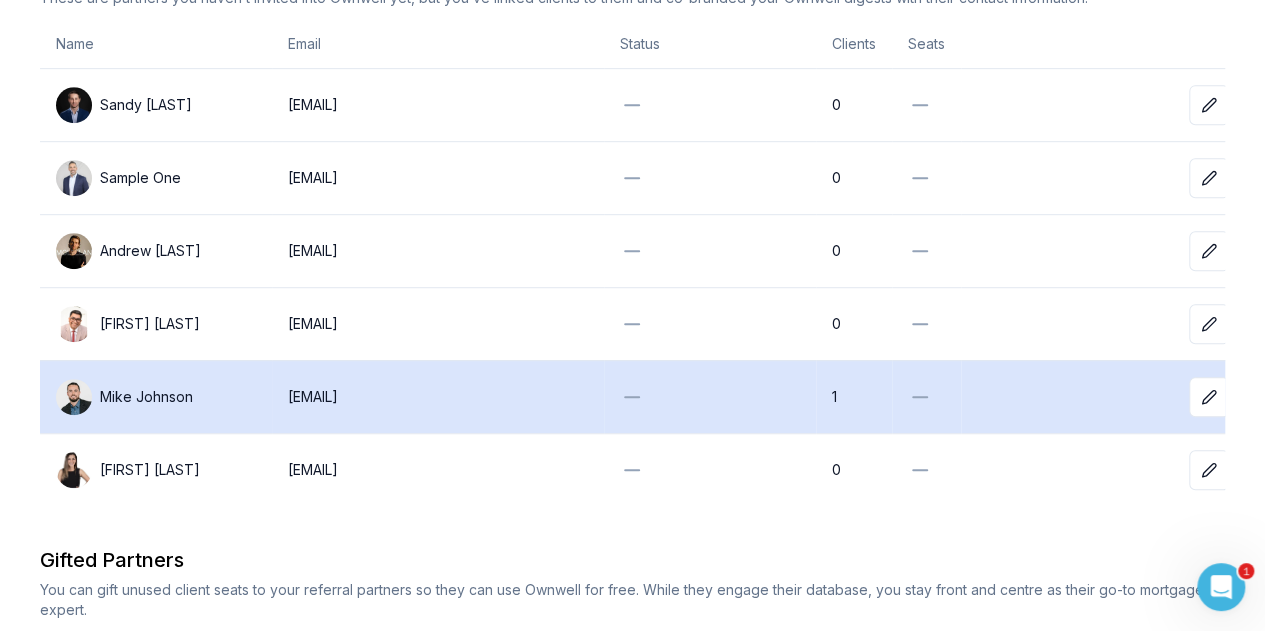 click on "Mike   Johnson" at bounding box center (156, 397) 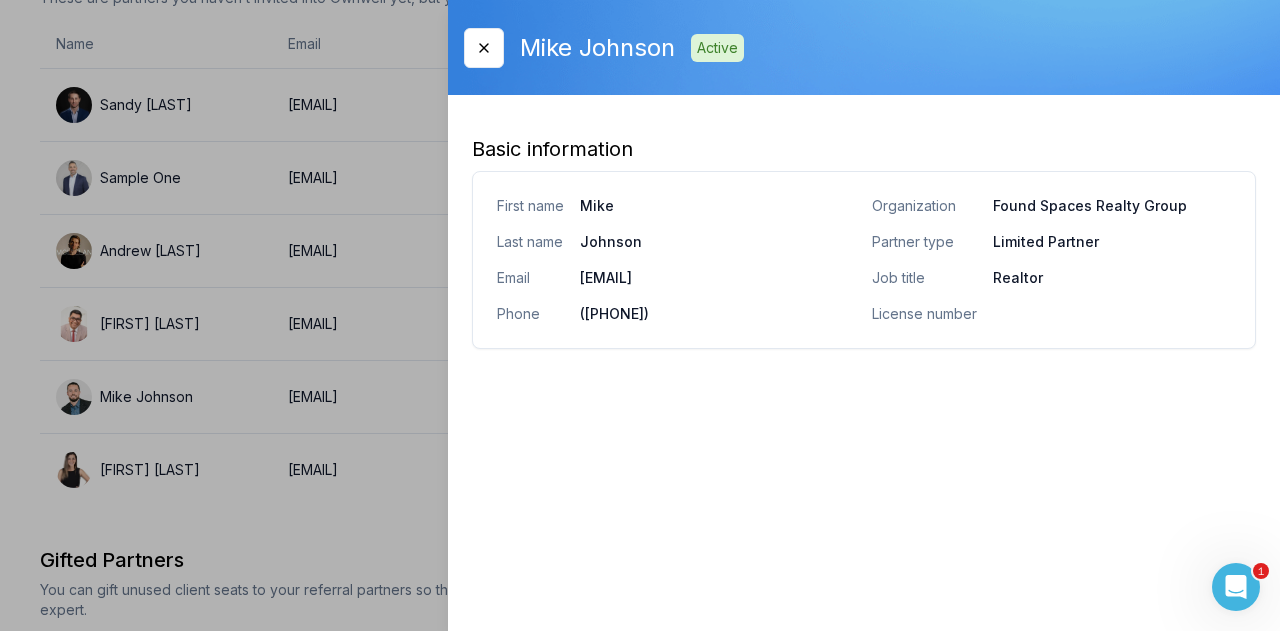click at bounding box center (640, 315) 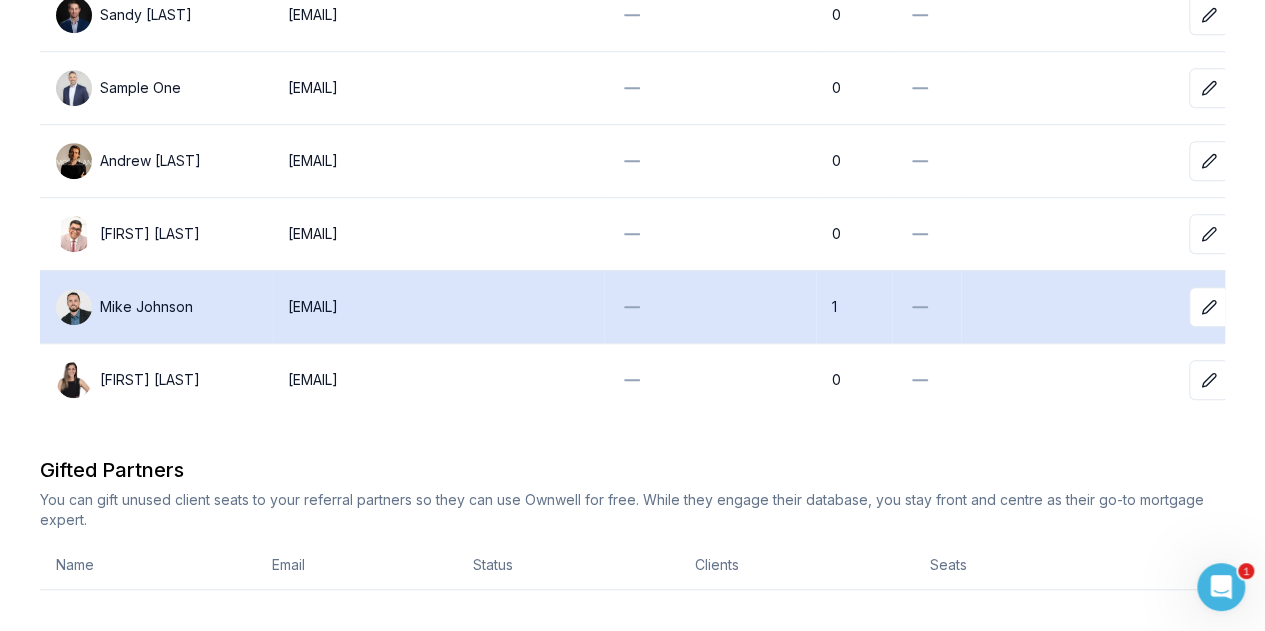 scroll, scrollTop: 563, scrollLeft: 0, axis: vertical 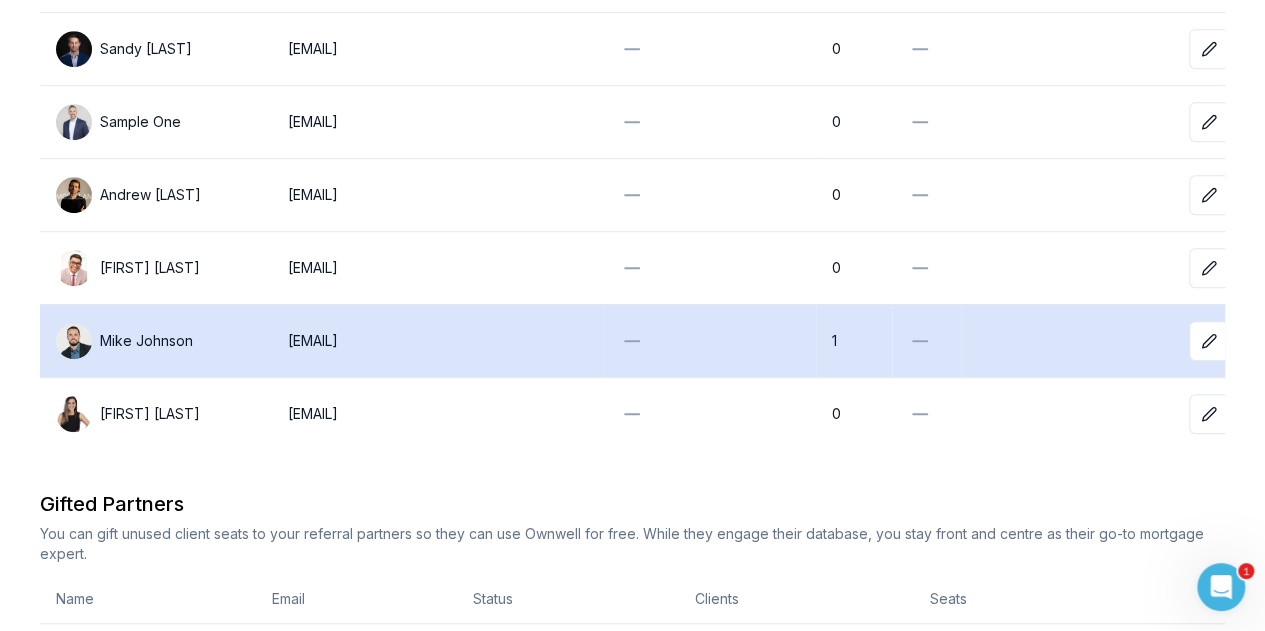 click on "mike@foundspaces.ca" at bounding box center (438, 341) 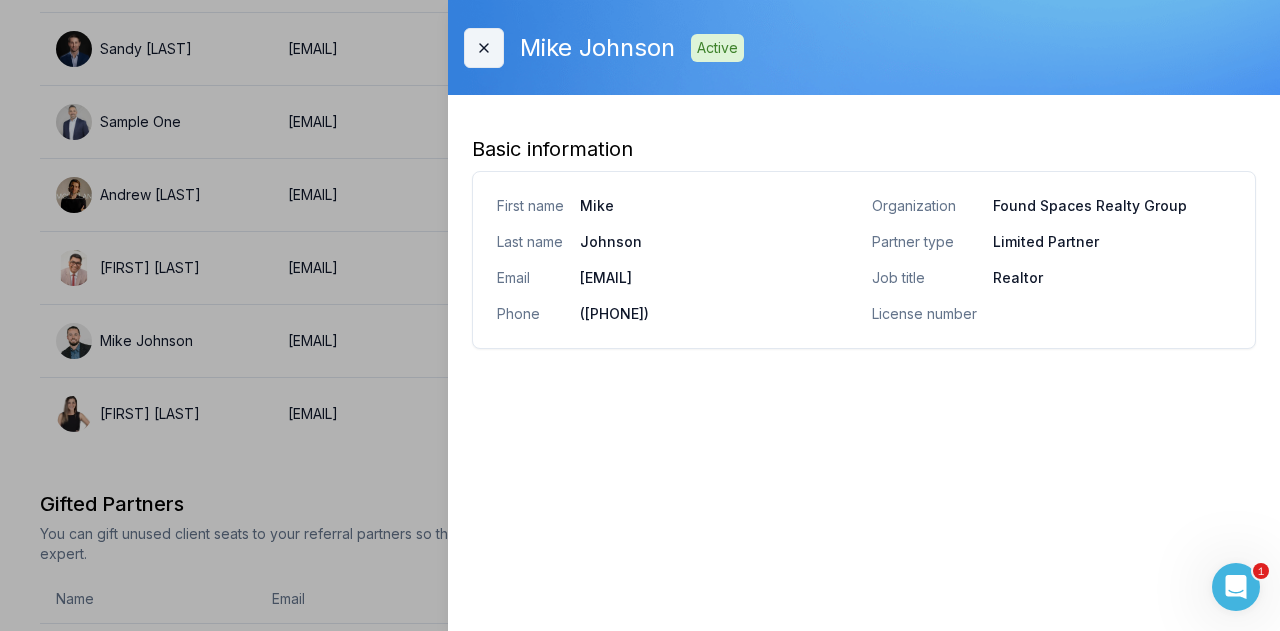 click on "Close" at bounding box center [484, 48] 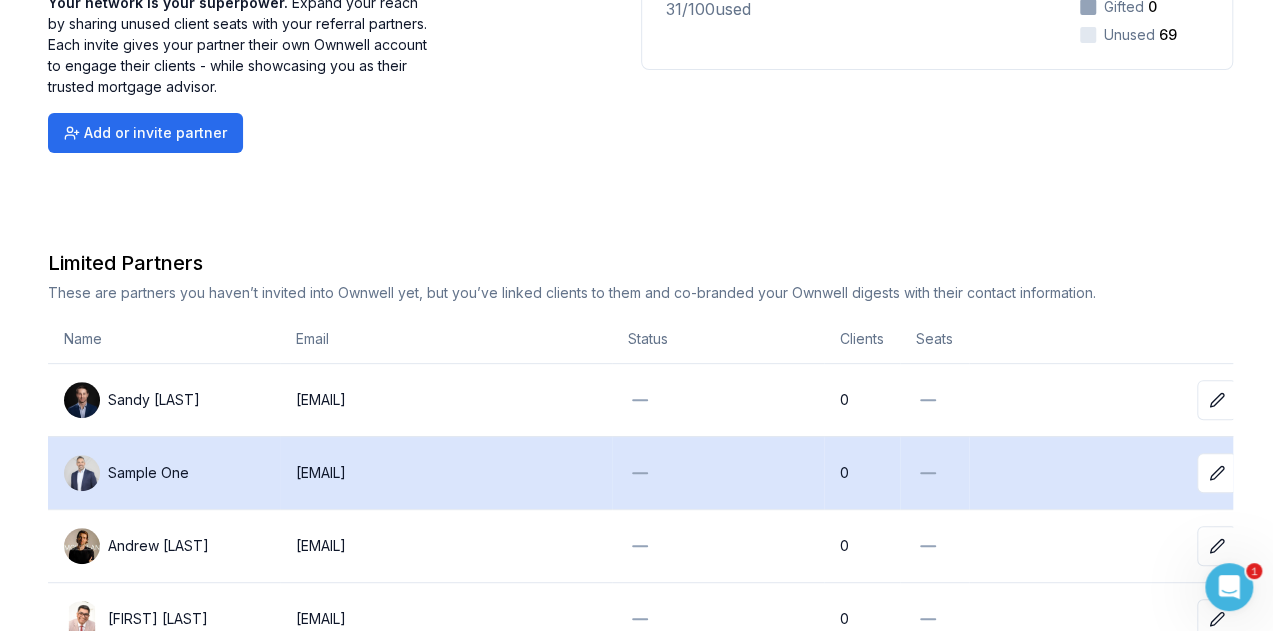 scroll, scrollTop: 0, scrollLeft: 0, axis: both 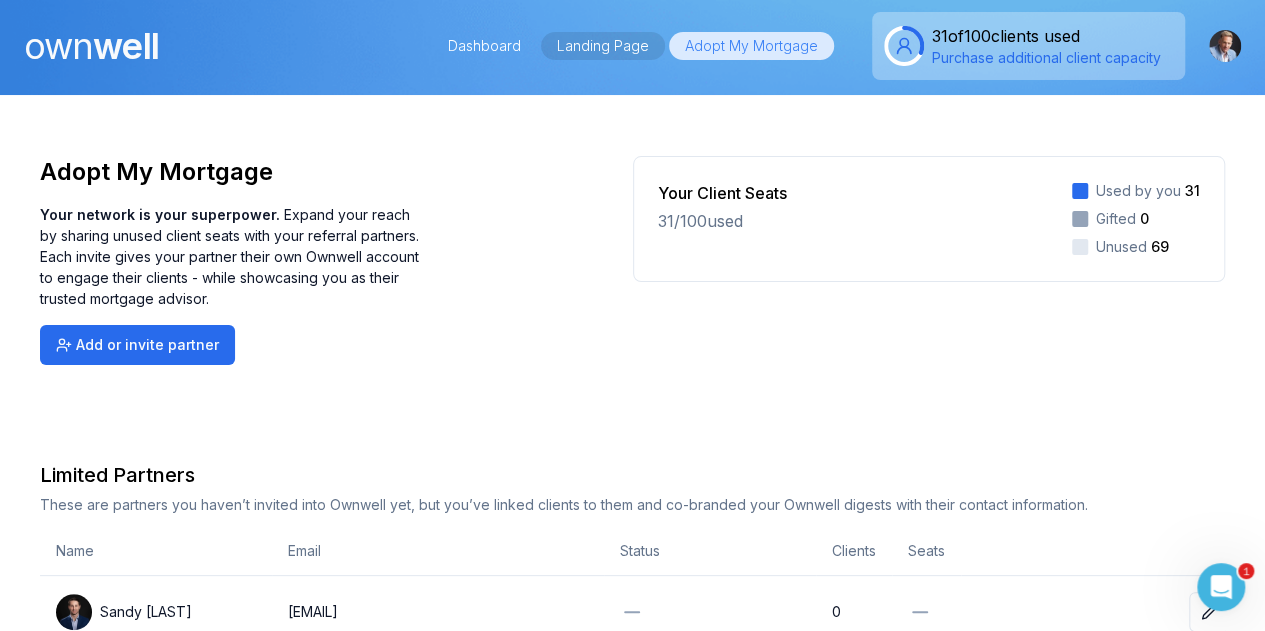 click on "Landing Page" at bounding box center (603, 46) 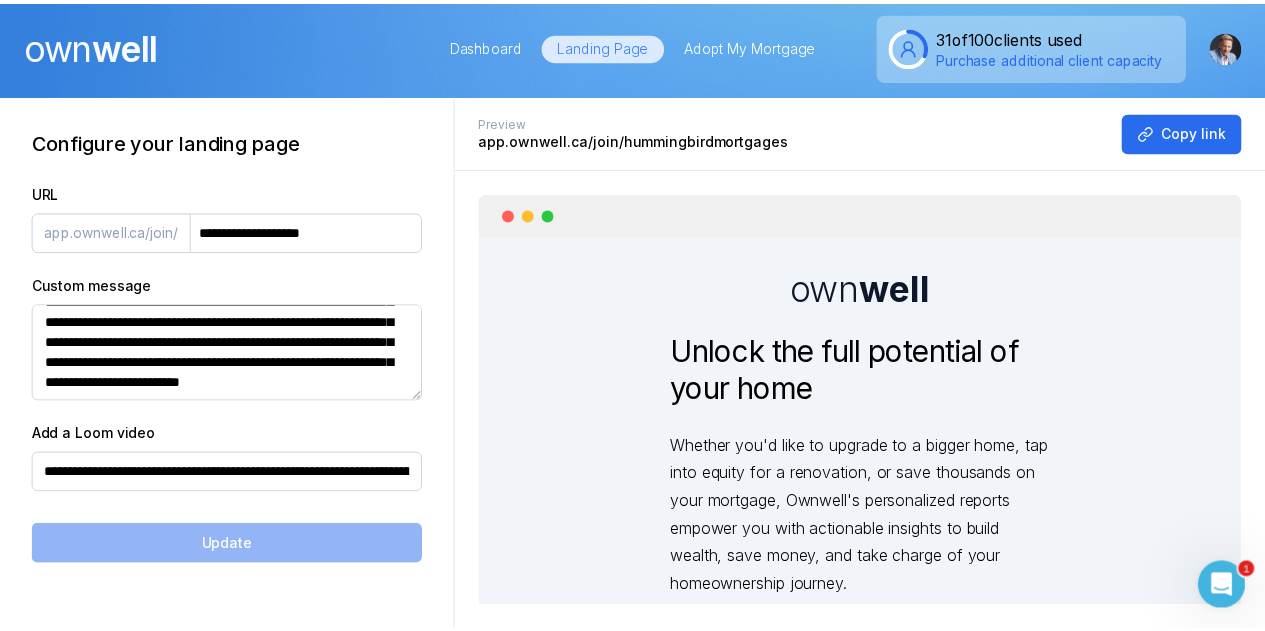 scroll, scrollTop: 28, scrollLeft: 0, axis: vertical 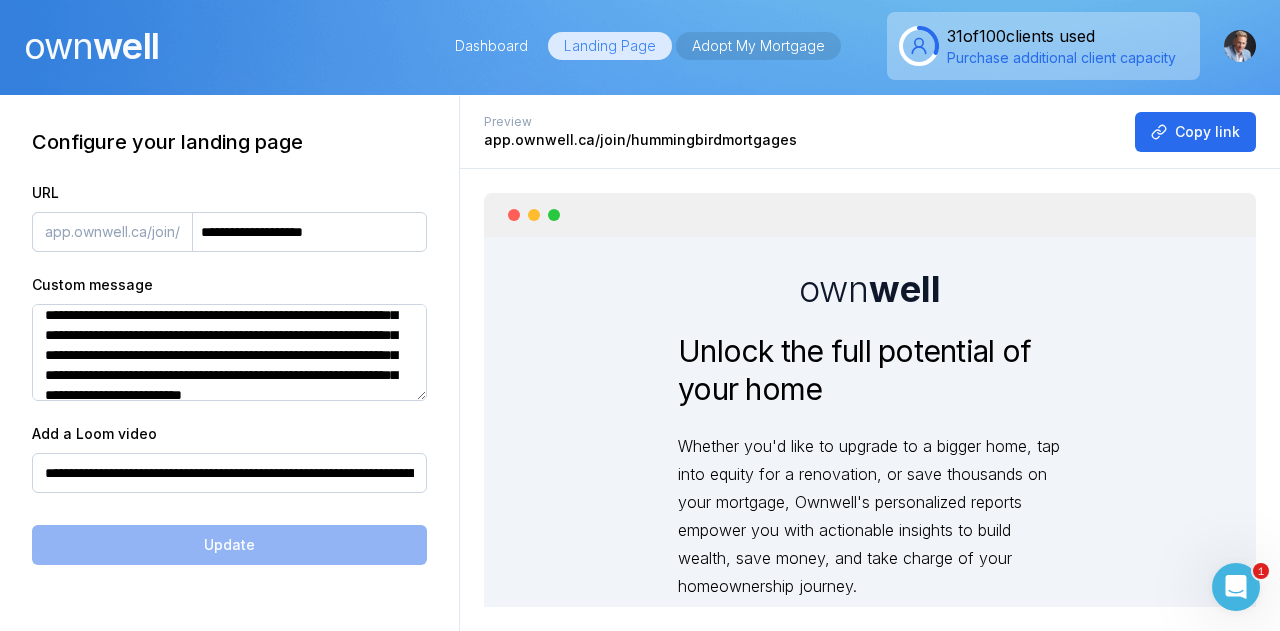 click on "Adopt My Mortgage" at bounding box center (758, 46) 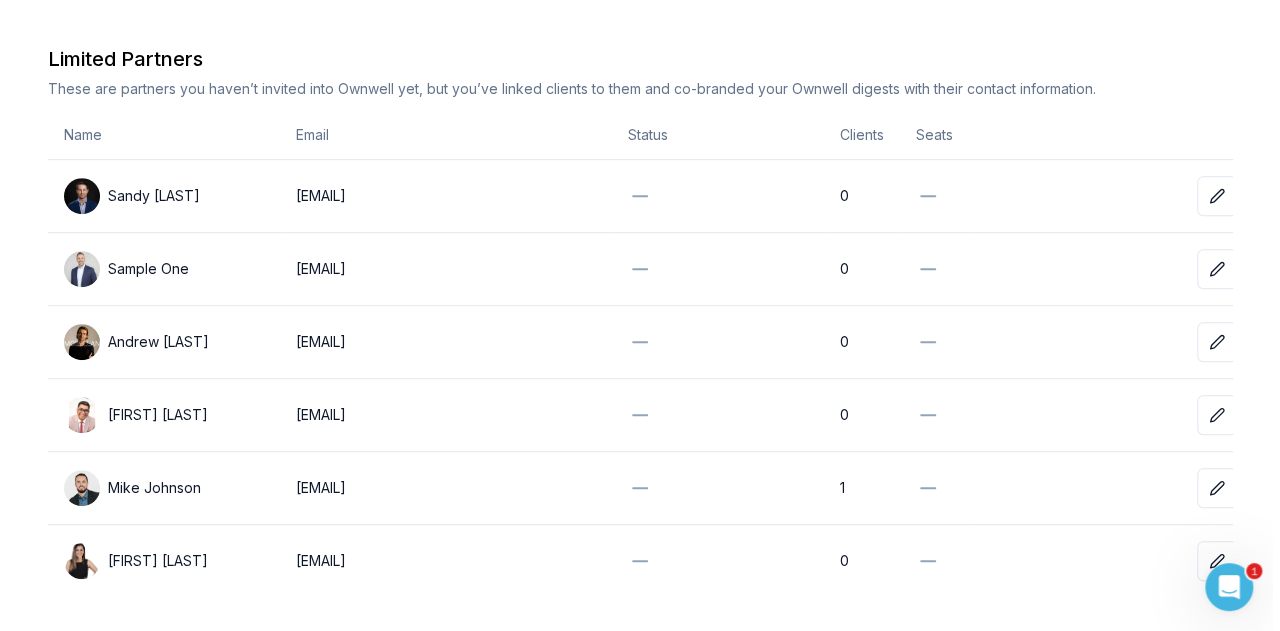 scroll, scrollTop: 422, scrollLeft: 0, axis: vertical 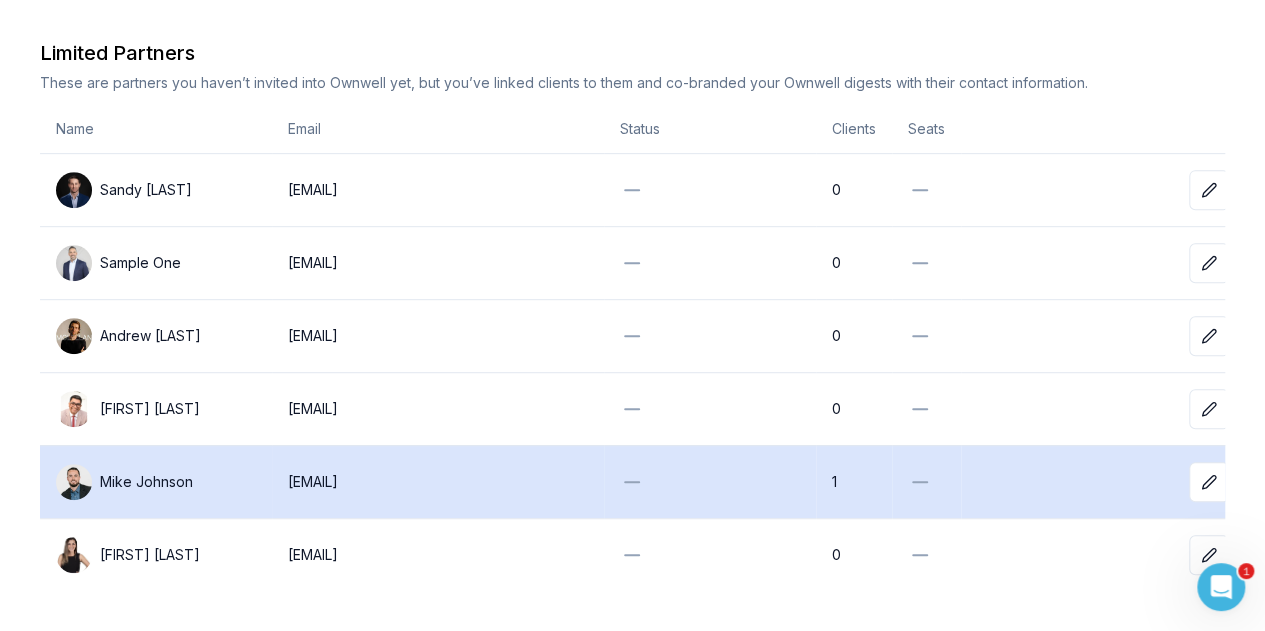 click on "mike@foundspaces.ca" at bounding box center [438, 481] 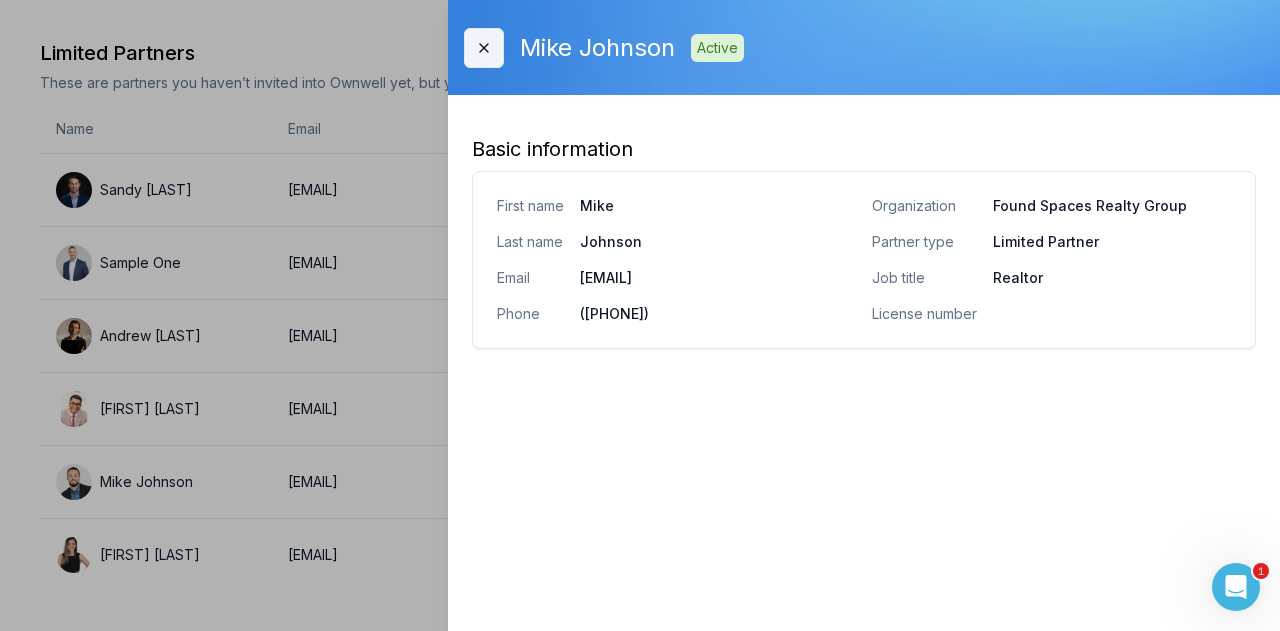 click 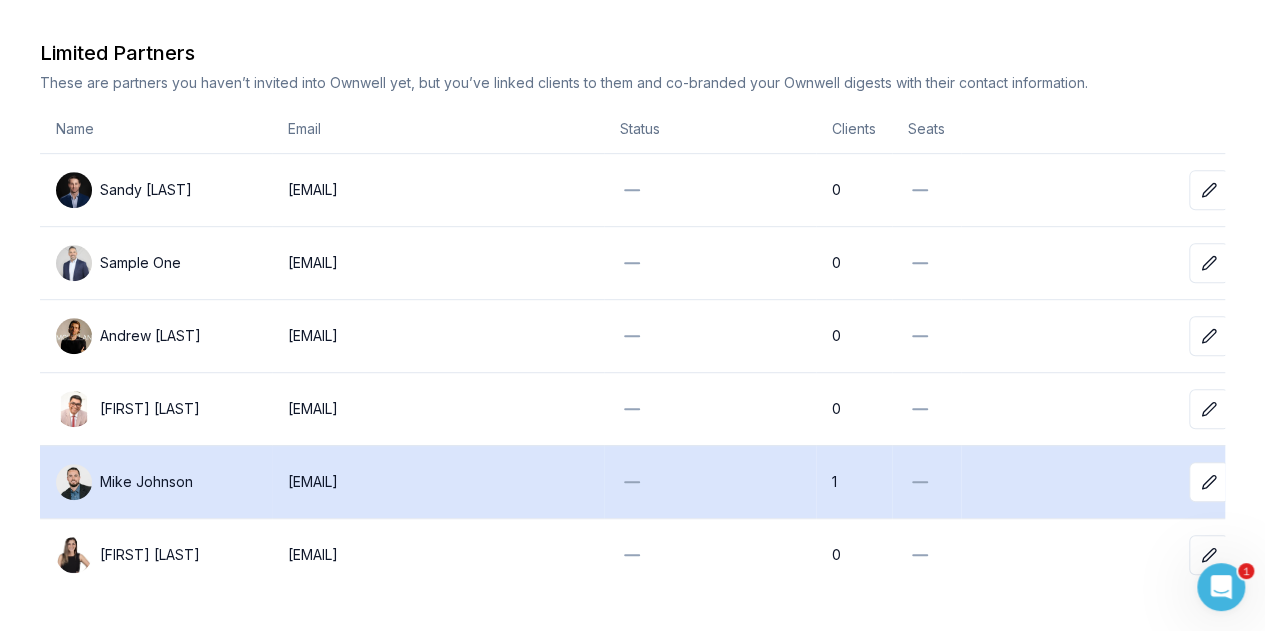 click on "Mike   Johnson" at bounding box center (156, 481) 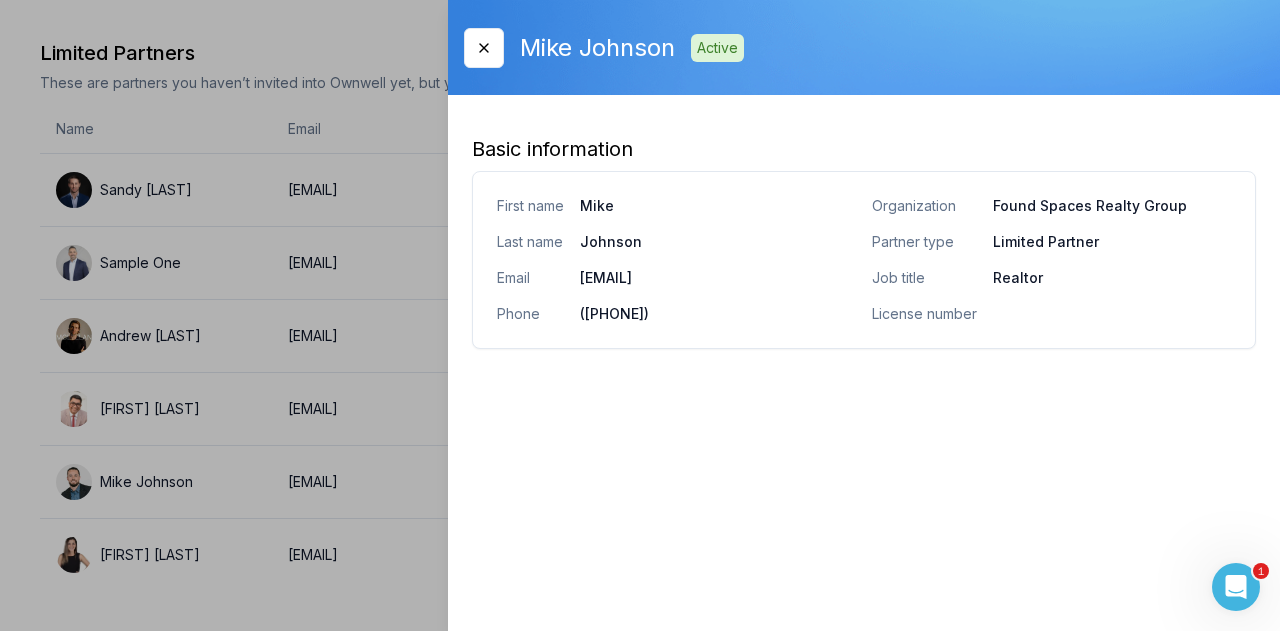 click at bounding box center [640, 315] 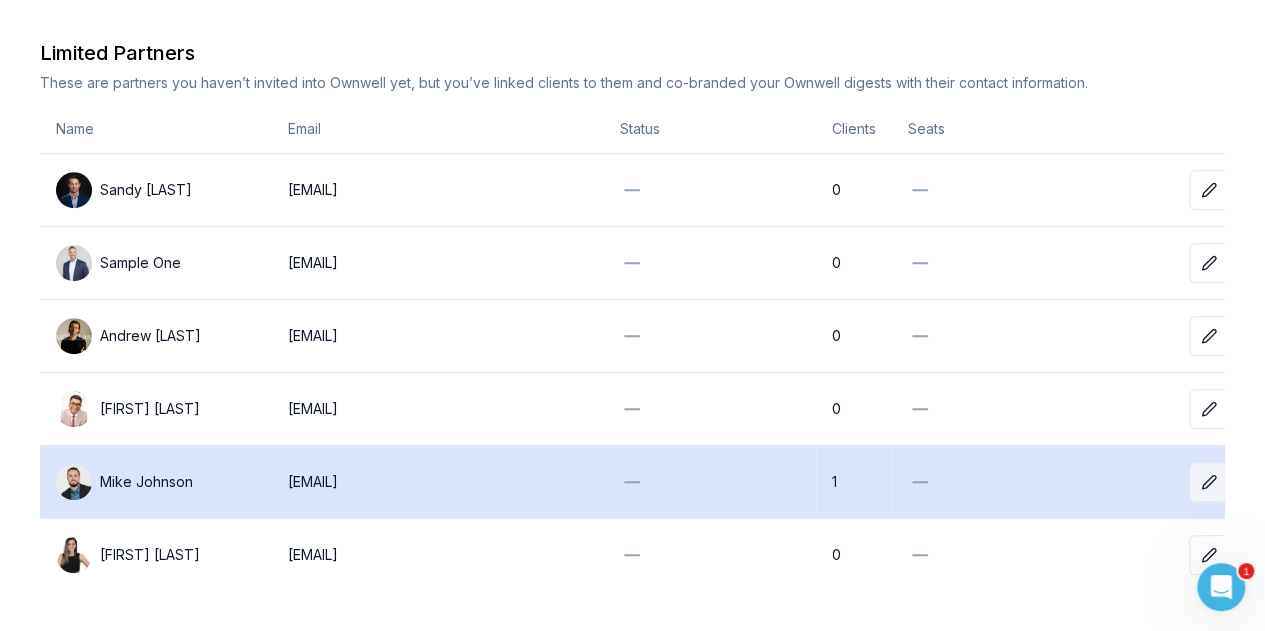 click at bounding box center [1209, 482] 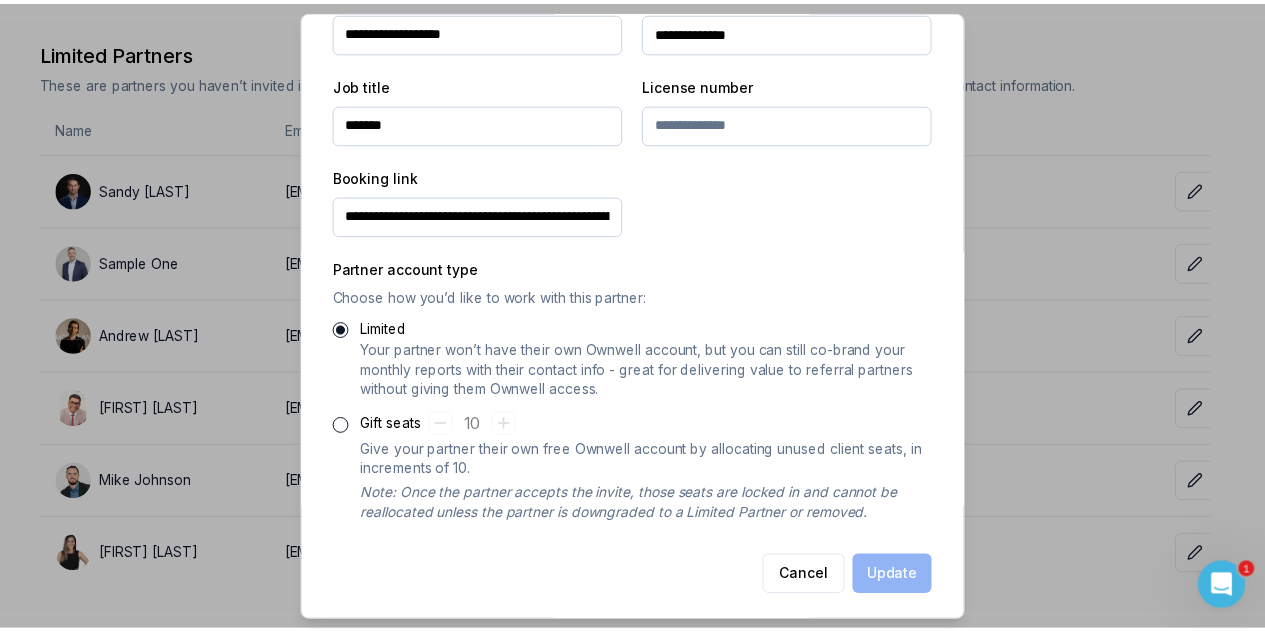 scroll, scrollTop: 532, scrollLeft: 0, axis: vertical 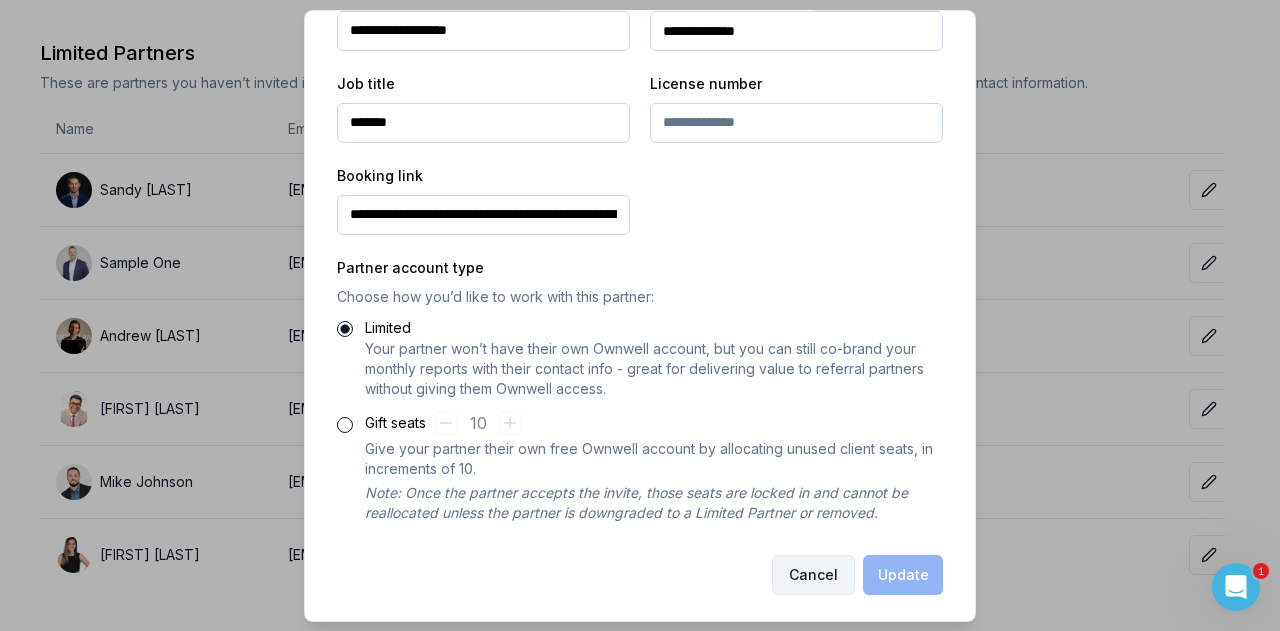 click on "Cancel" at bounding box center [813, 574] 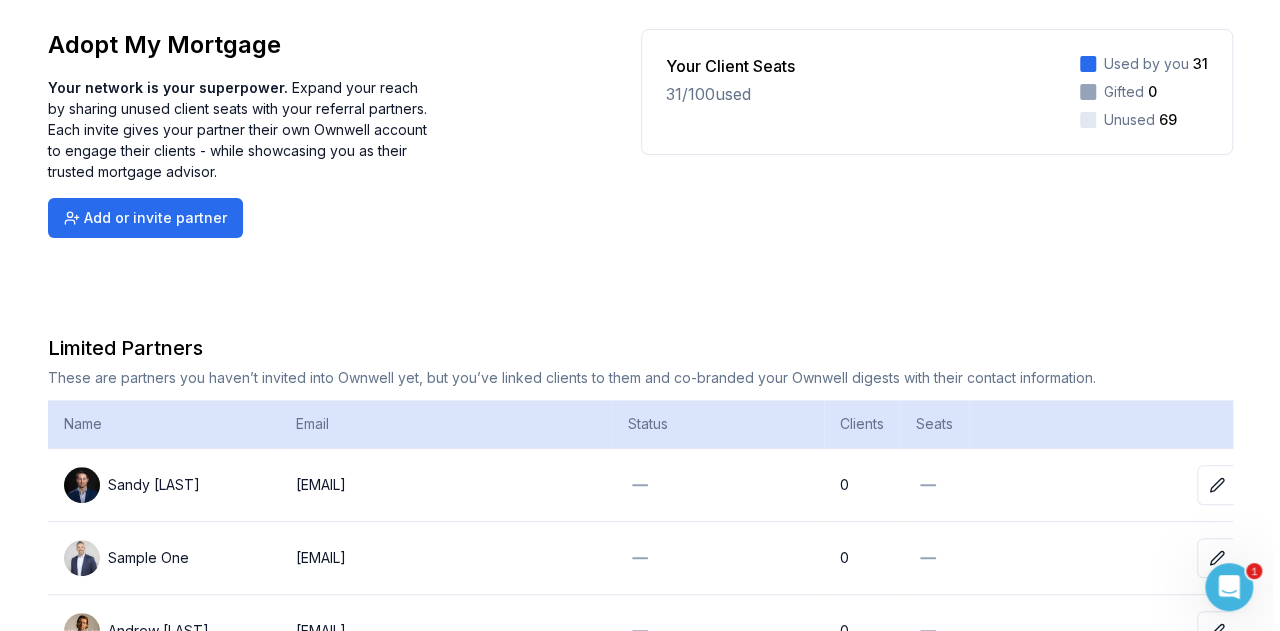scroll, scrollTop: 157, scrollLeft: 0, axis: vertical 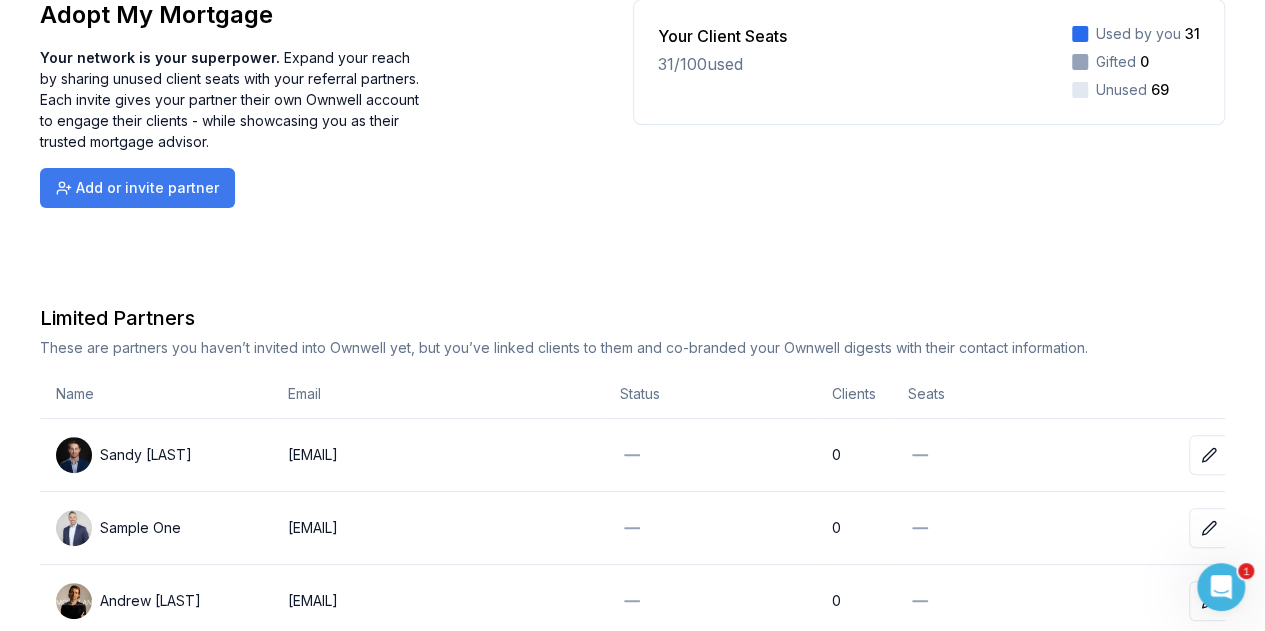click on "Add or invite partner" at bounding box center (137, 188) 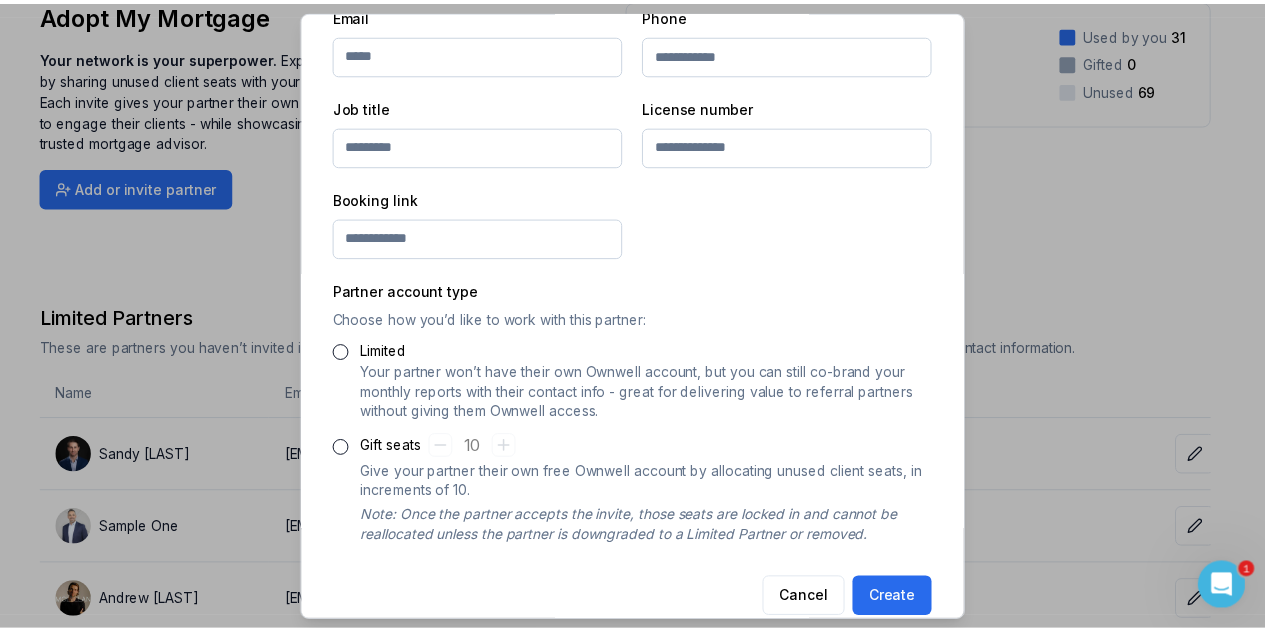 scroll, scrollTop: 514, scrollLeft: 0, axis: vertical 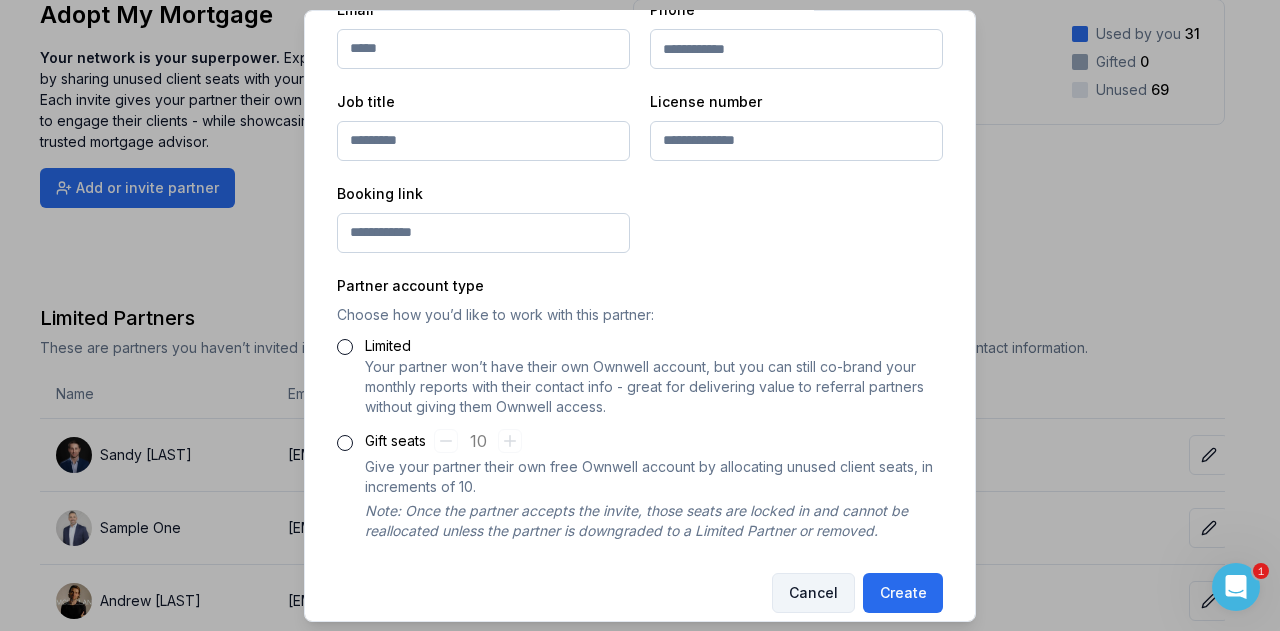 click on "Cancel" at bounding box center (813, 592) 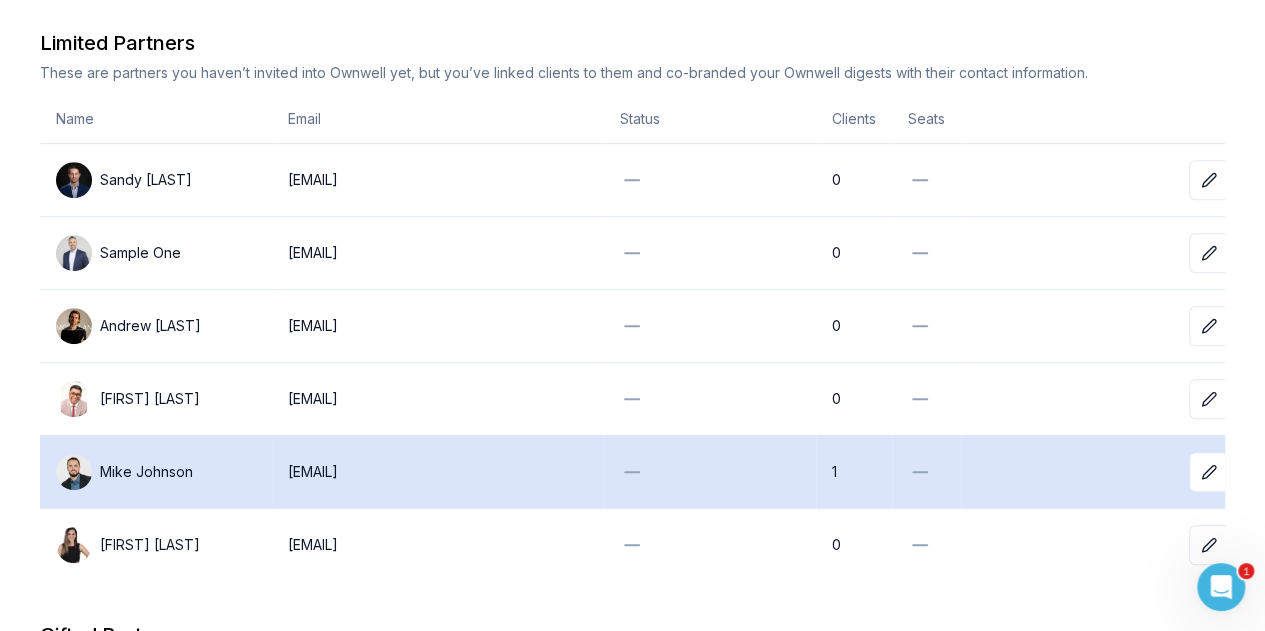 scroll, scrollTop: 433, scrollLeft: 0, axis: vertical 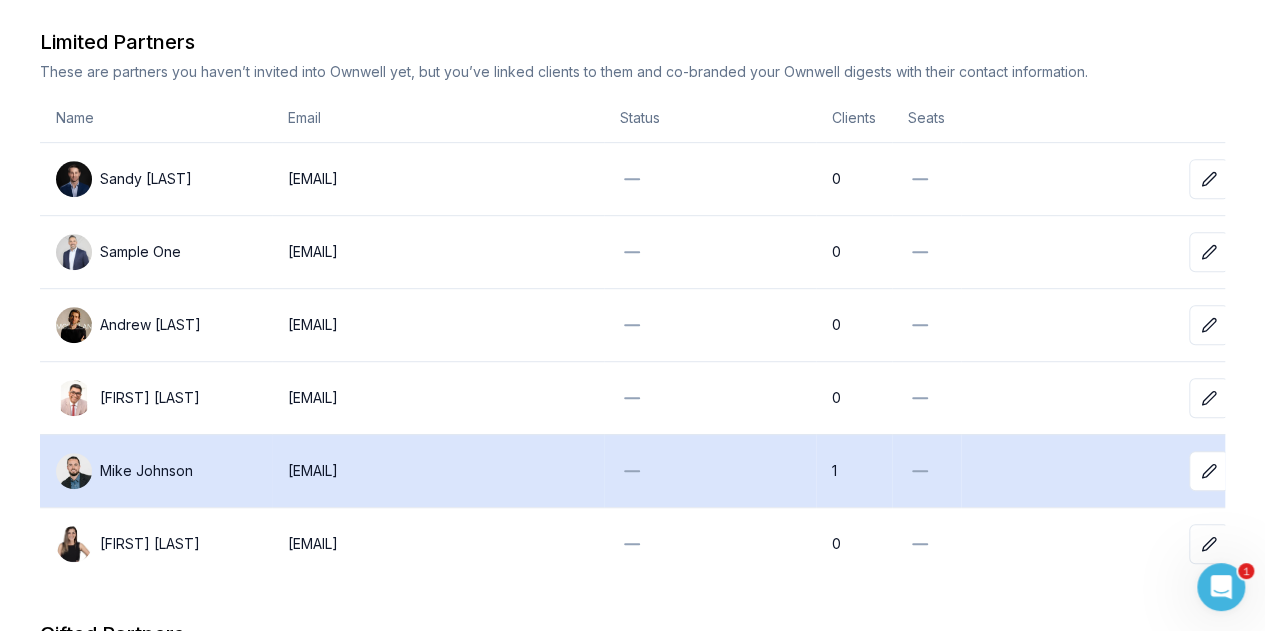 click on "Mike   Johnson" at bounding box center [156, 471] 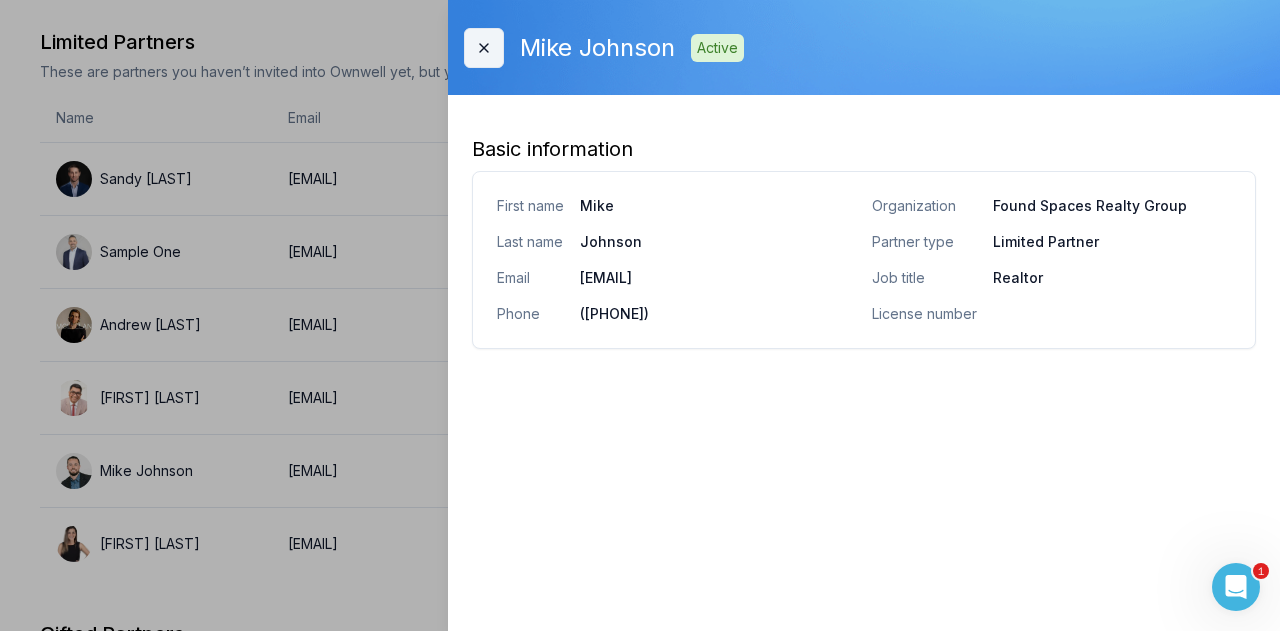 click on "Close" at bounding box center [484, 48] 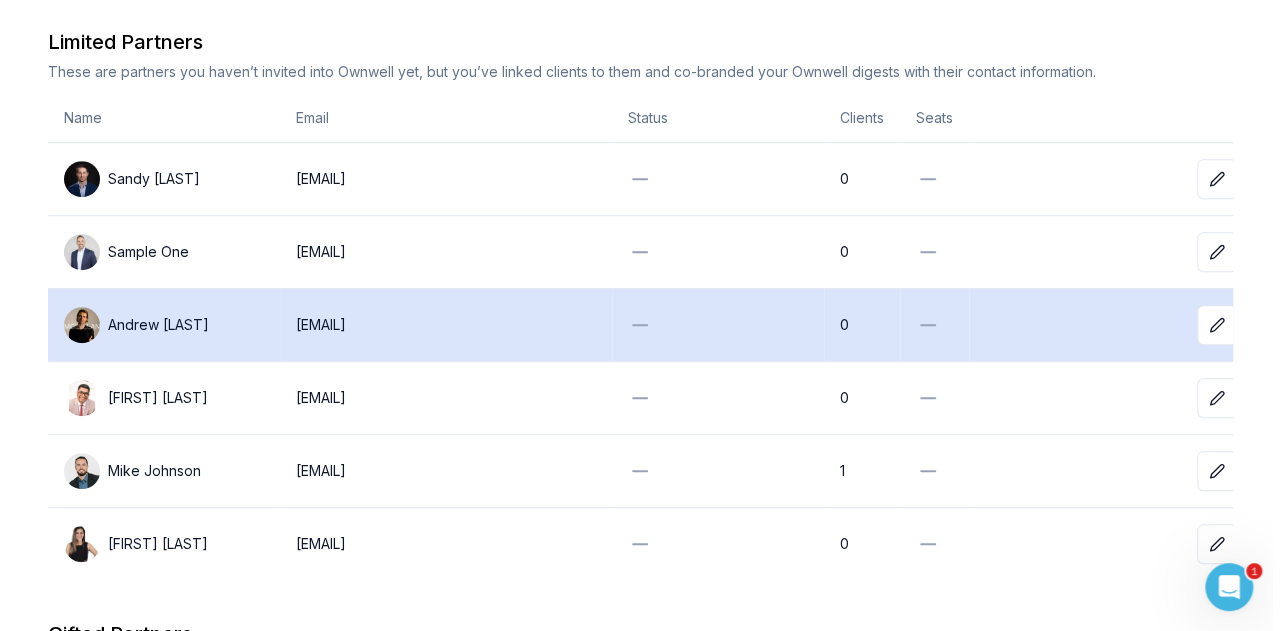 scroll, scrollTop: 0, scrollLeft: 69, axis: horizontal 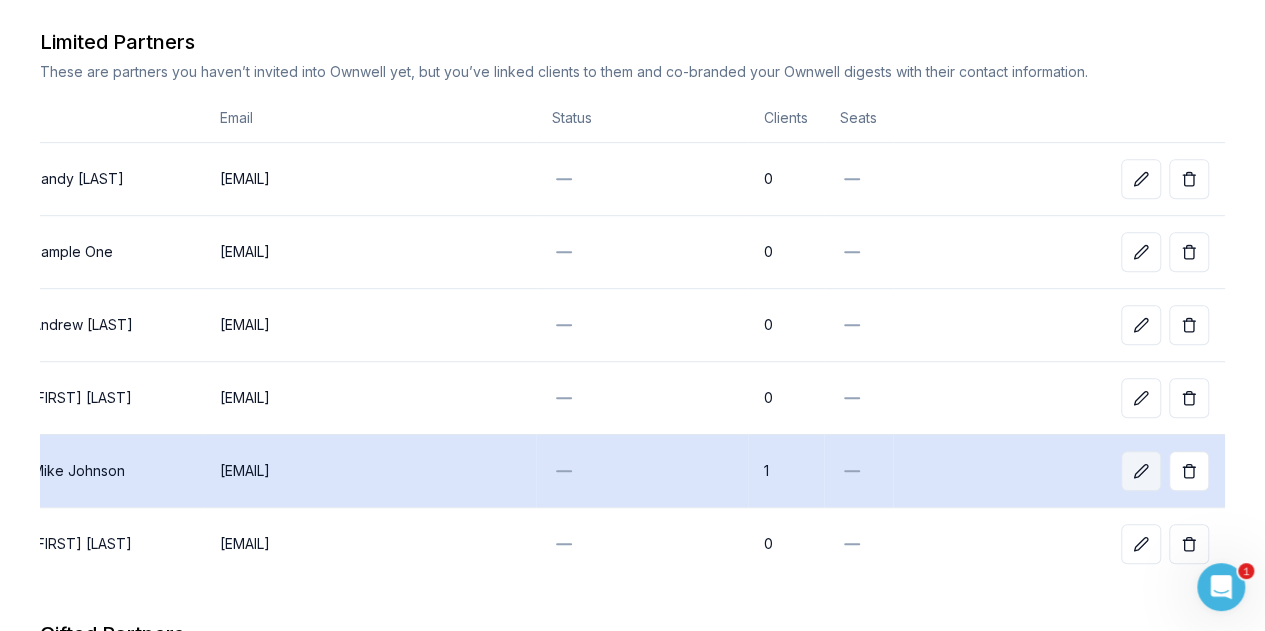 click 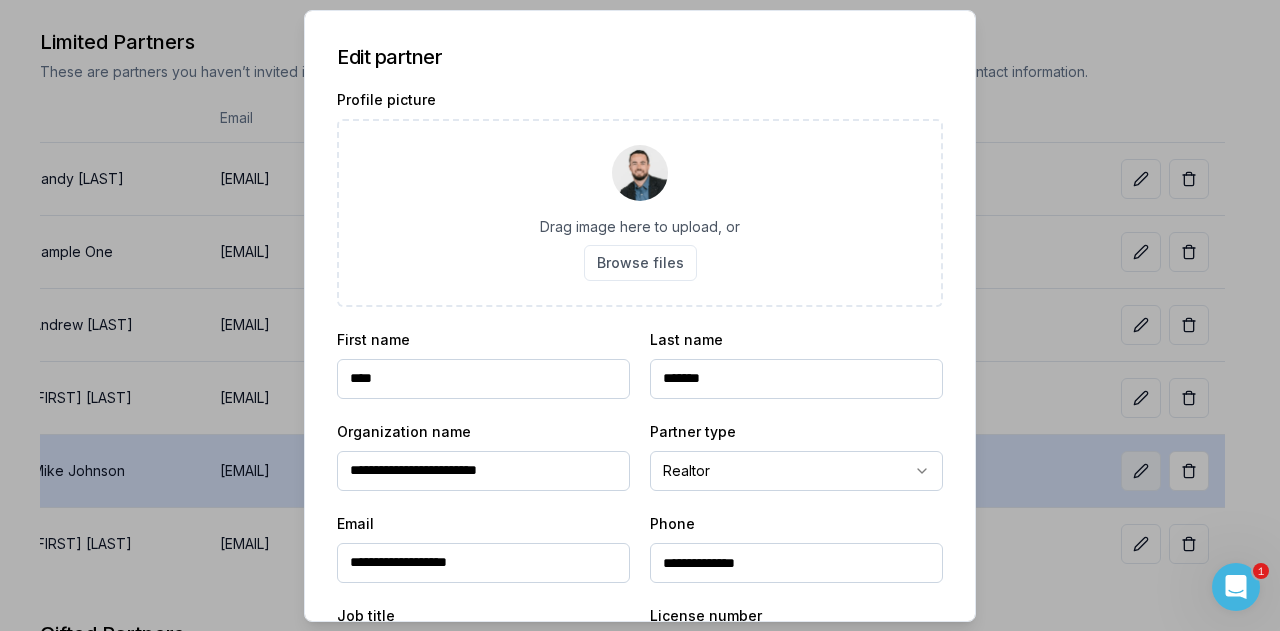 scroll, scrollTop: 0, scrollLeft: 68, axis: horizontal 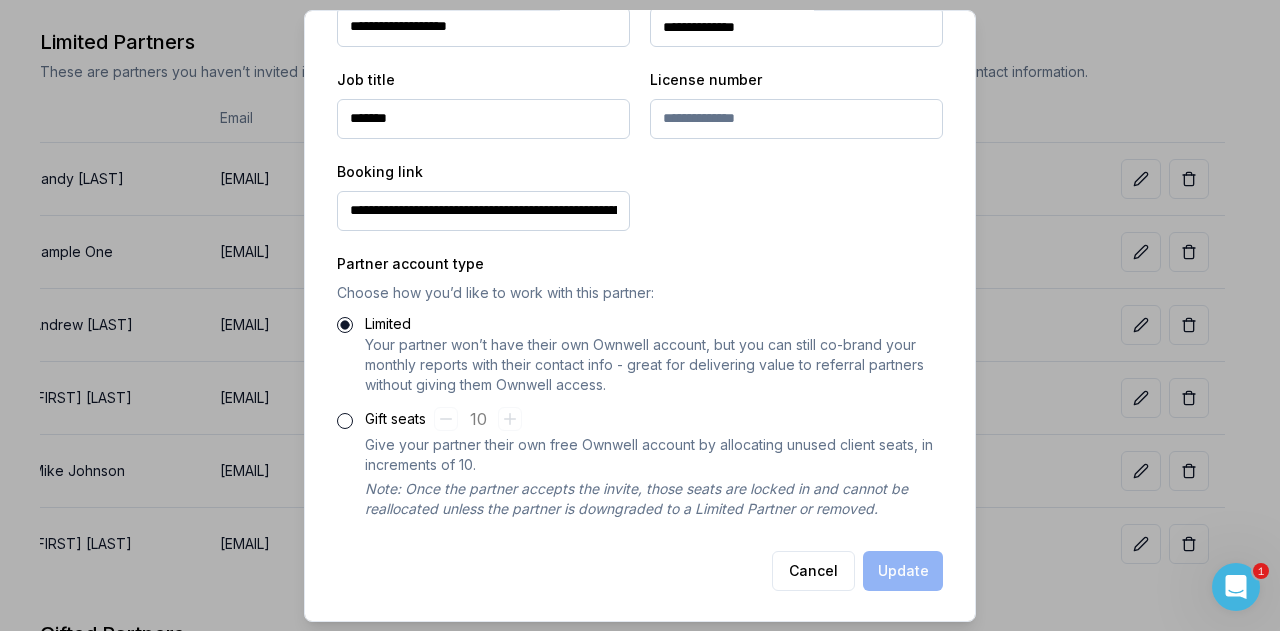 click on "Gift seats" at bounding box center (345, 420) 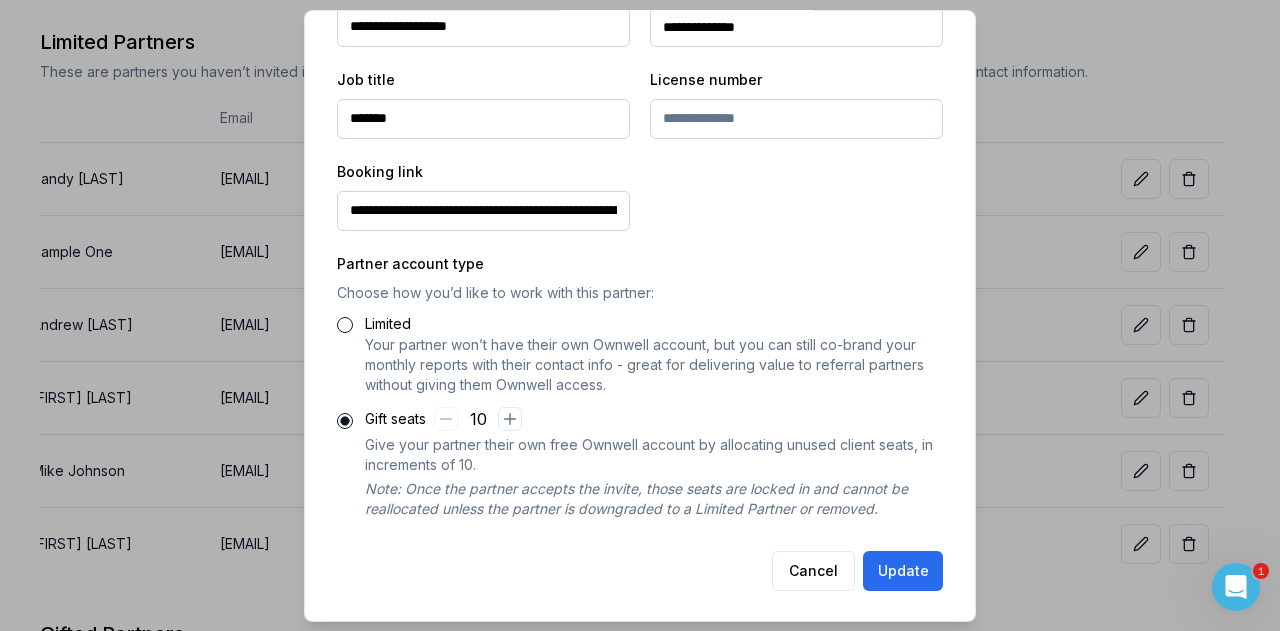click on "**********" at bounding box center [640, 315] 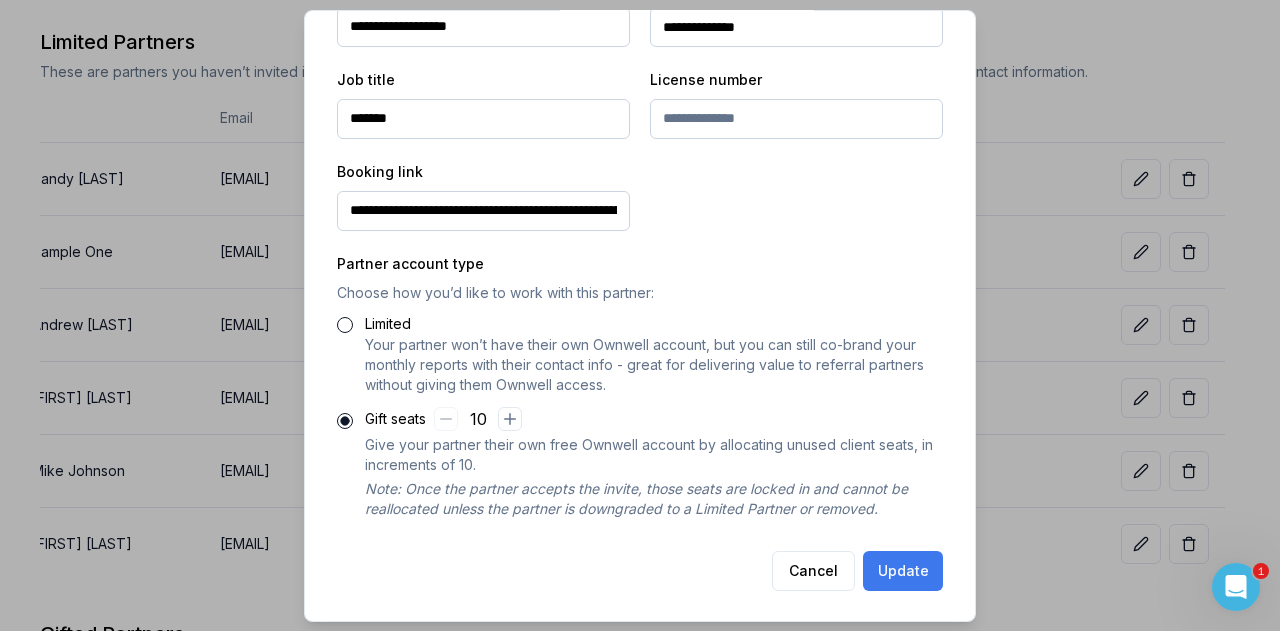 click on "Update" at bounding box center (903, 570) 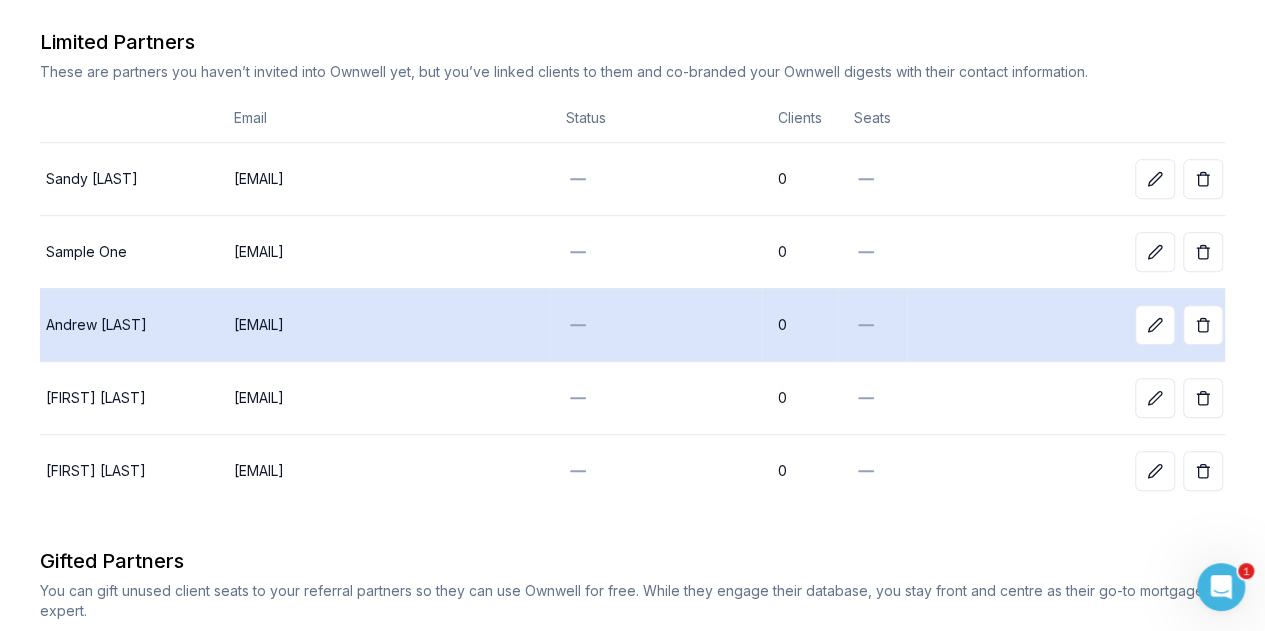 scroll, scrollTop: 0, scrollLeft: 0, axis: both 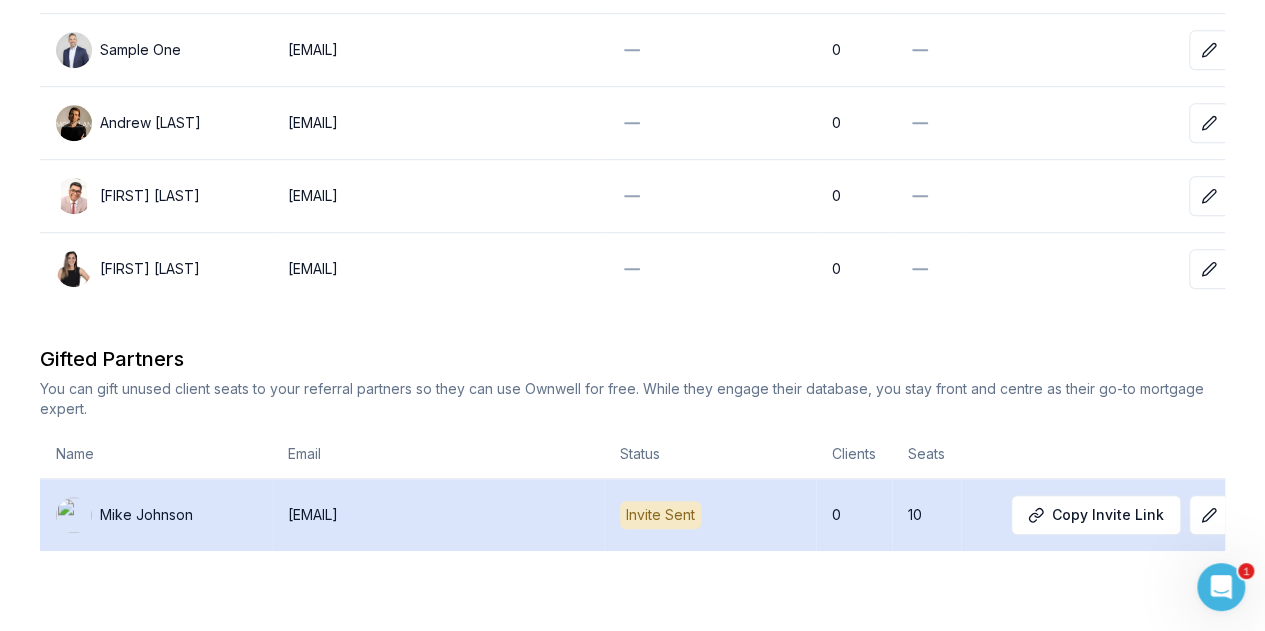 click on "0" at bounding box center (854, 515) 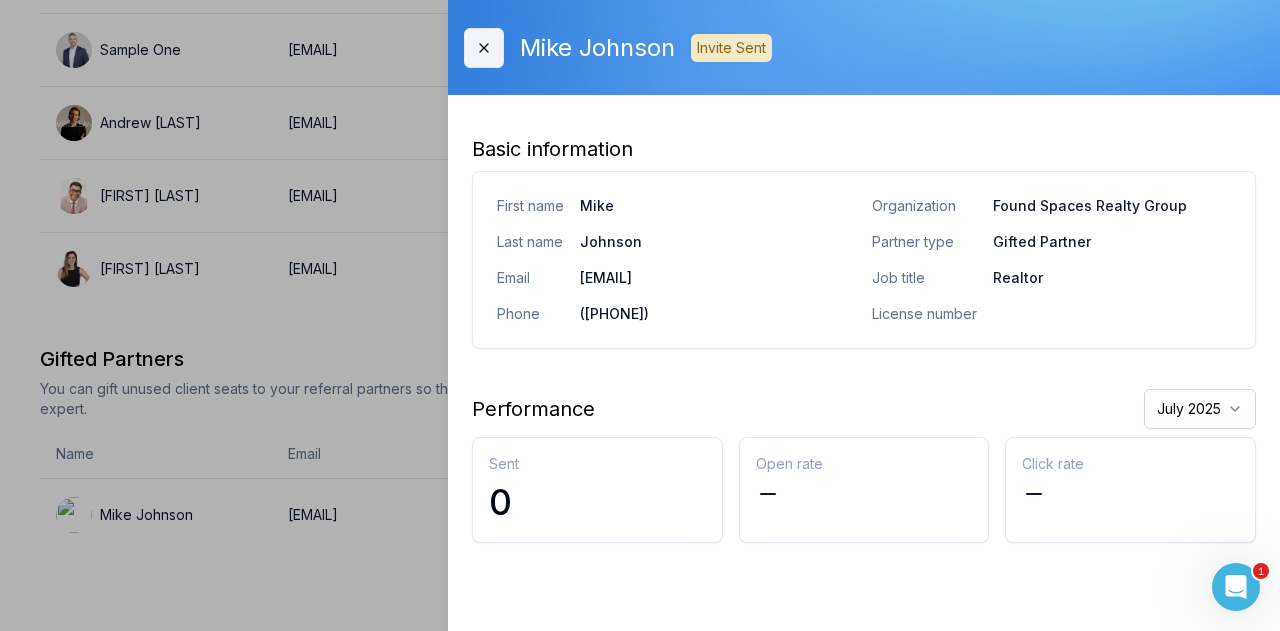 click on "Close" at bounding box center (484, 48) 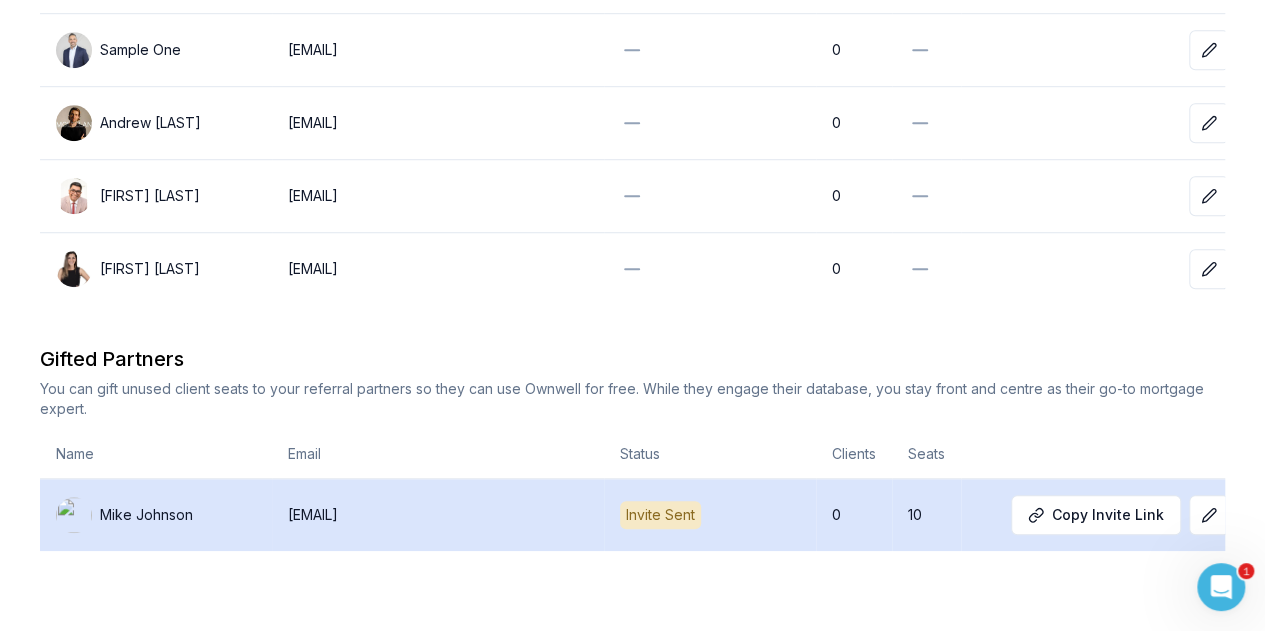 scroll, scrollTop: 0, scrollLeft: 69, axis: horizontal 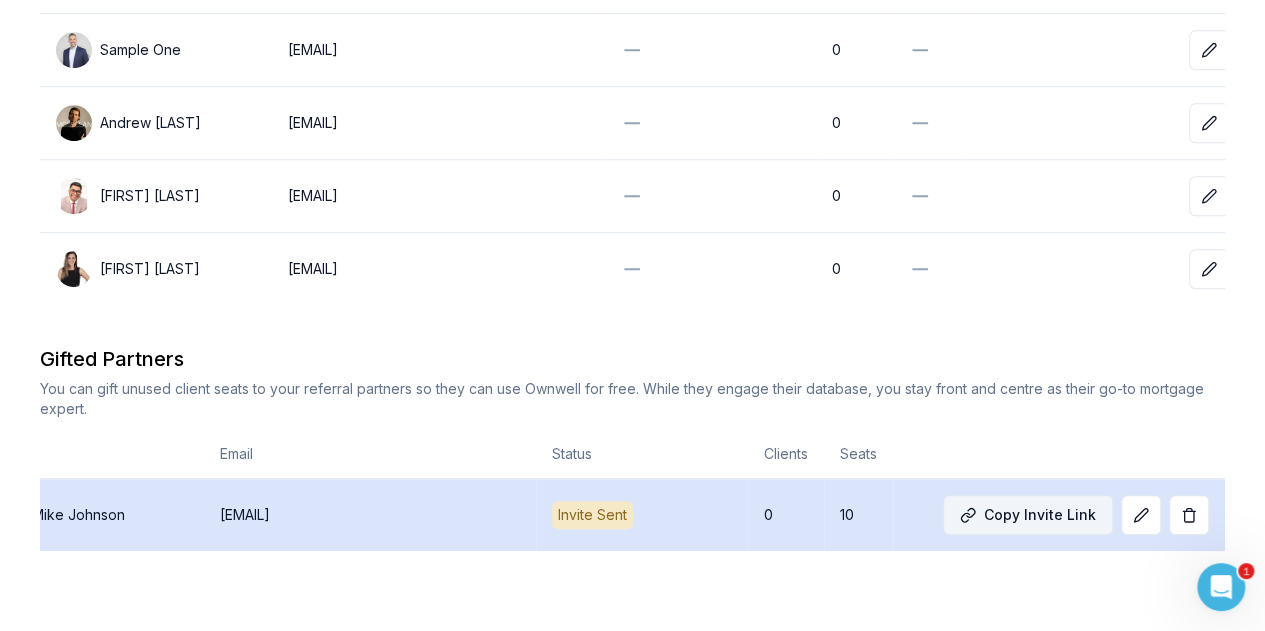 click on "Copy Invite Link" at bounding box center (1028, 515) 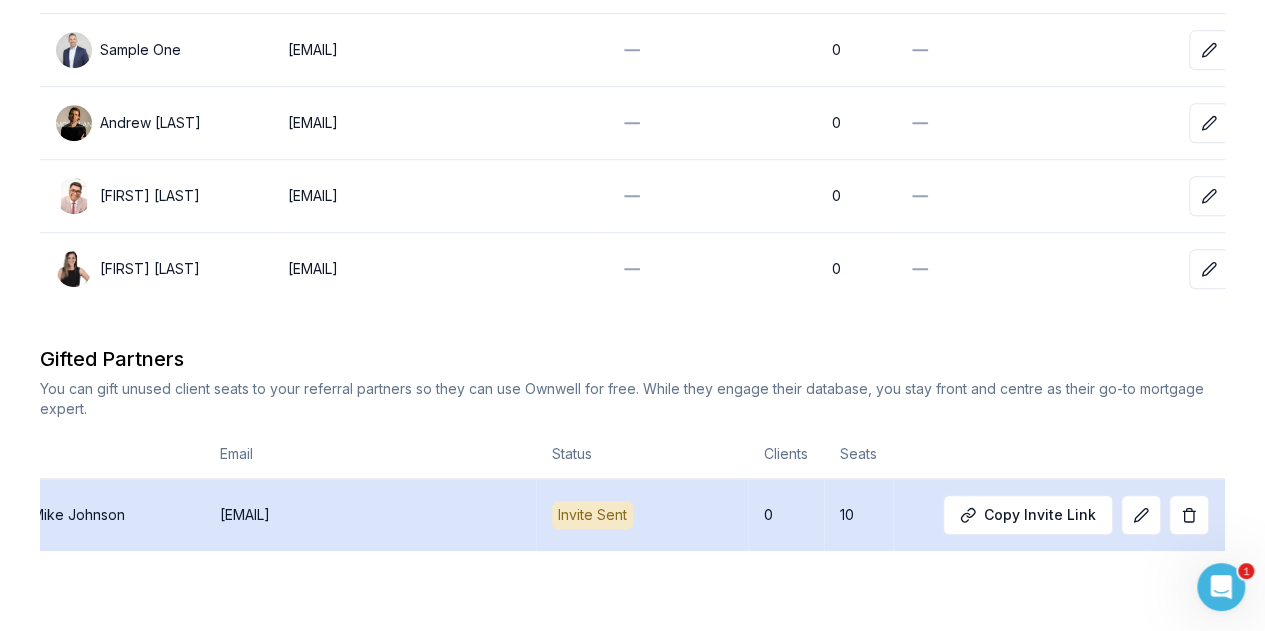 click on "Copy Invite Link" at bounding box center (1059, 515) 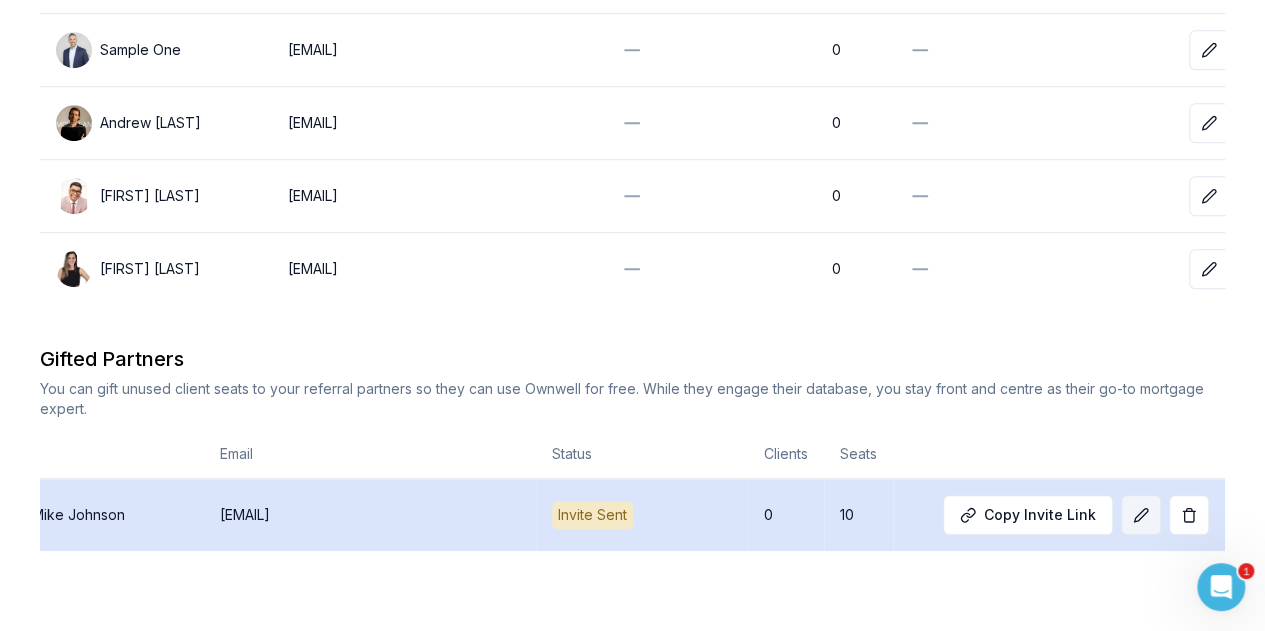 scroll, scrollTop: 0, scrollLeft: 68, axis: horizontal 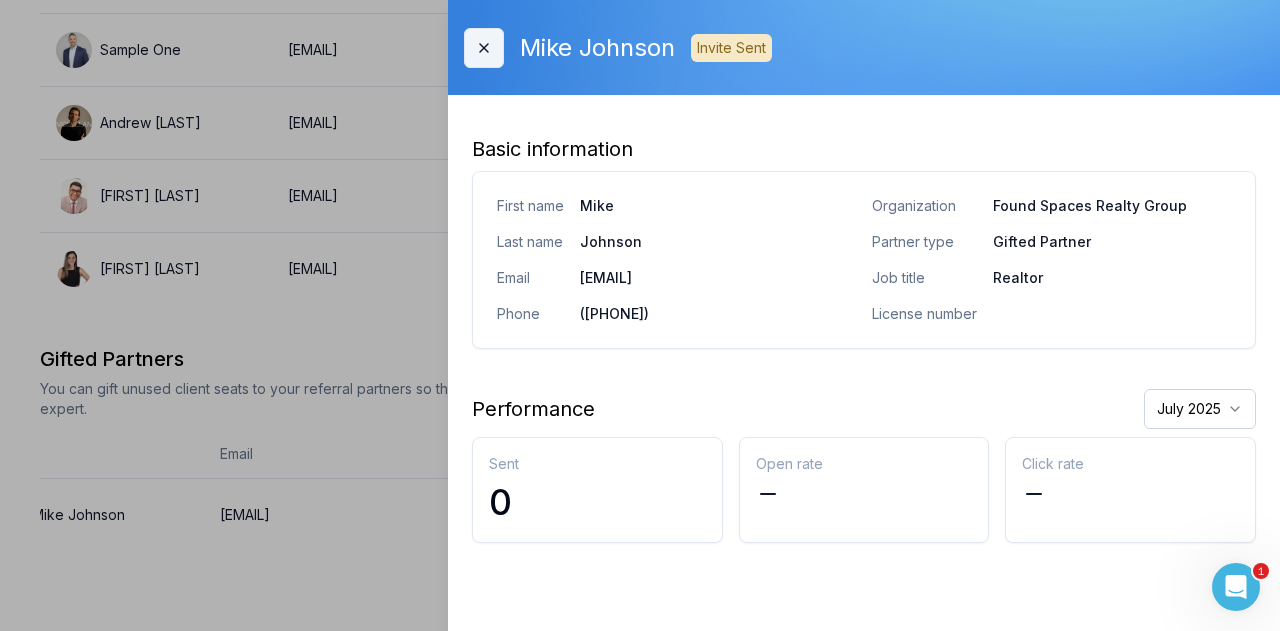 click 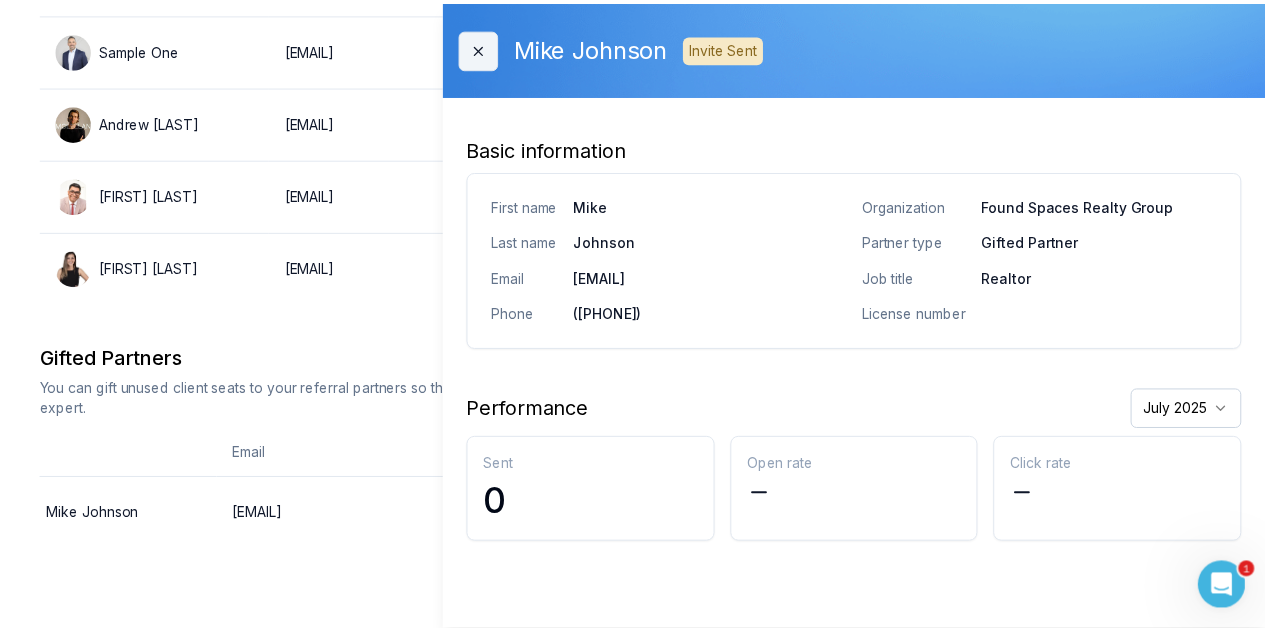 scroll, scrollTop: 0, scrollLeft: 54, axis: horizontal 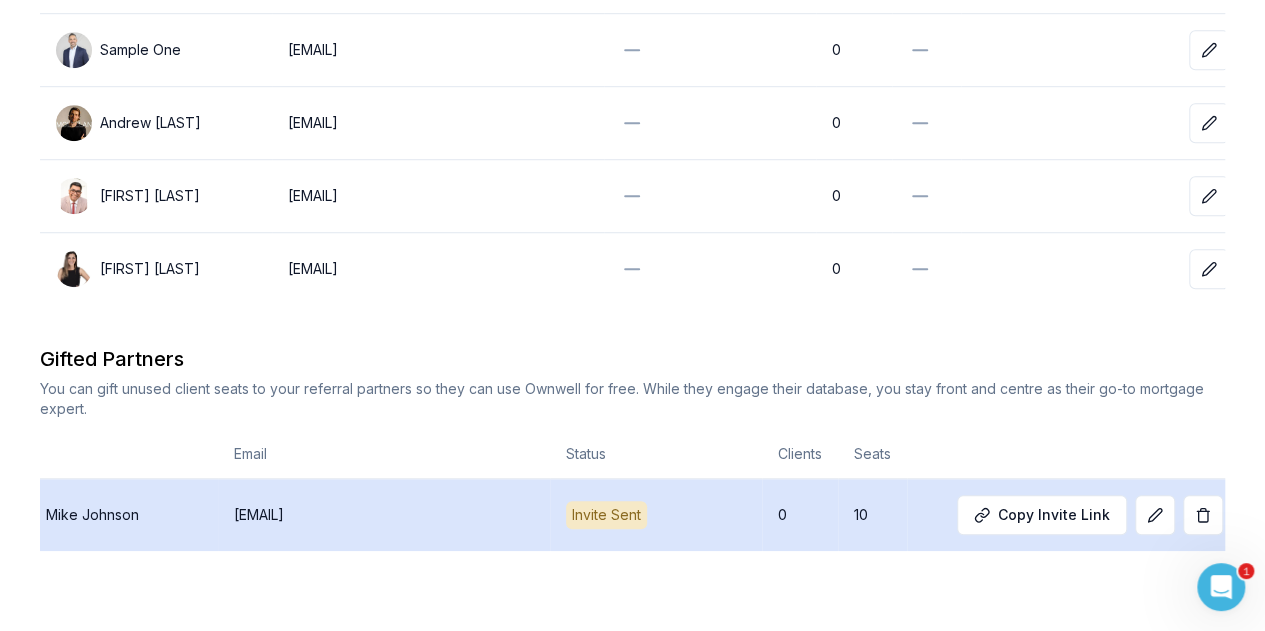 click on "Invite Sent" at bounding box center [606, 515] 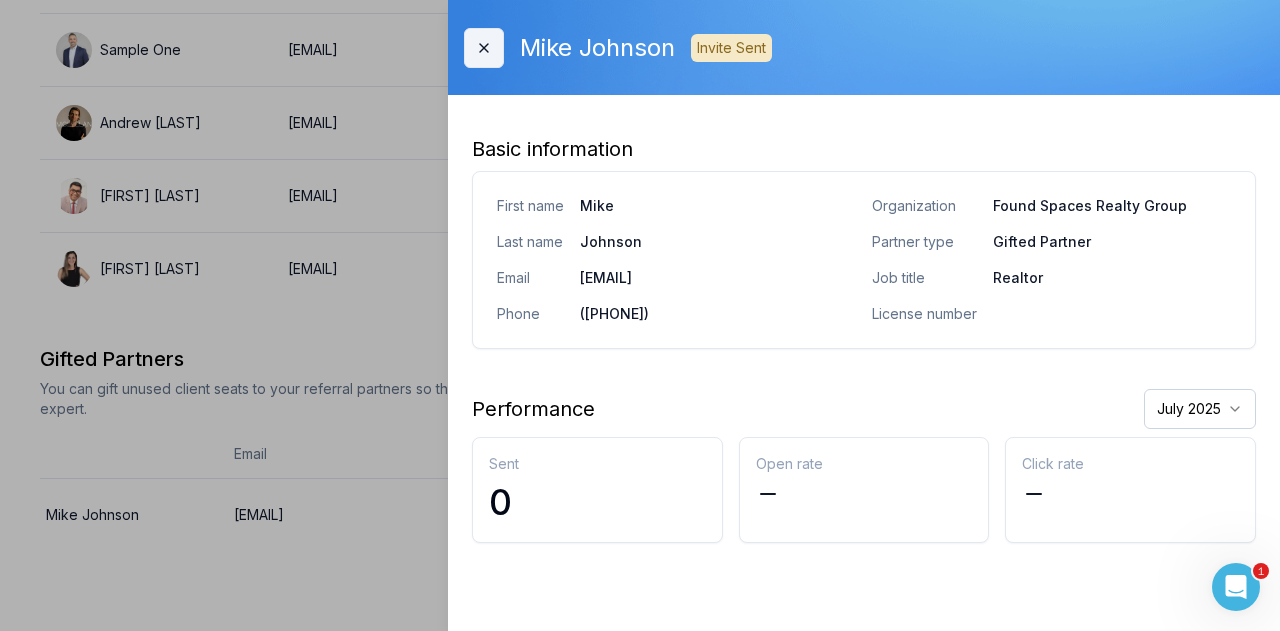click on "Close Mike   Johnson Invite Sent" at bounding box center (864, 47) 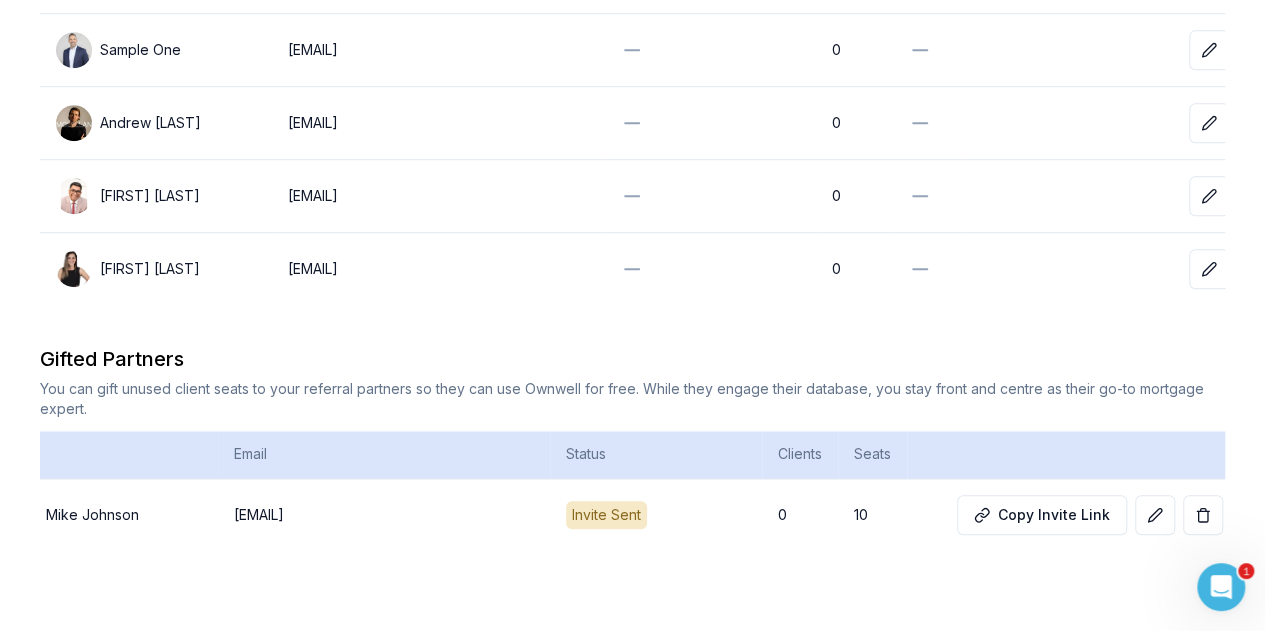 scroll, scrollTop: 0, scrollLeft: 69, axis: horizontal 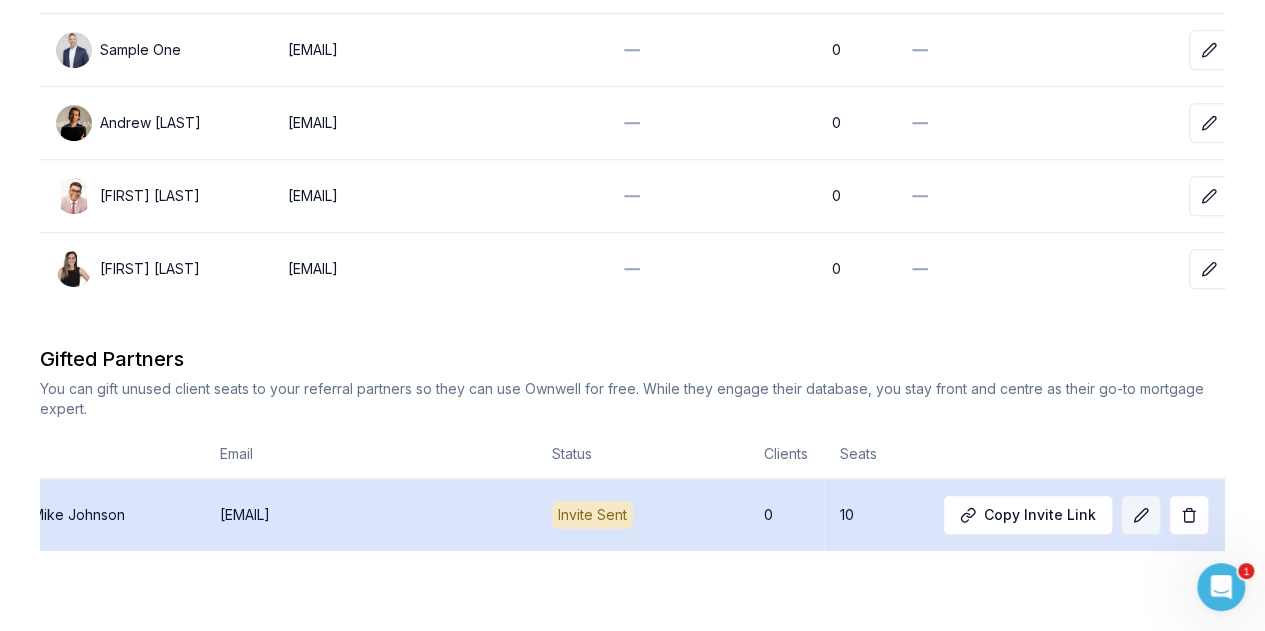 click 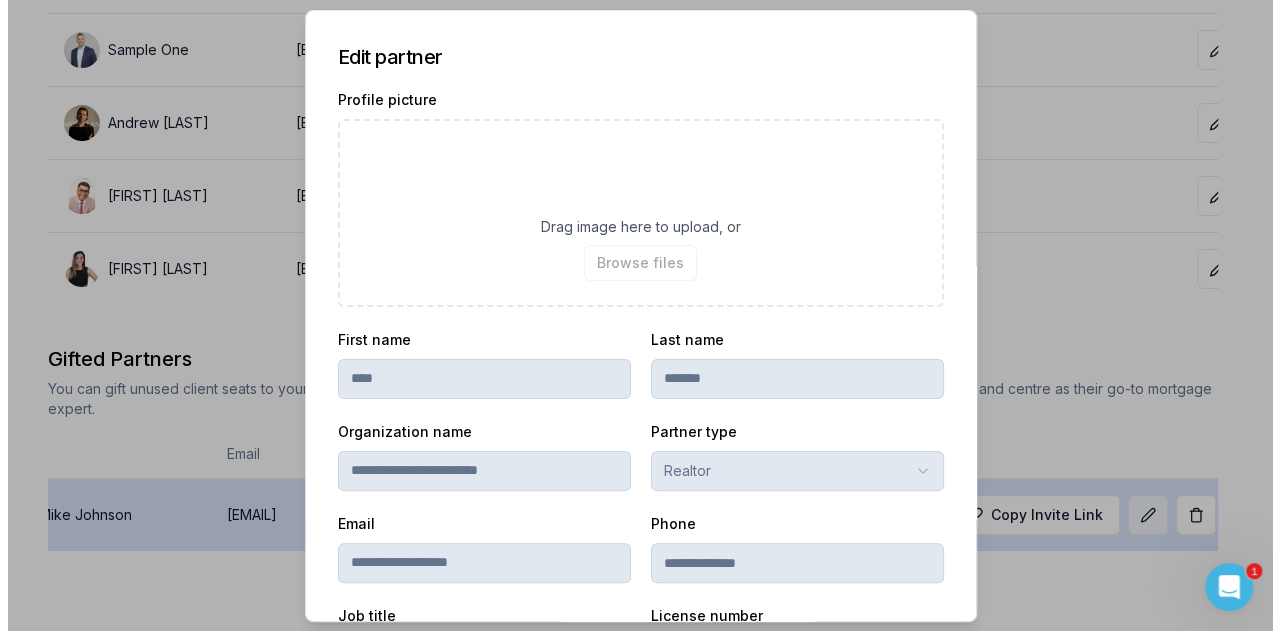 scroll, scrollTop: 0, scrollLeft: 68, axis: horizontal 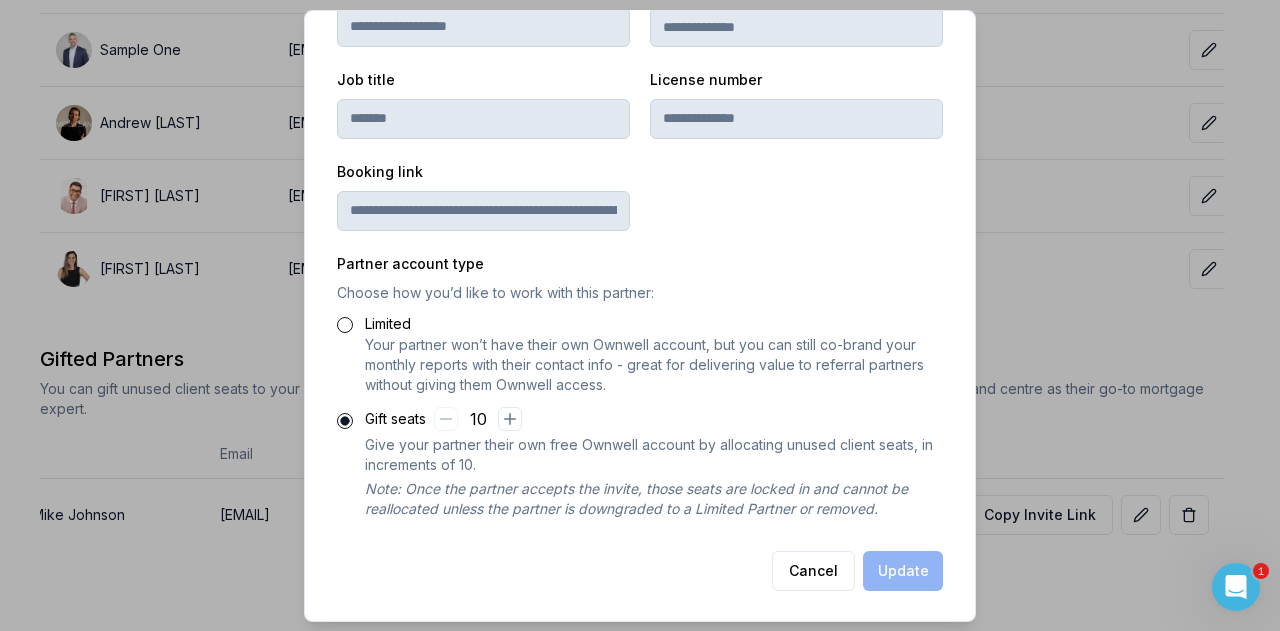 click on "Limited" at bounding box center (345, 324) 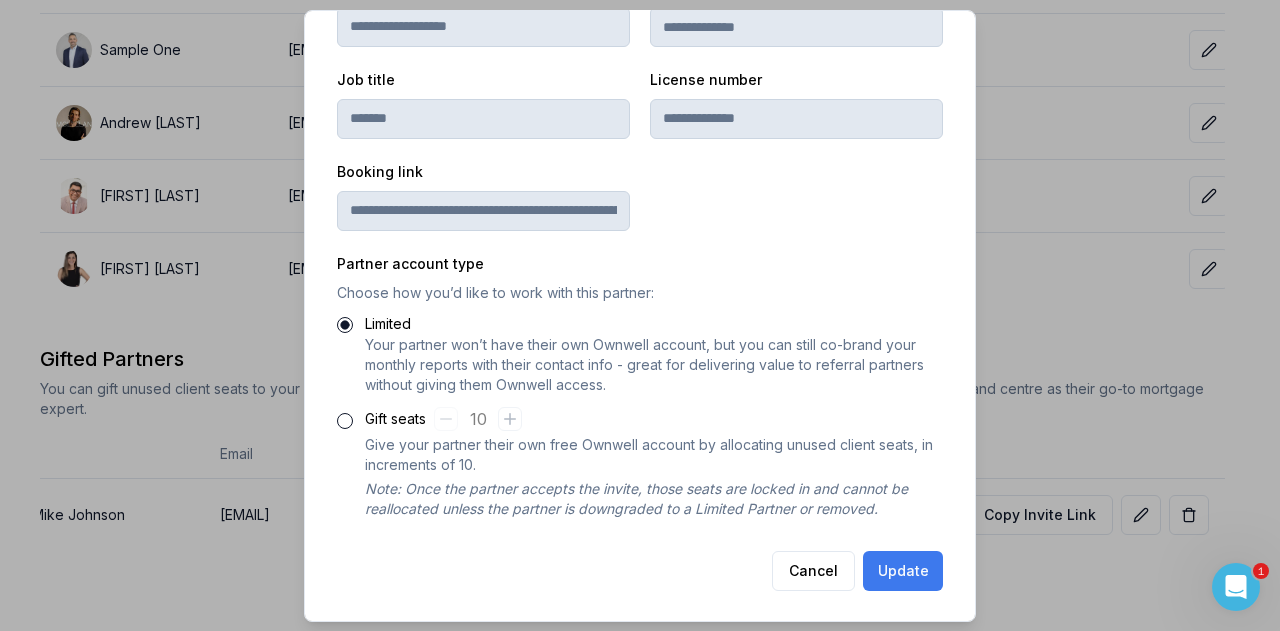 click on "Update" at bounding box center [903, 570] 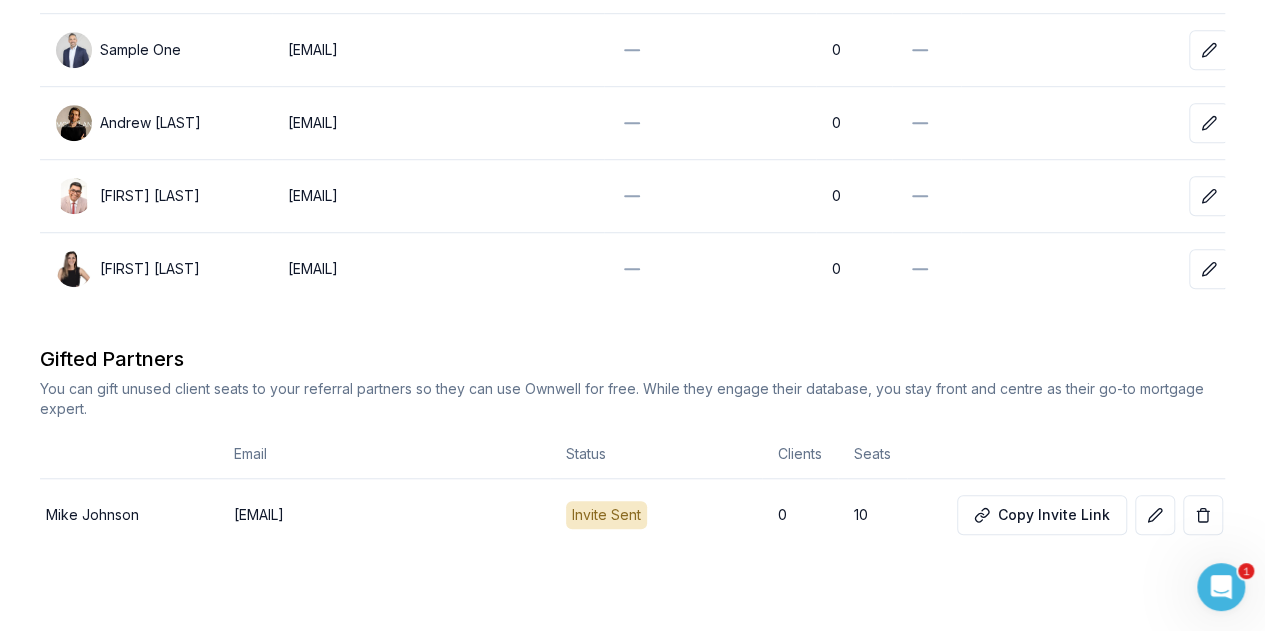 scroll, scrollTop: 0, scrollLeft: 0, axis: both 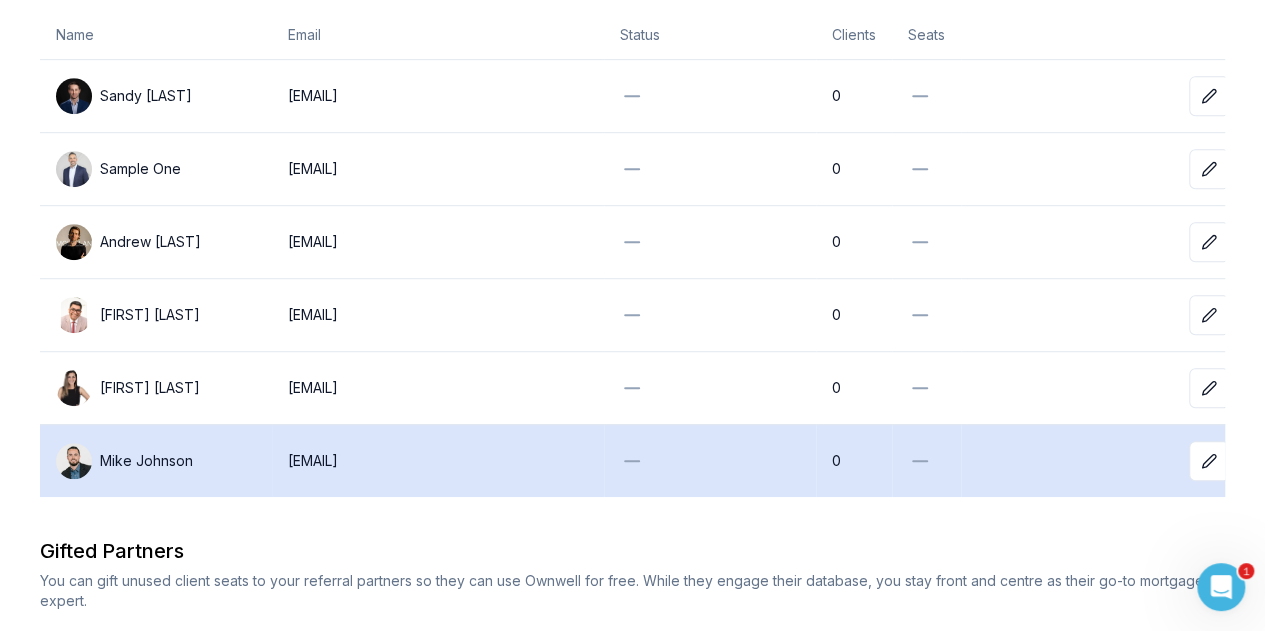 click at bounding box center (710, 461) 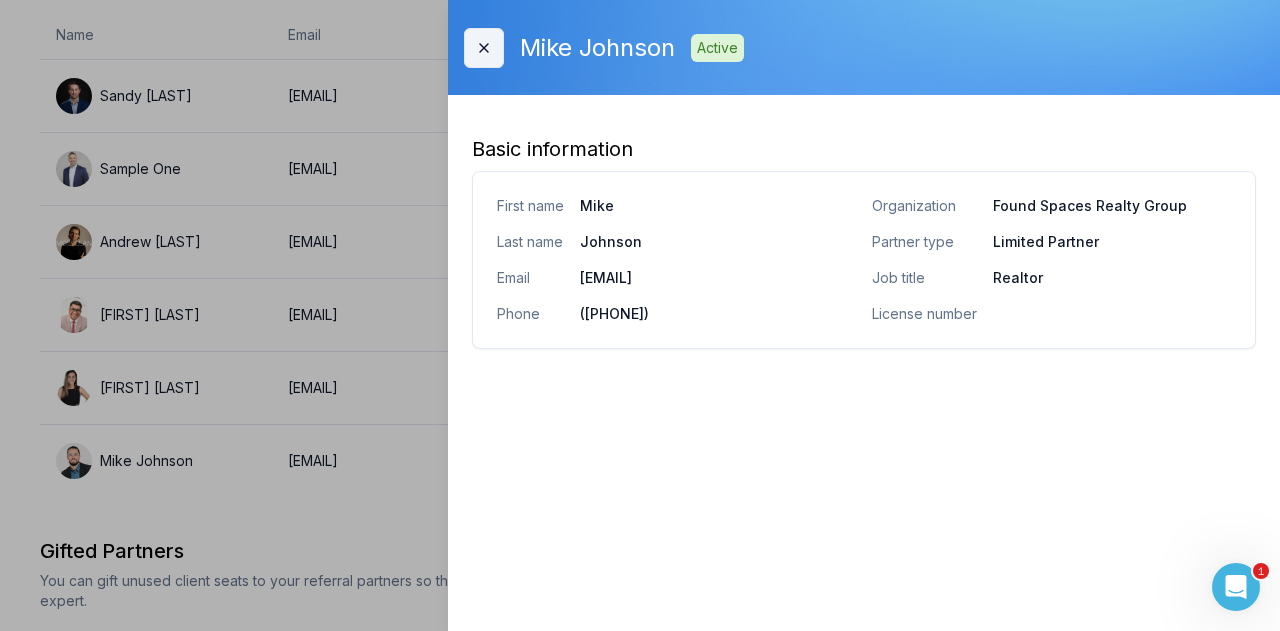 click on "Close" at bounding box center [484, 48] 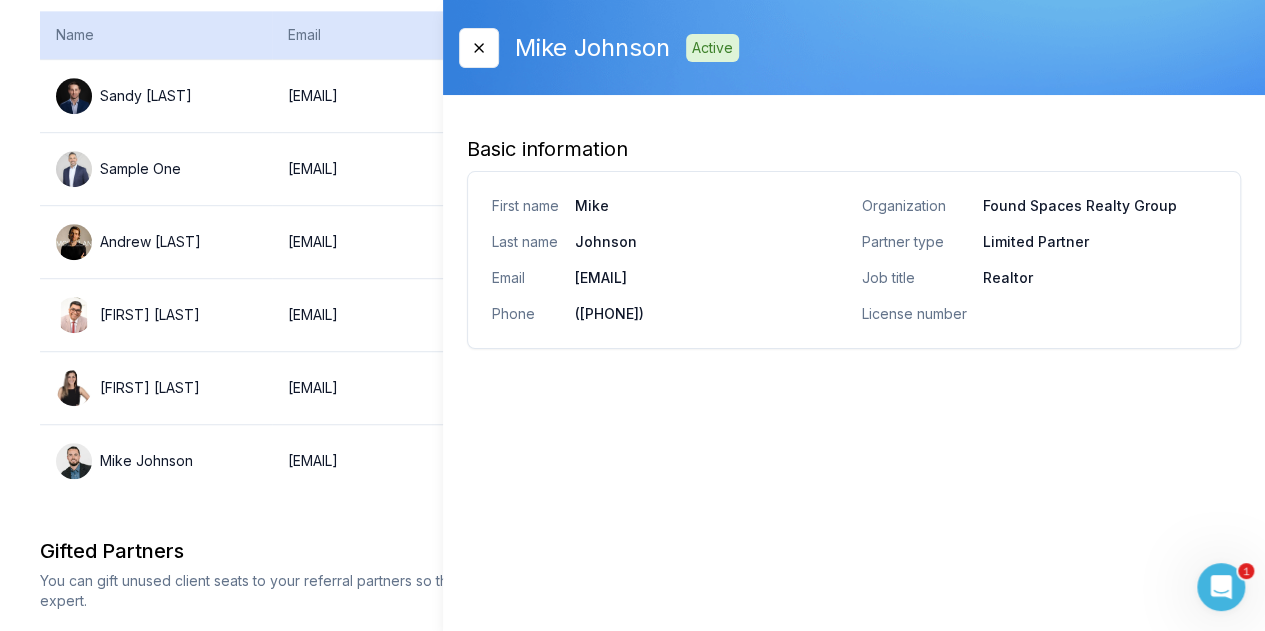 click on "Email" at bounding box center (438, 35) 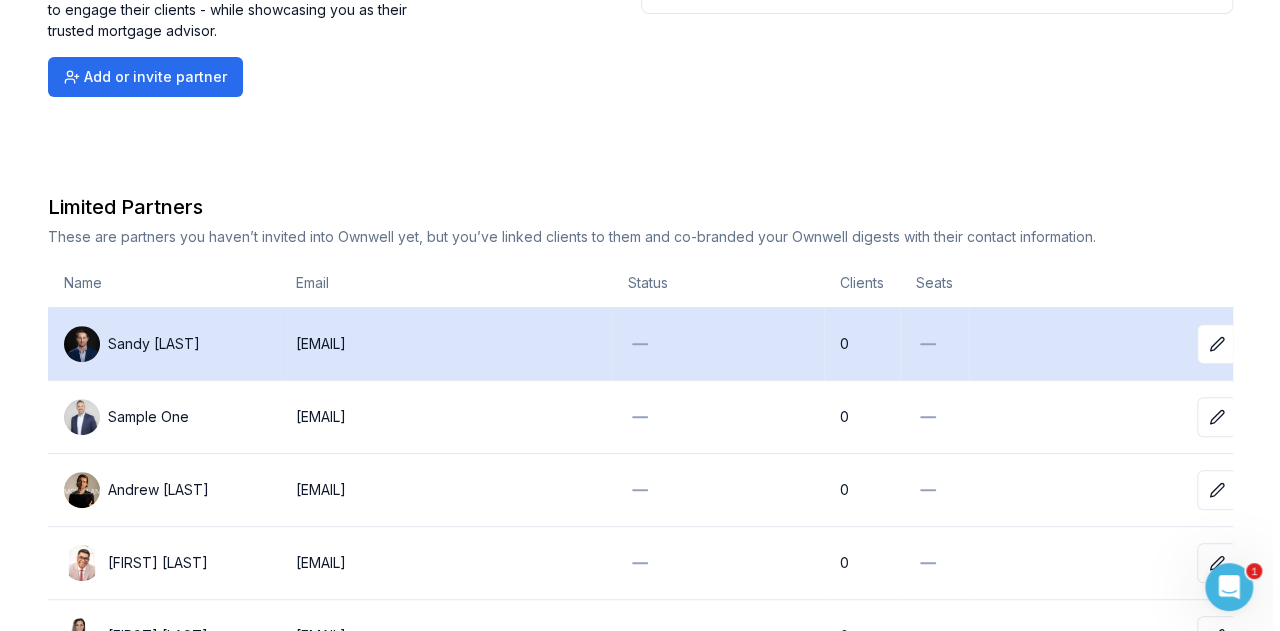 scroll, scrollTop: 0, scrollLeft: 0, axis: both 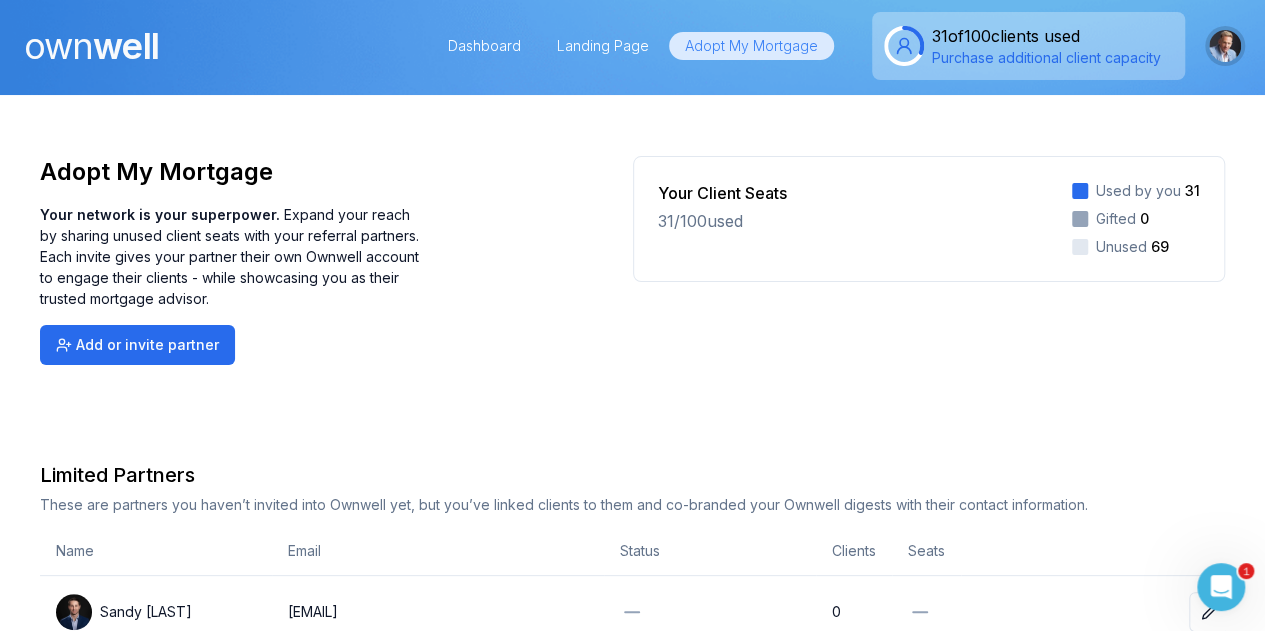 click at bounding box center (1225, 46) 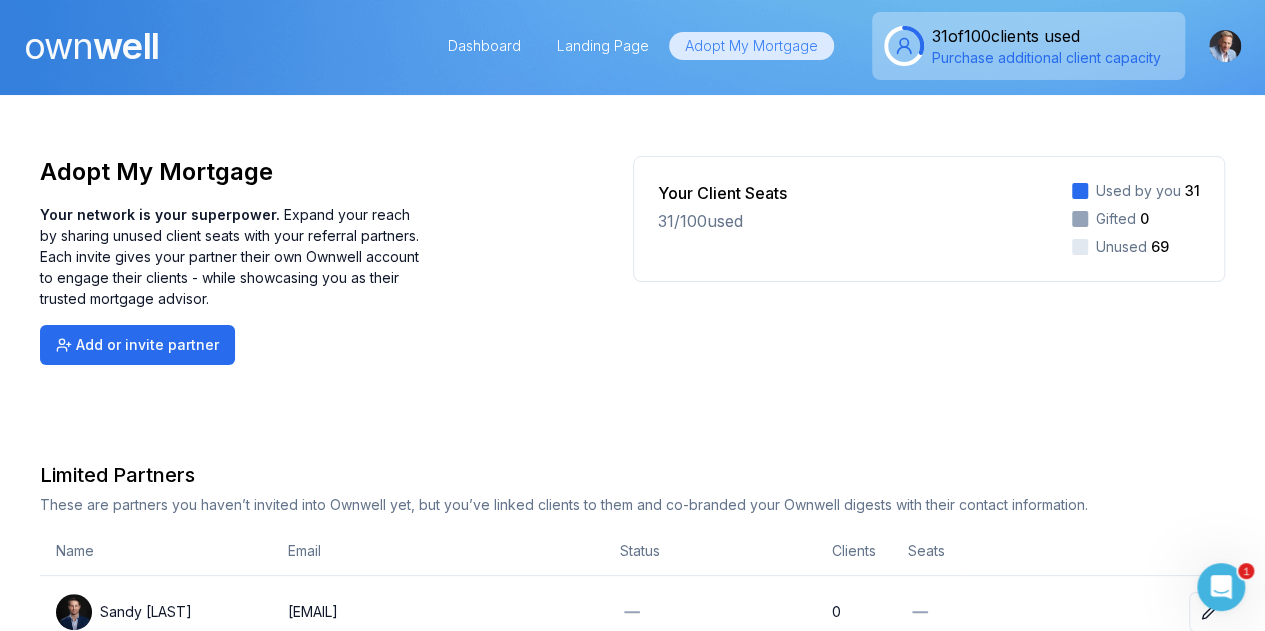 click on "own" at bounding box center (58, 46) 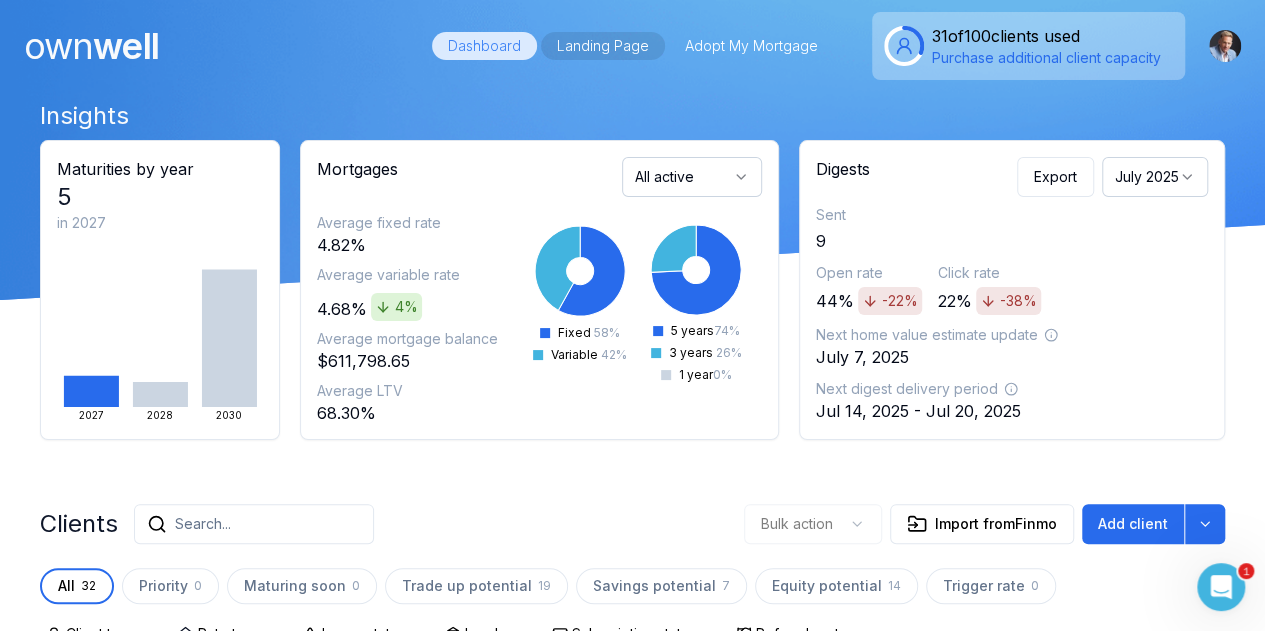 click on "Landing Page" at bounding box center [603, 46] 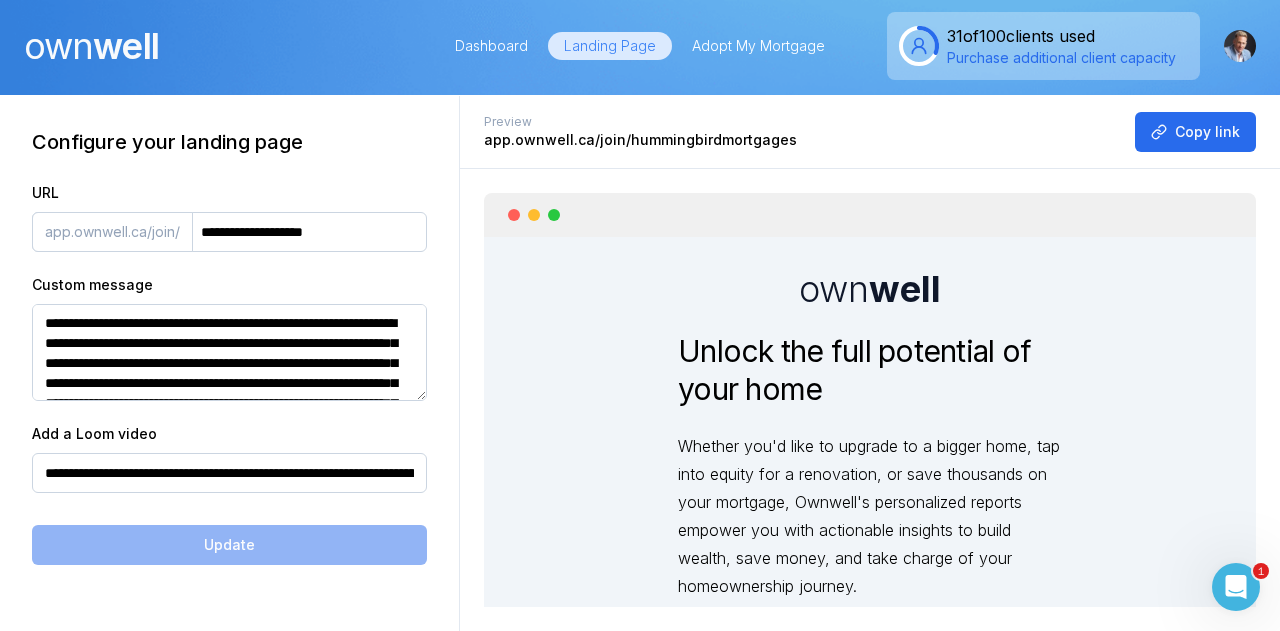 click on "**********" at bounding box center [229, 232] 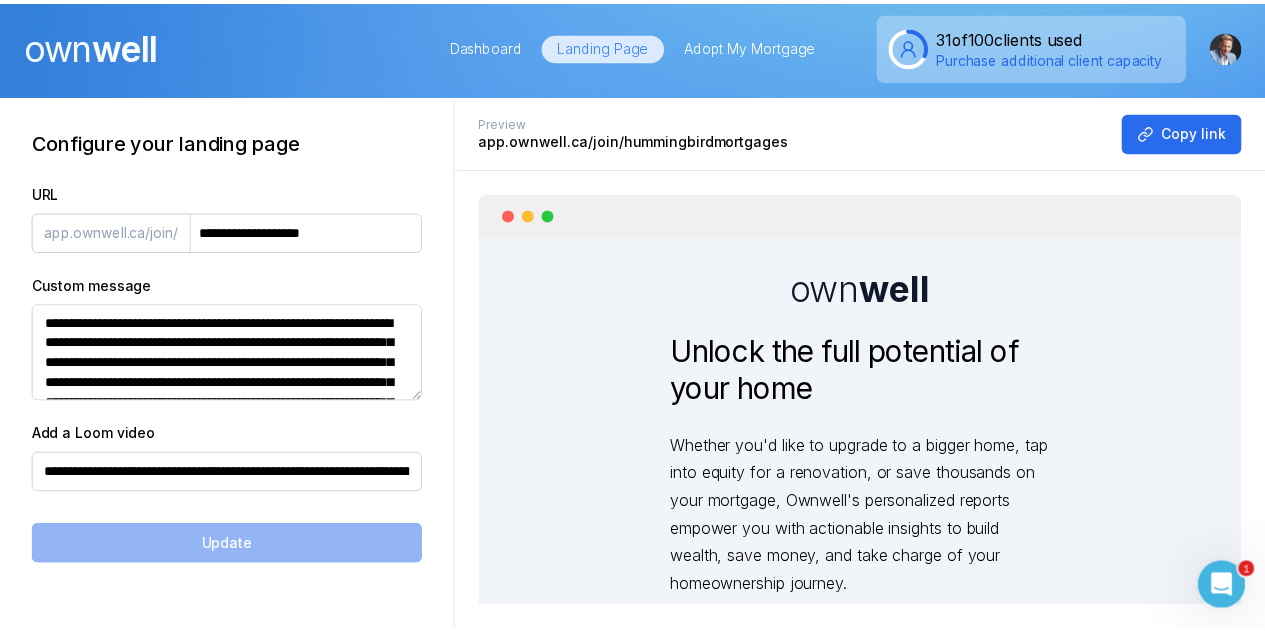 scroll, scrollTop: 28, scrollLeft: 0, axis: vertical 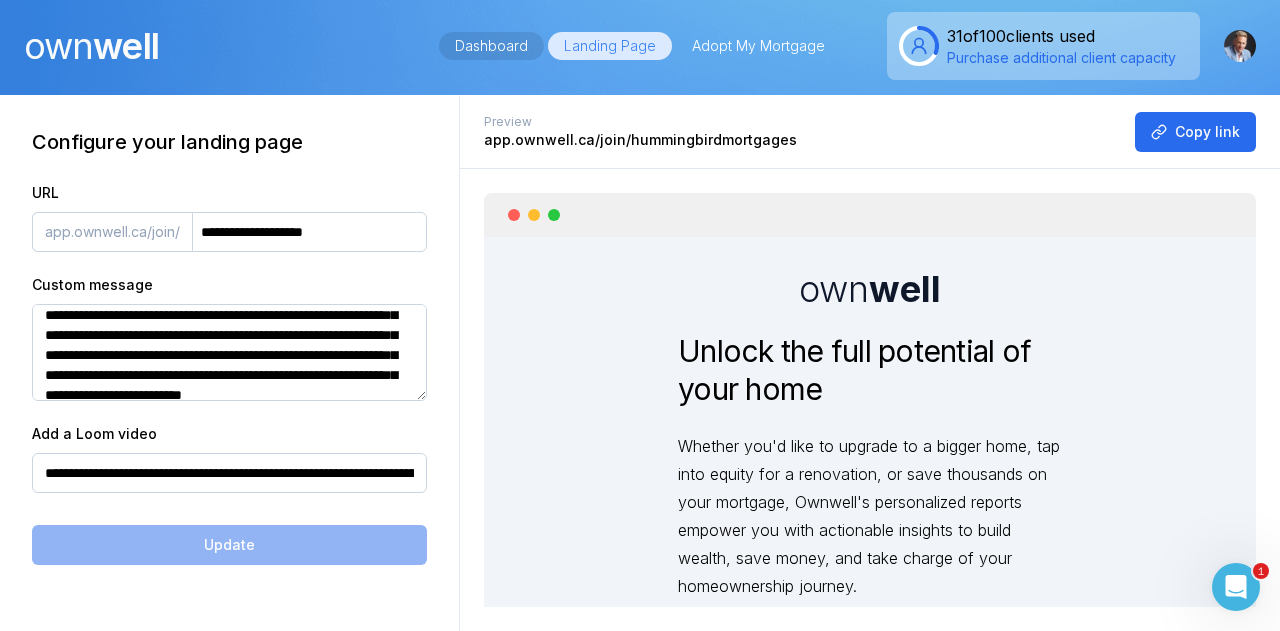 click on "Dashboard" at bounding box center (491, 46) 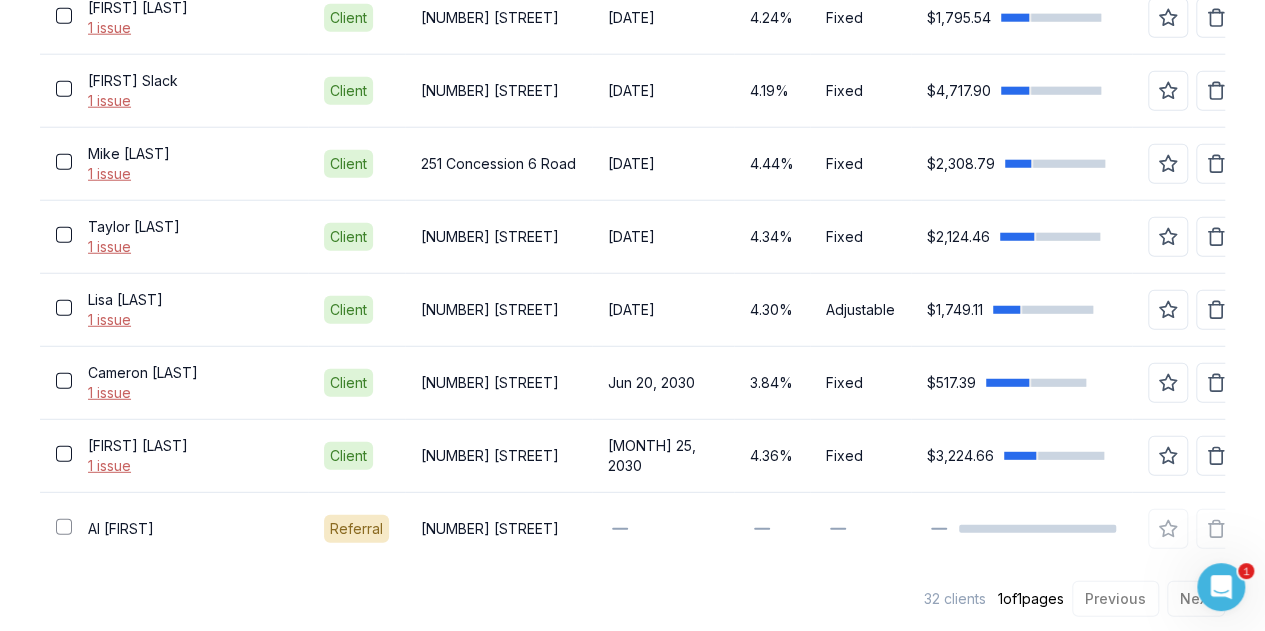 scroll, scrollTop: 2578, scrollLeft: 0, axis: vertical 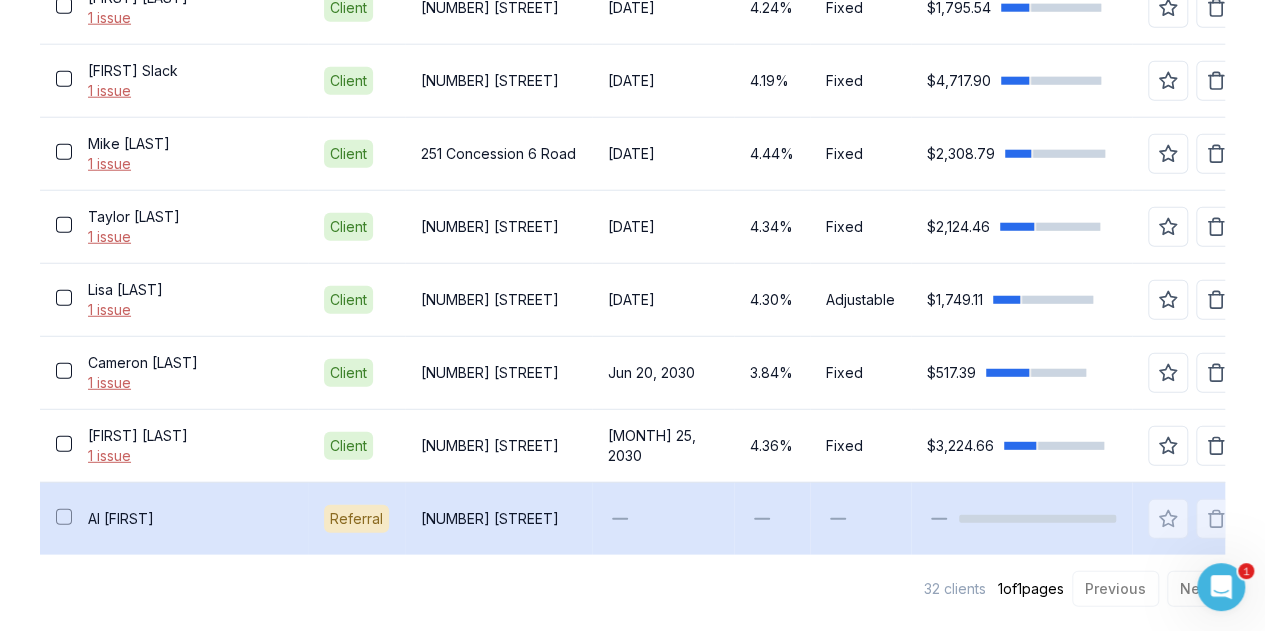 click on "Al   Djo" at bounding box center (190, 518) 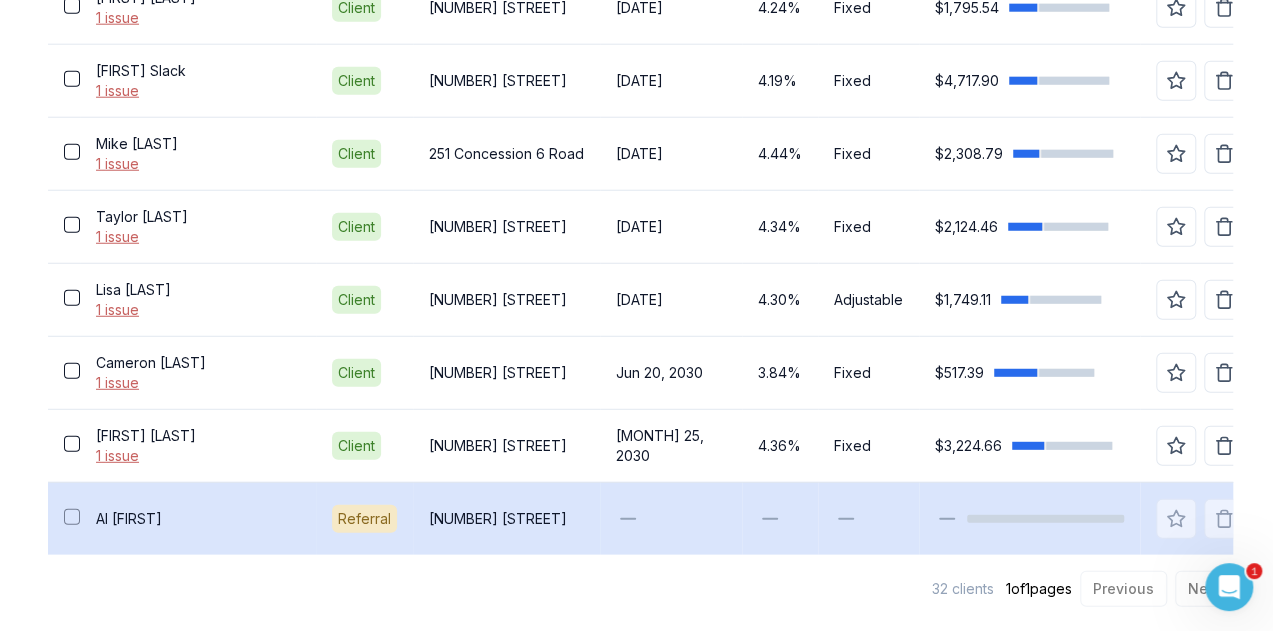scroll, scrollTop: 0, scrollLeft: 0, axis: both 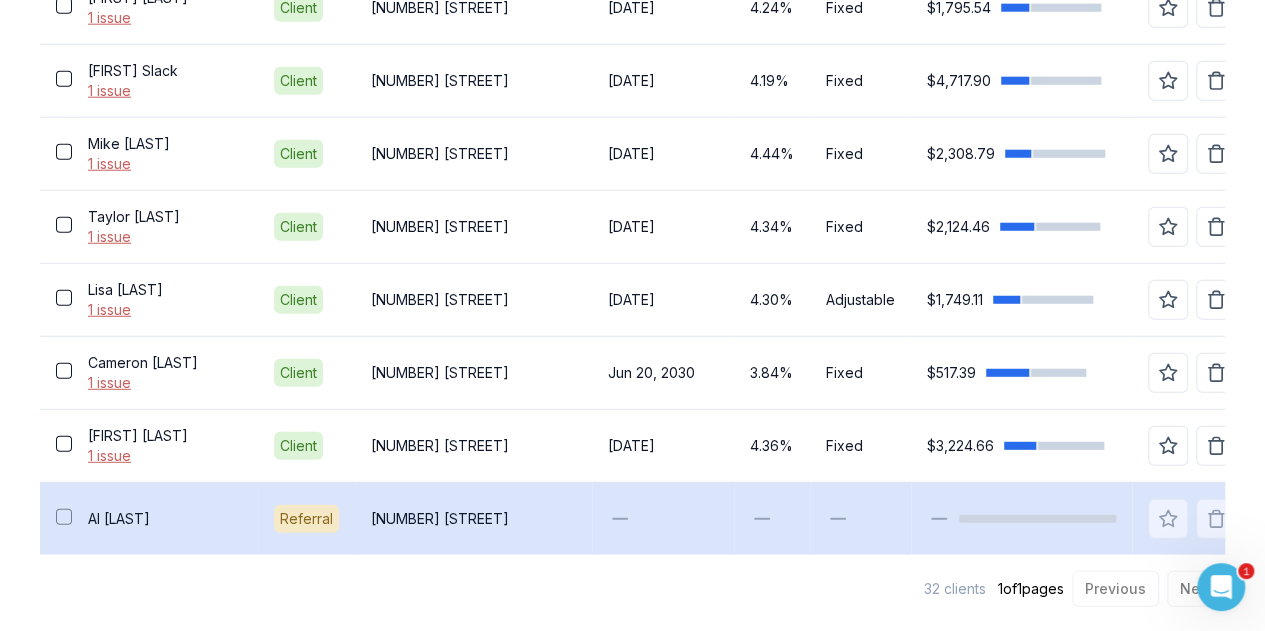 click on "[FIRST] [LAST] [NUMBER] [STREET]" at bounding box center [670, 518] 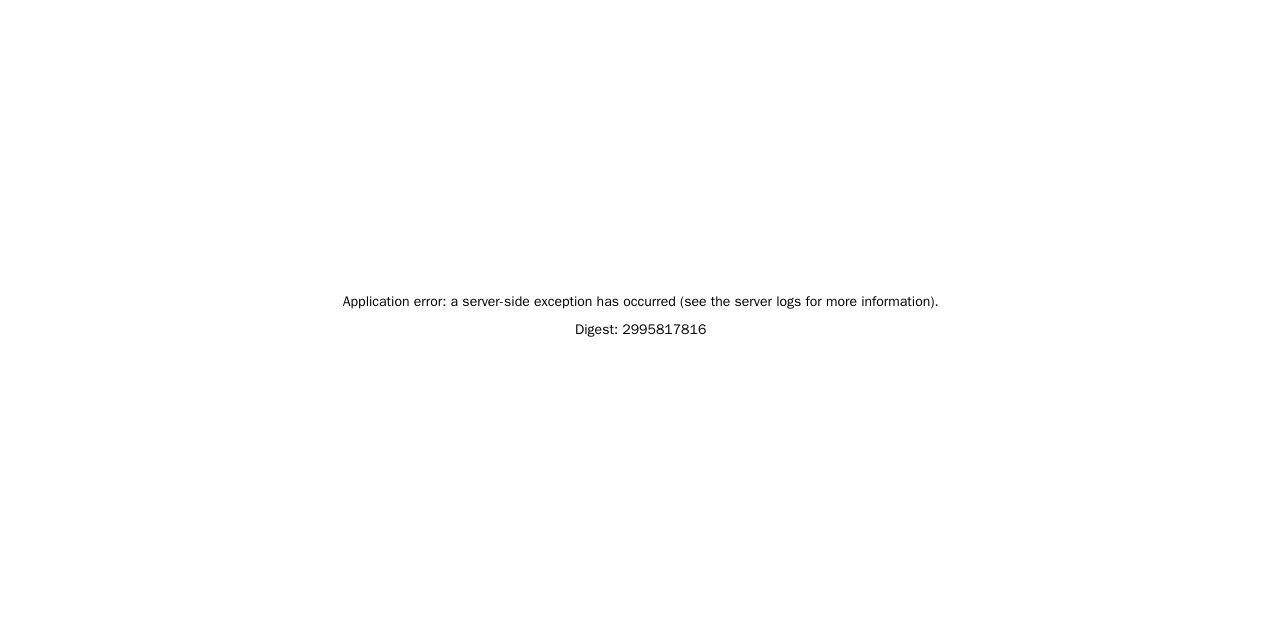scroll, scrollTop: 0, scrollLeft: 0, axis: both 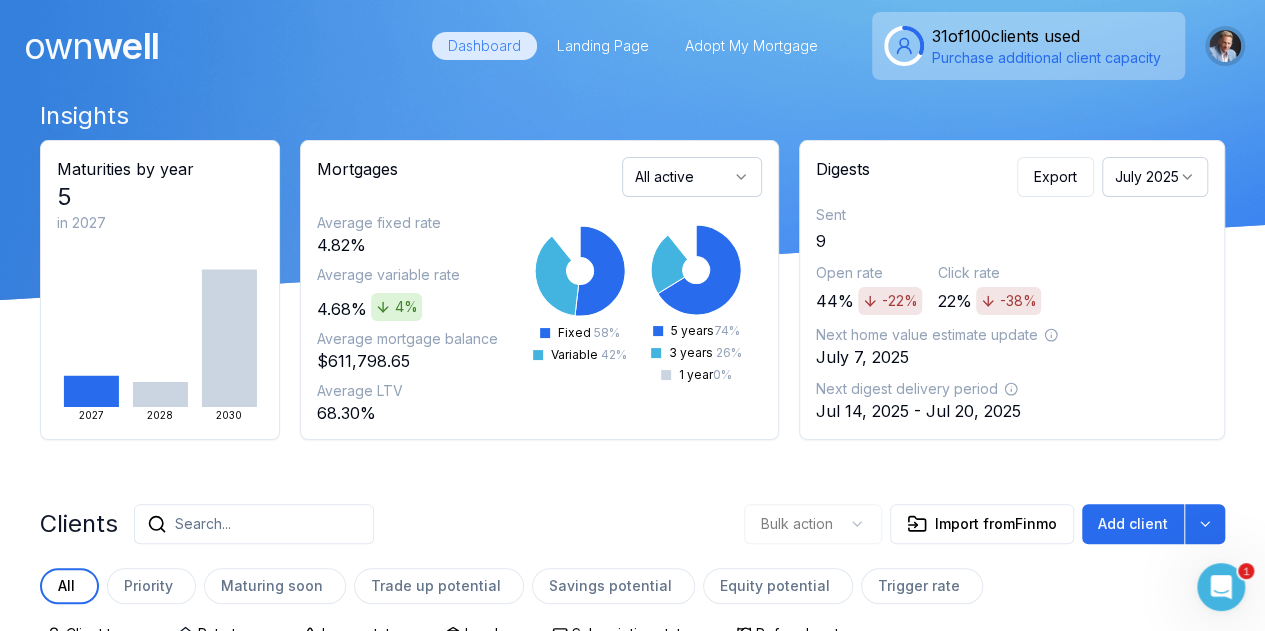 click at bounding box center [1225, 46] 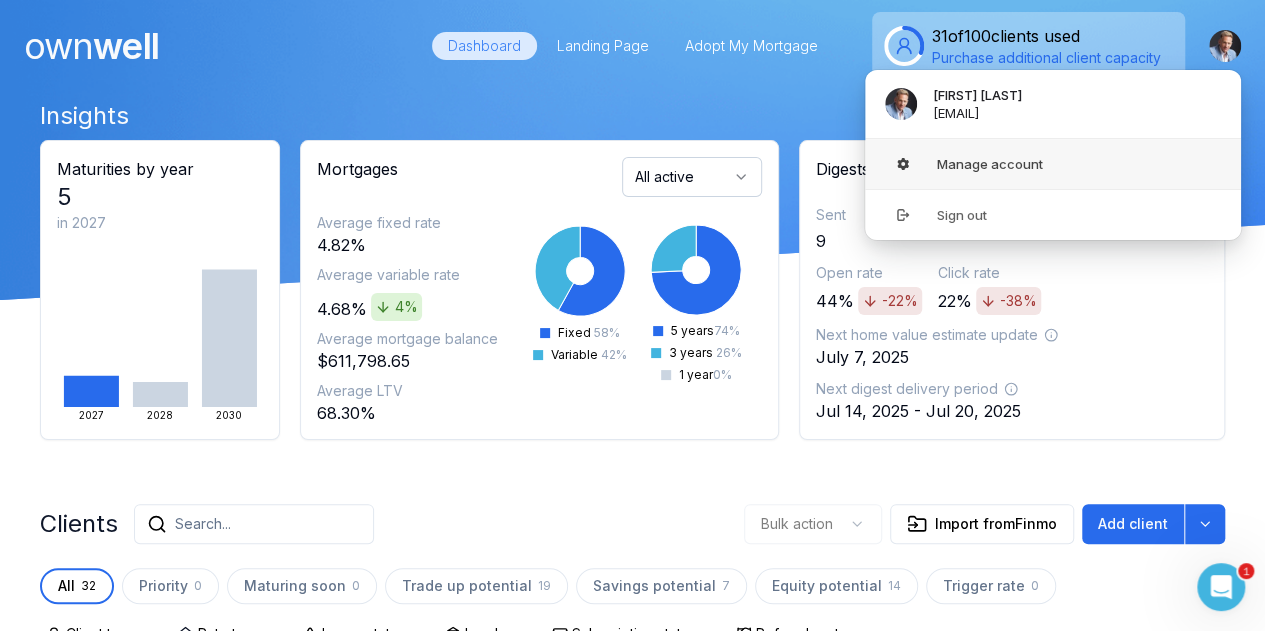 click on "Manage account" at bounding box center [1053, 164] 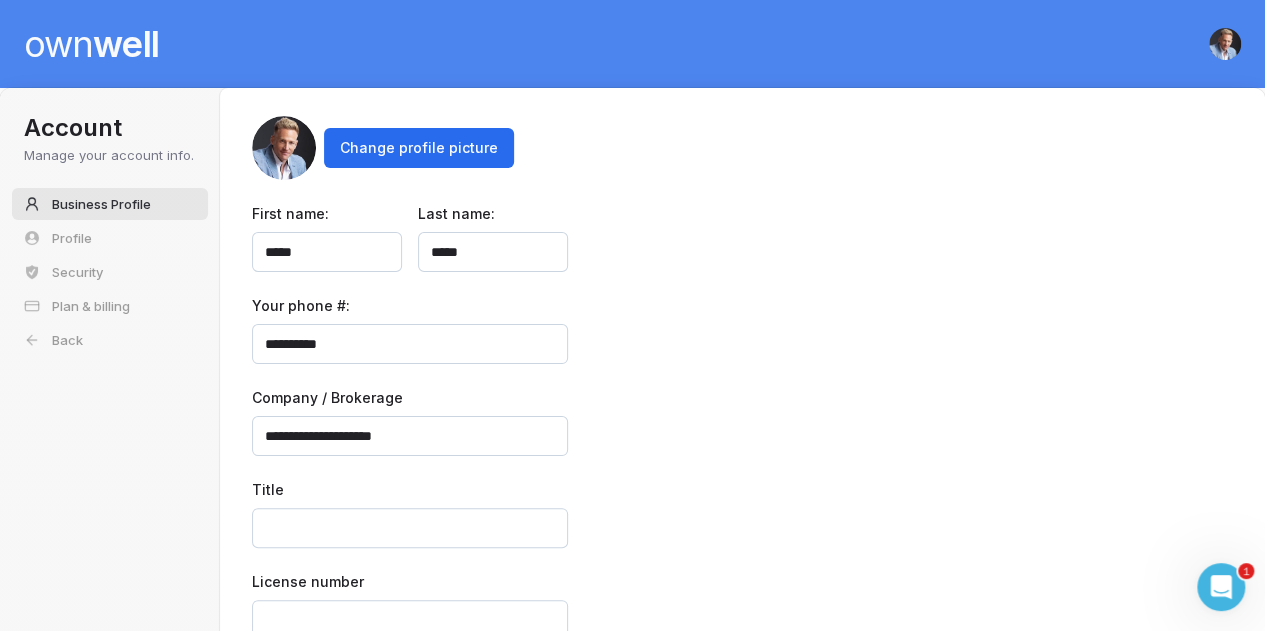 scroll, scrollTop: 104, scrollLeft: 0, axis: vertical 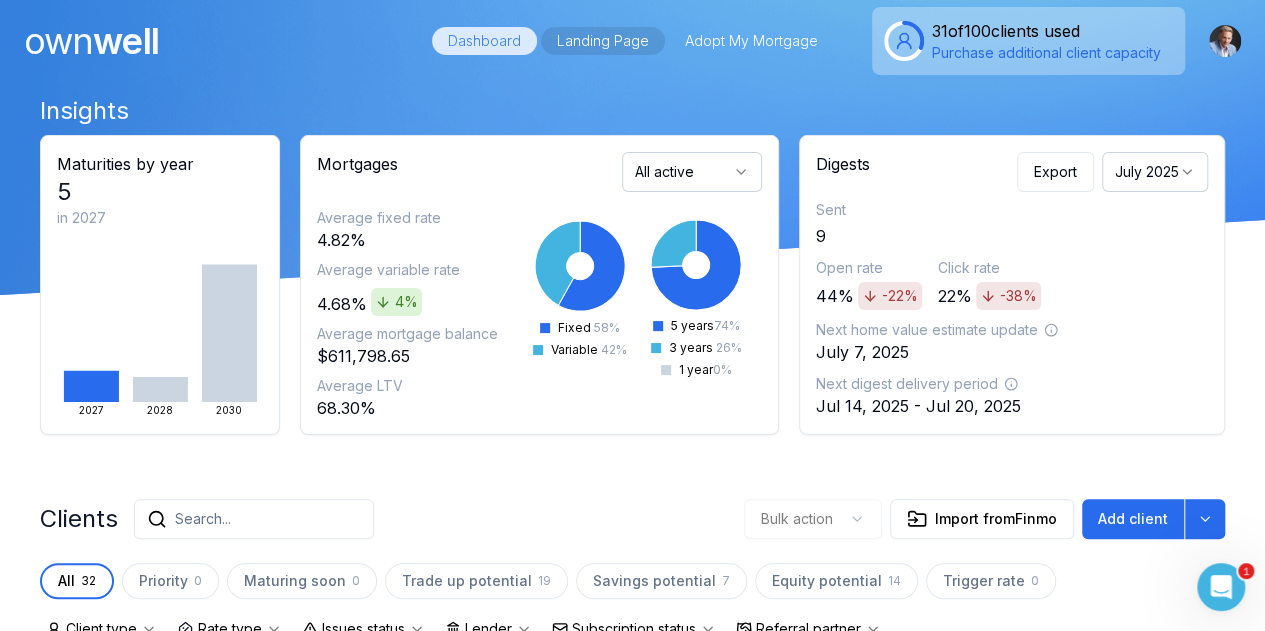 click on "Landing Page" at bounding box center [603, 41] 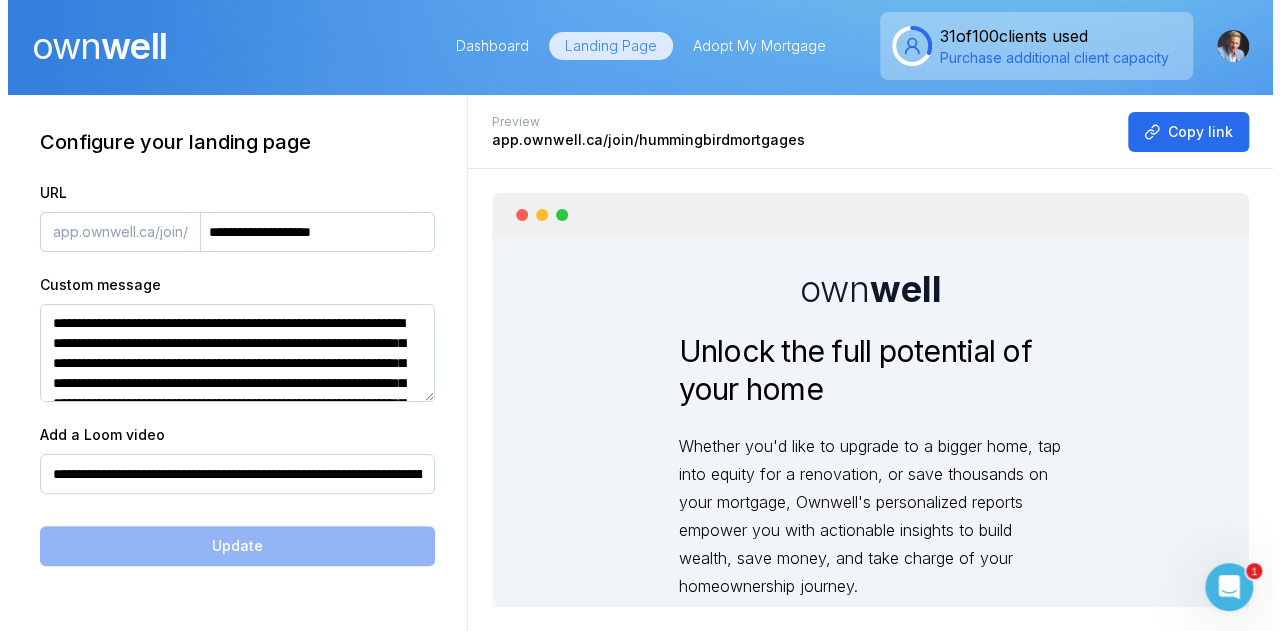 scroll, scrollTop: 0, scrollLeft: 0, axis: both 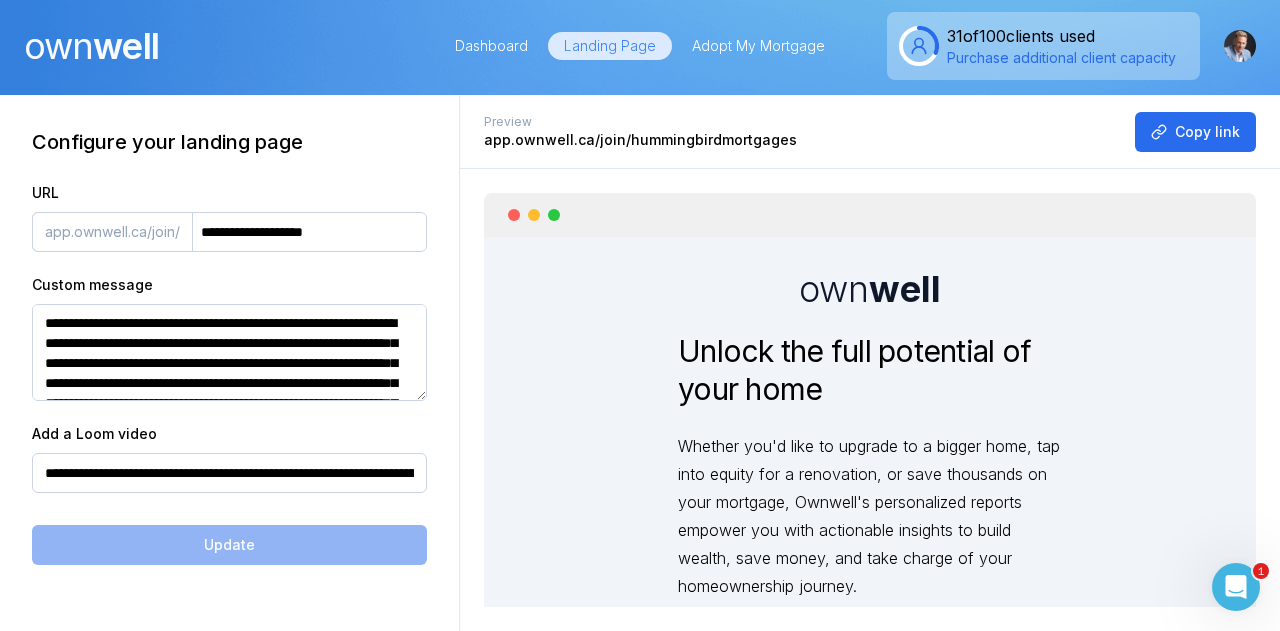 drag, startPoint x: 361, startPoint y: 235, endPoint x: 122, endPoint y: 249, distance: 239.40968 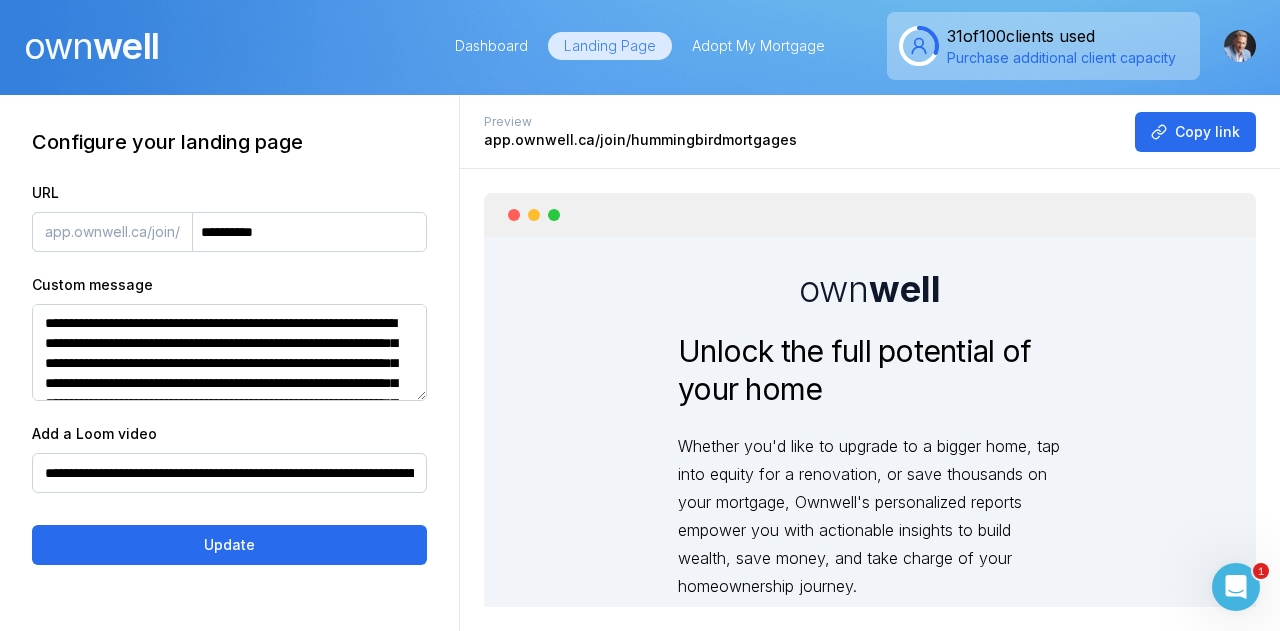type on "**********" 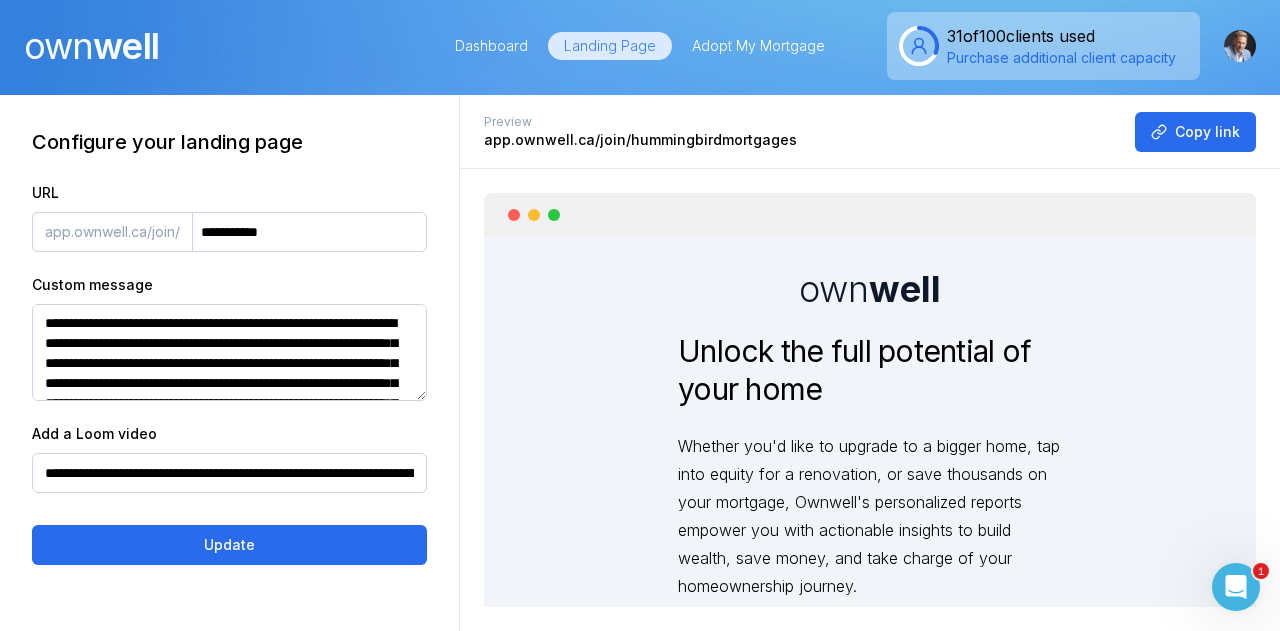 drag, startPoint x: 315, startPoint y: 234, endPoint x: 93, endPoint y: 235, distance: 222.00226 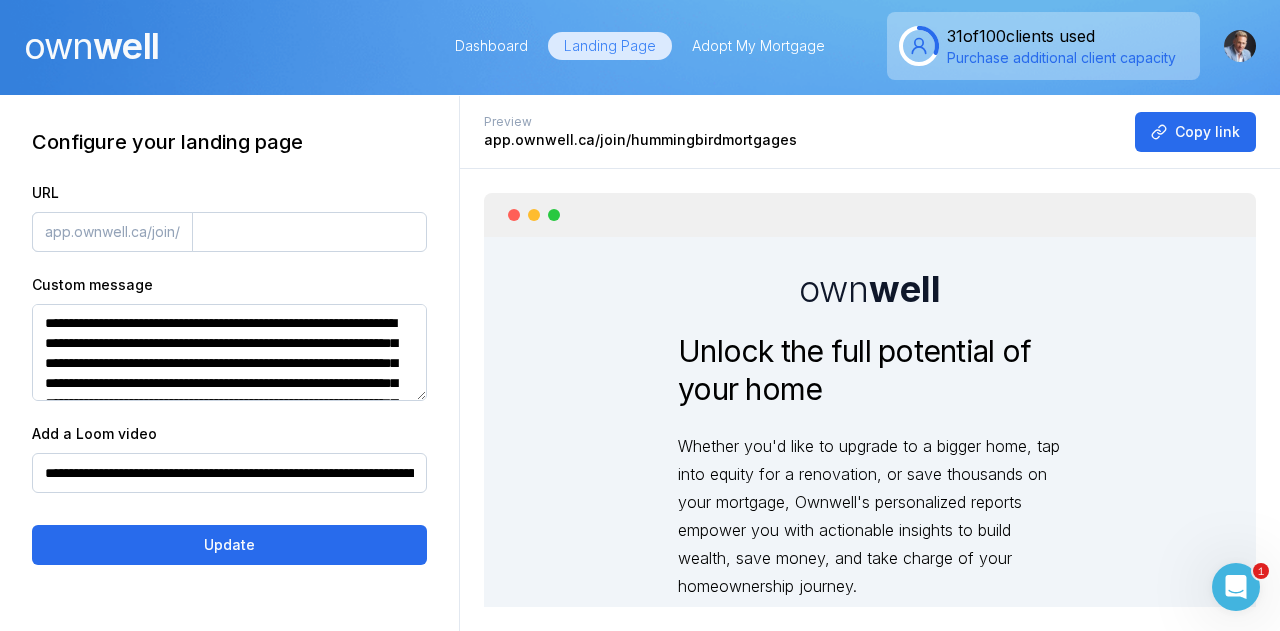 type 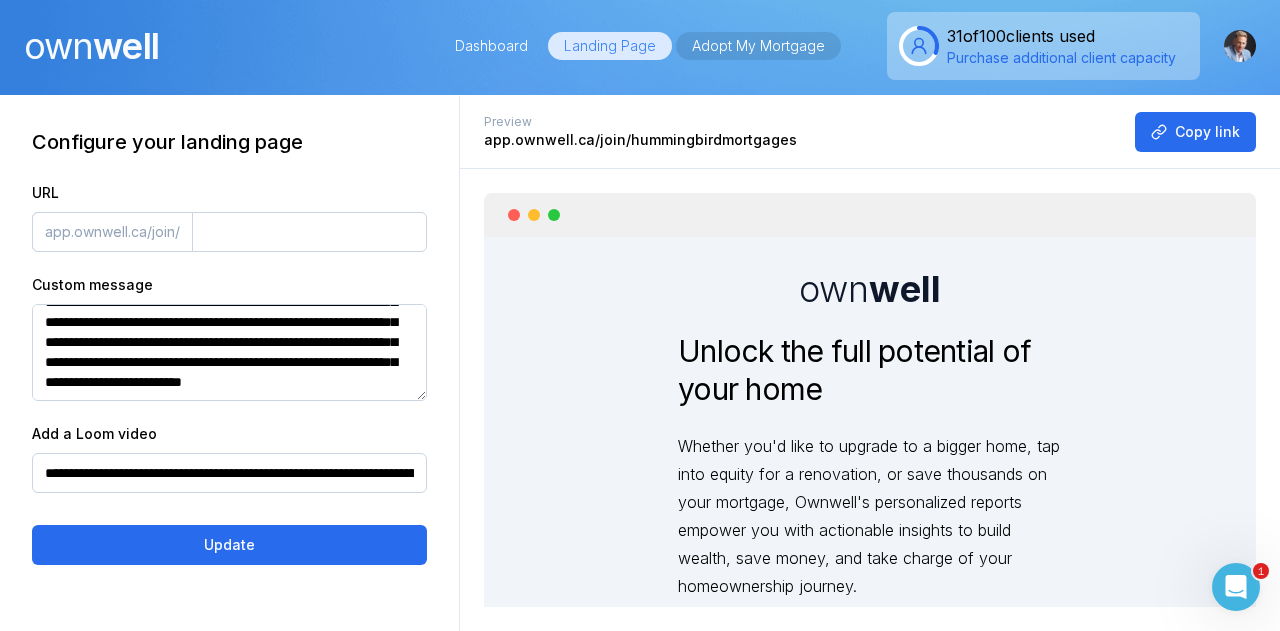 click on "Adopt My Mortgage" at bounding box center [758, 46] 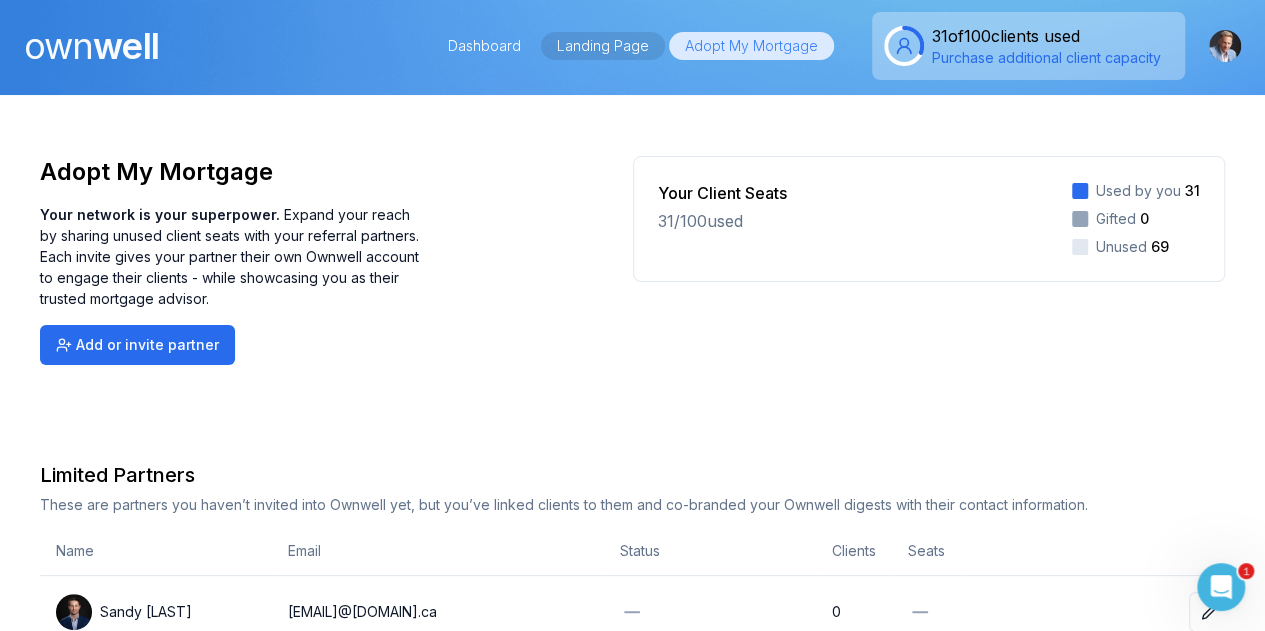 click on "Landing Page" at bounding box center (603, 46) 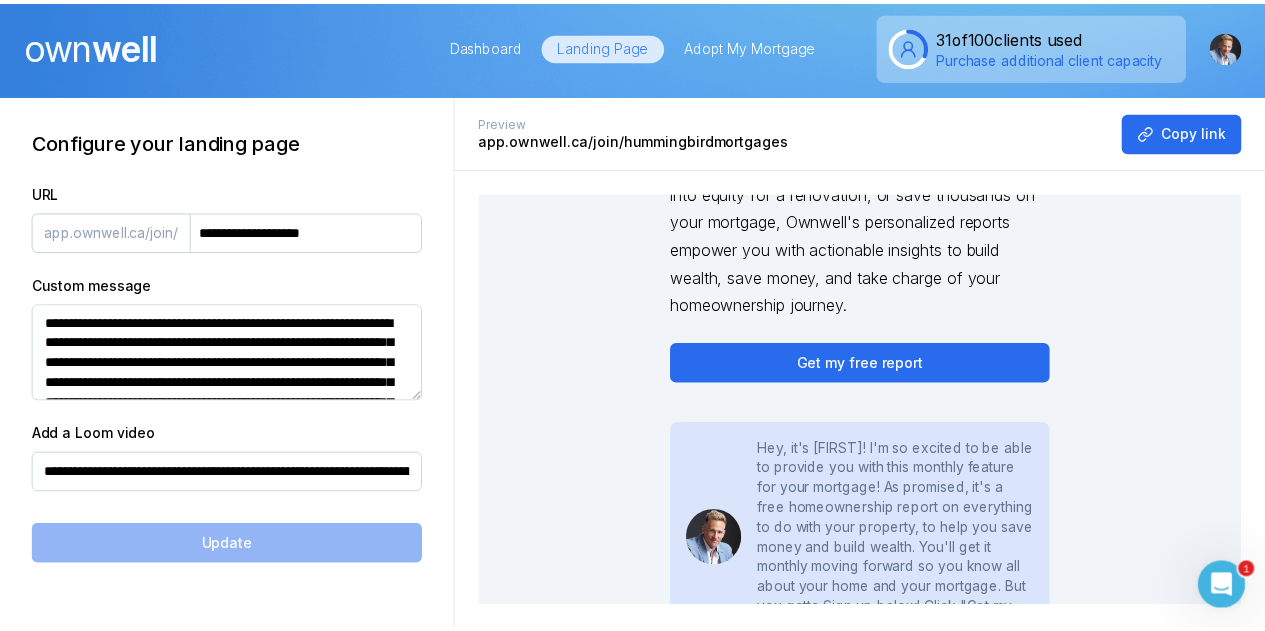scroll, scrollTop: 228, scrollLeft: 0, axis: vertical 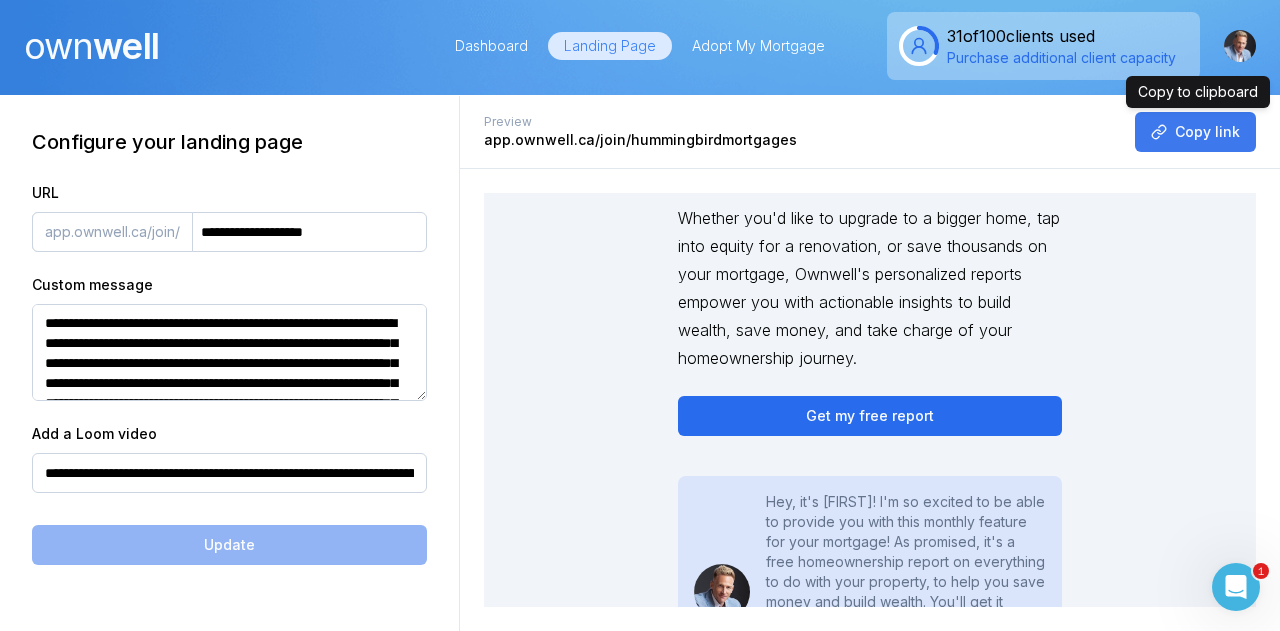 click on "Copy link" at bounding box center [1195, 132] 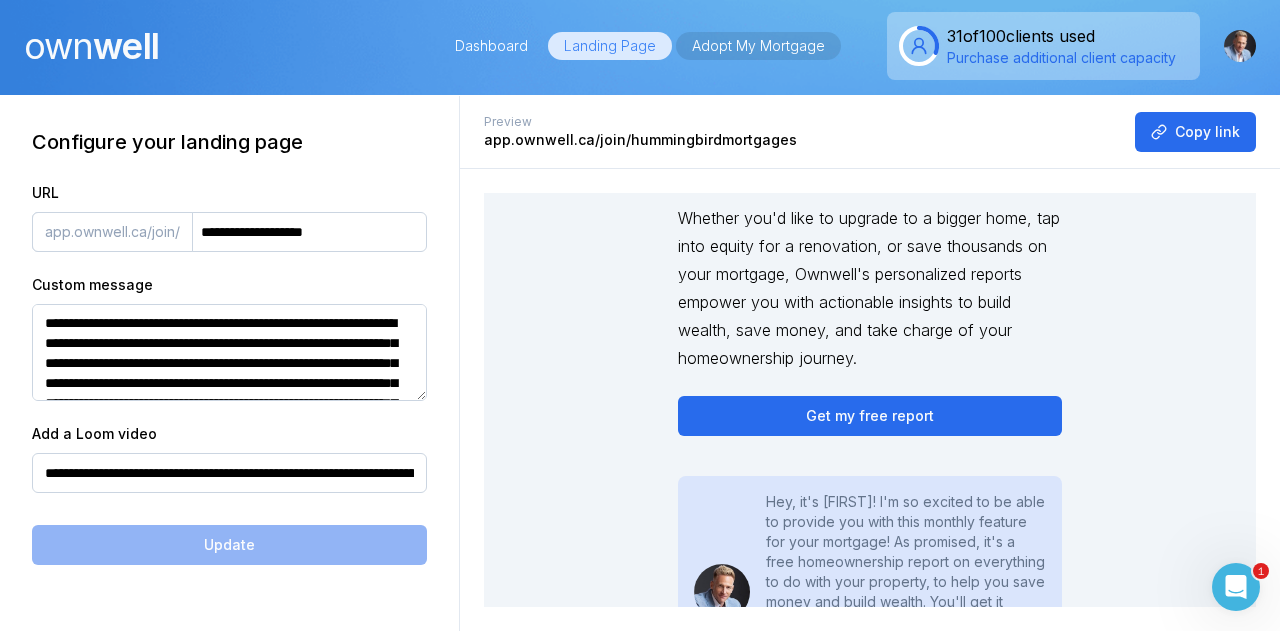 click on "Adopt My Mortgage" at bounding box center [758, 46] 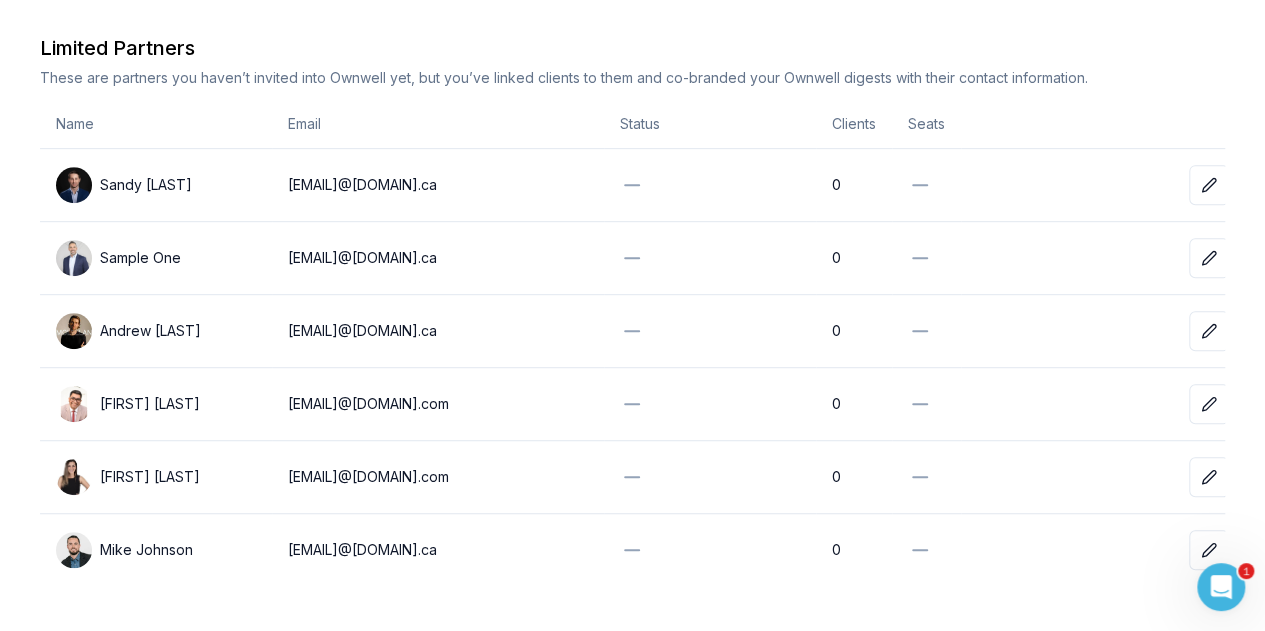 scroll, scrollTop: 431, scrollLeft: 0, axis: vertical 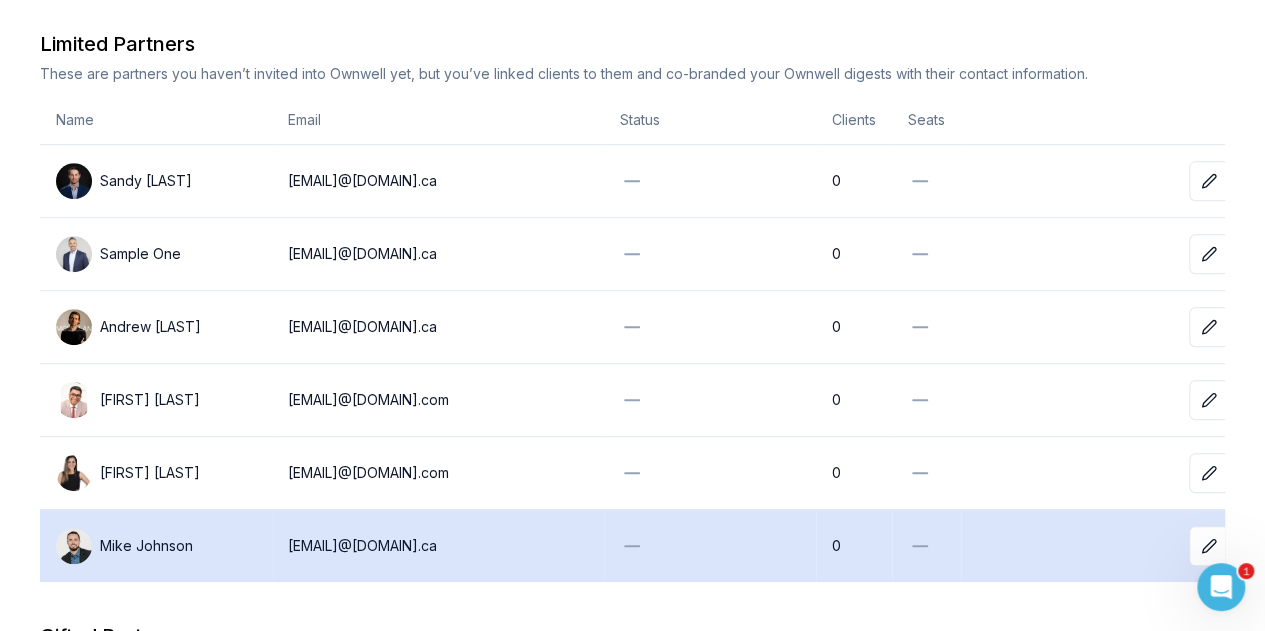 click on "mike@foundspaces.ca" at bounding box center [438, 546] 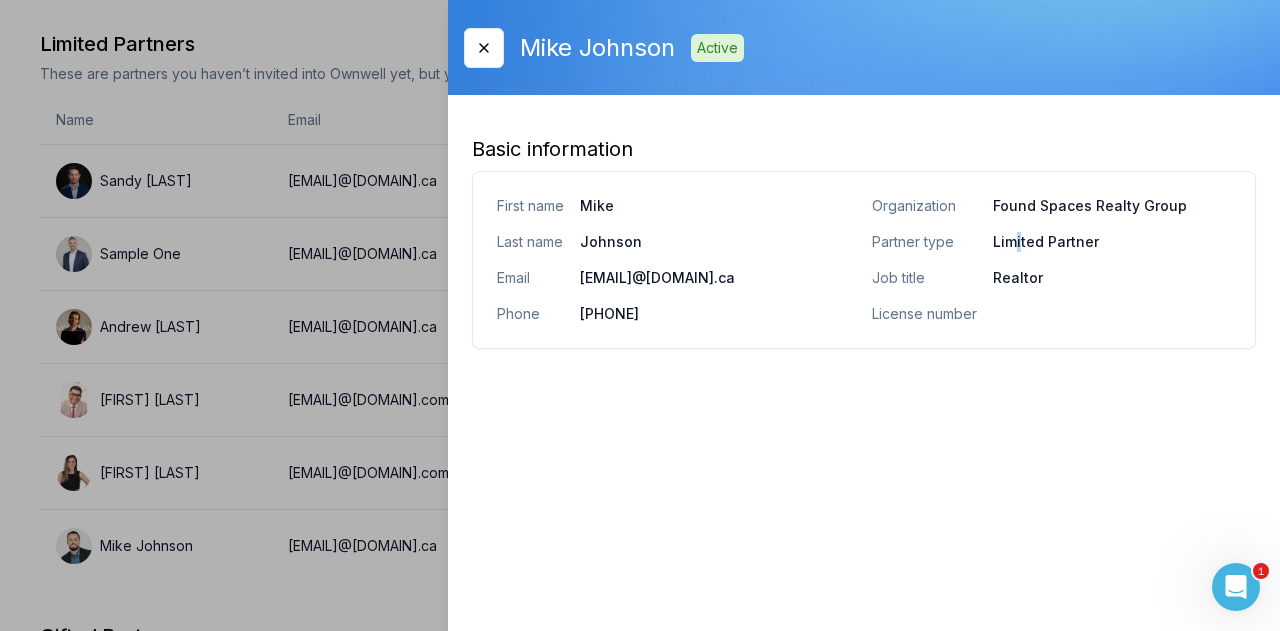 click on "Organization Found Spaces Realty Group Partner type Limited Partner Job title Realtor License number" at bounding box center [1051, 260] 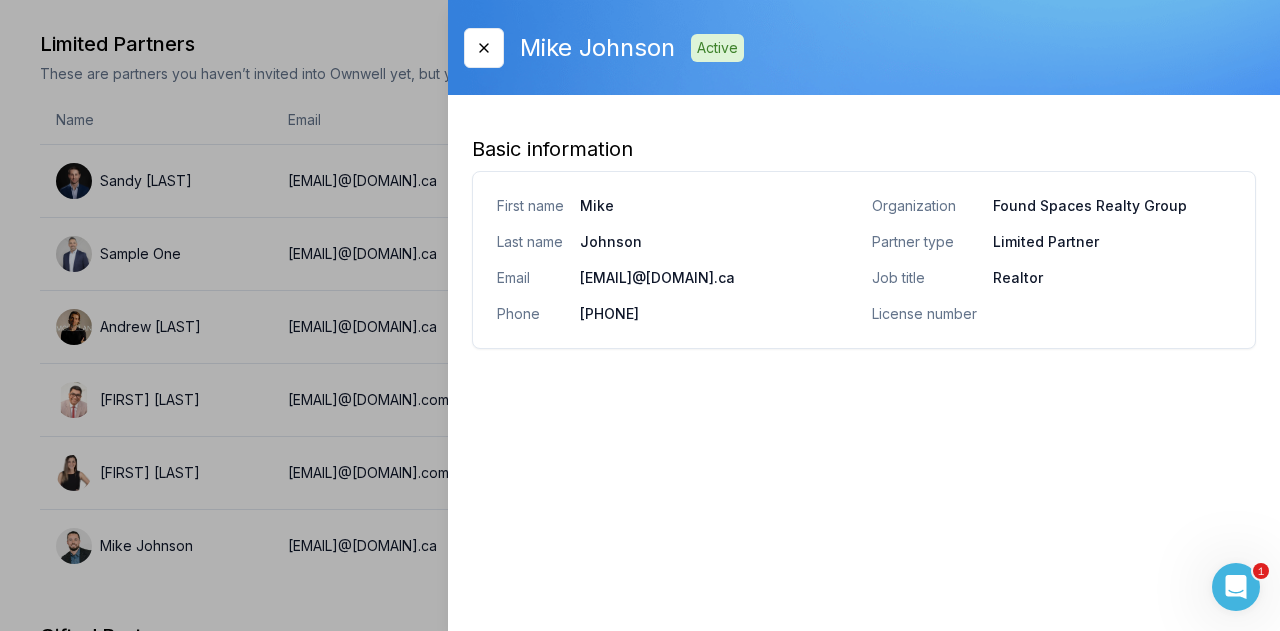 click on "Active" at bounding box center (717, 48) 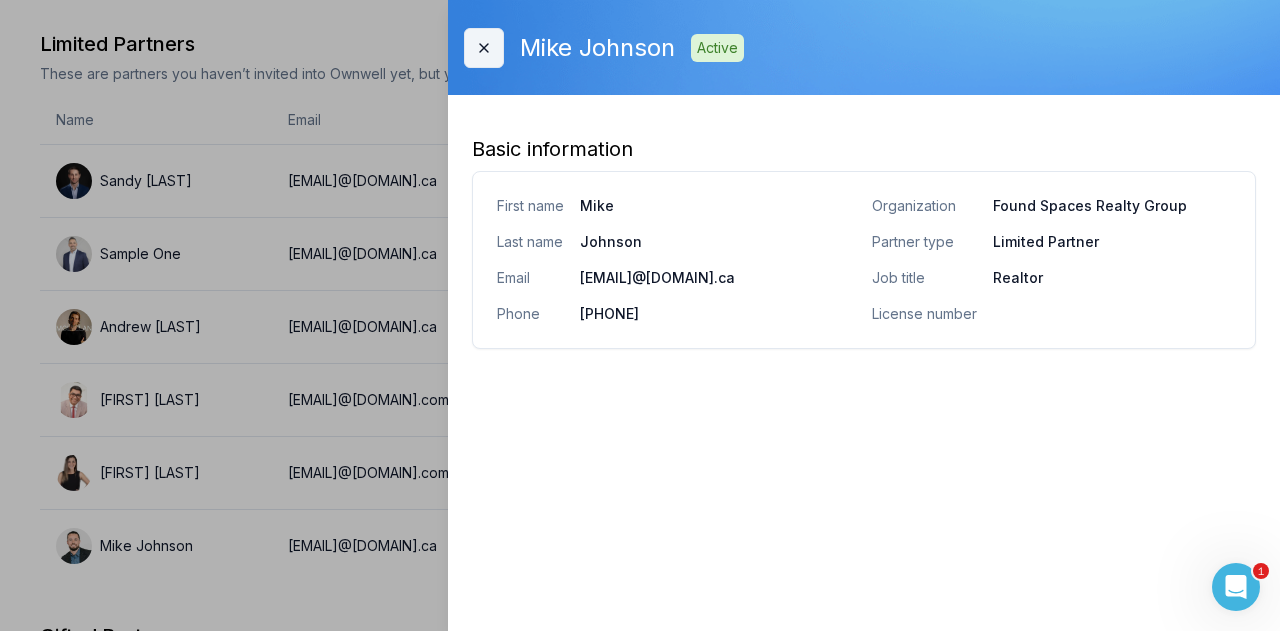 click 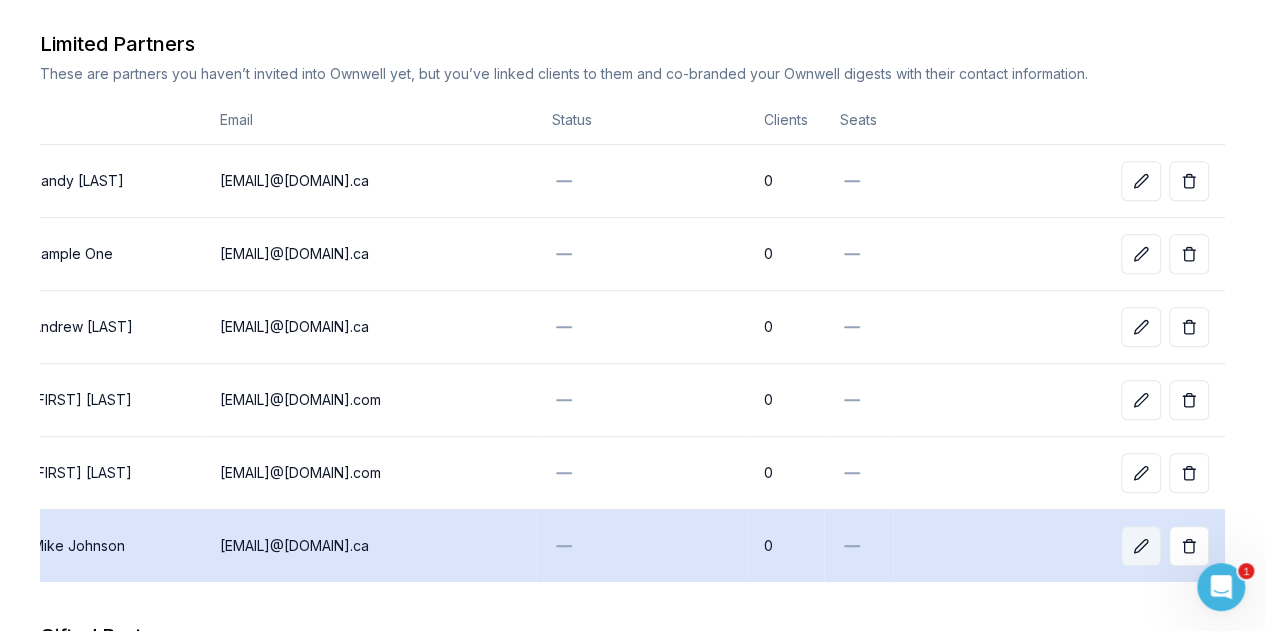 click 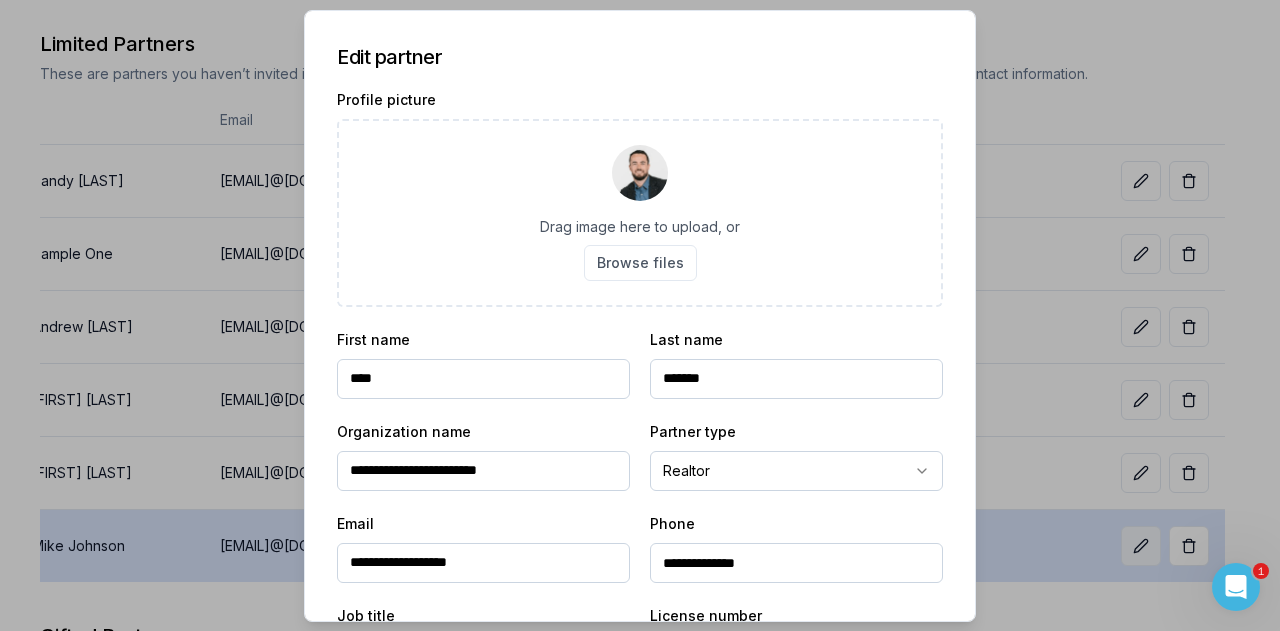 scroll, scrollTop: 0, scrollLeft: 68, axis: horizontal 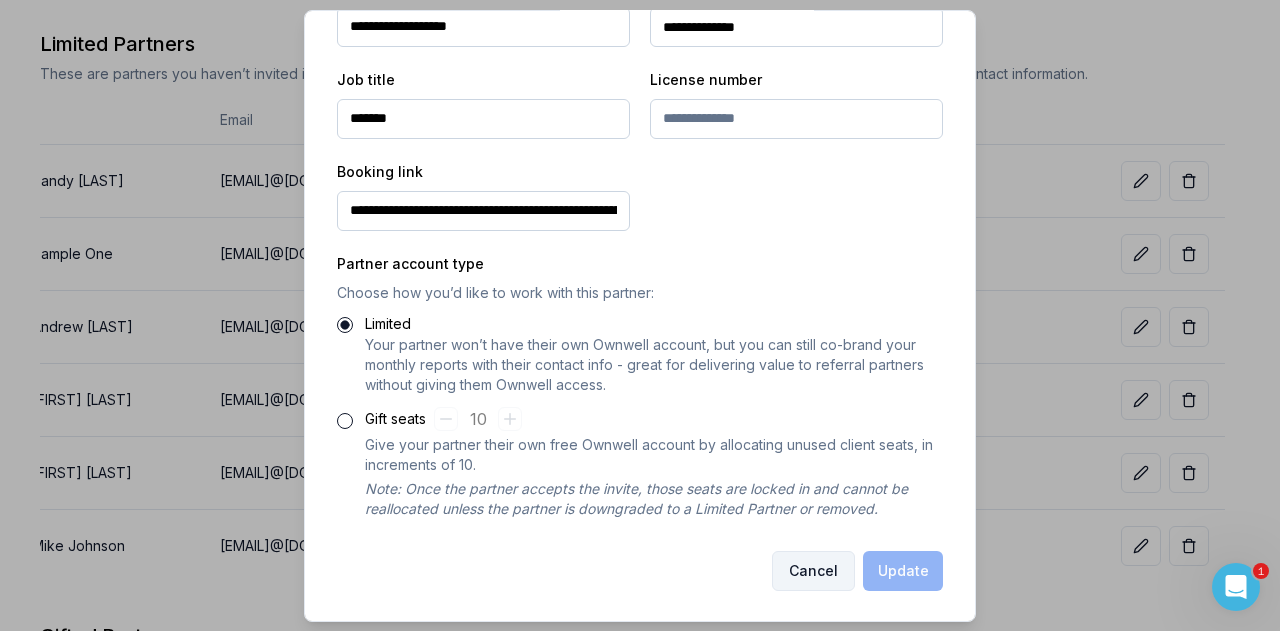 click on "Cancel" at bounding box center (813, 570) 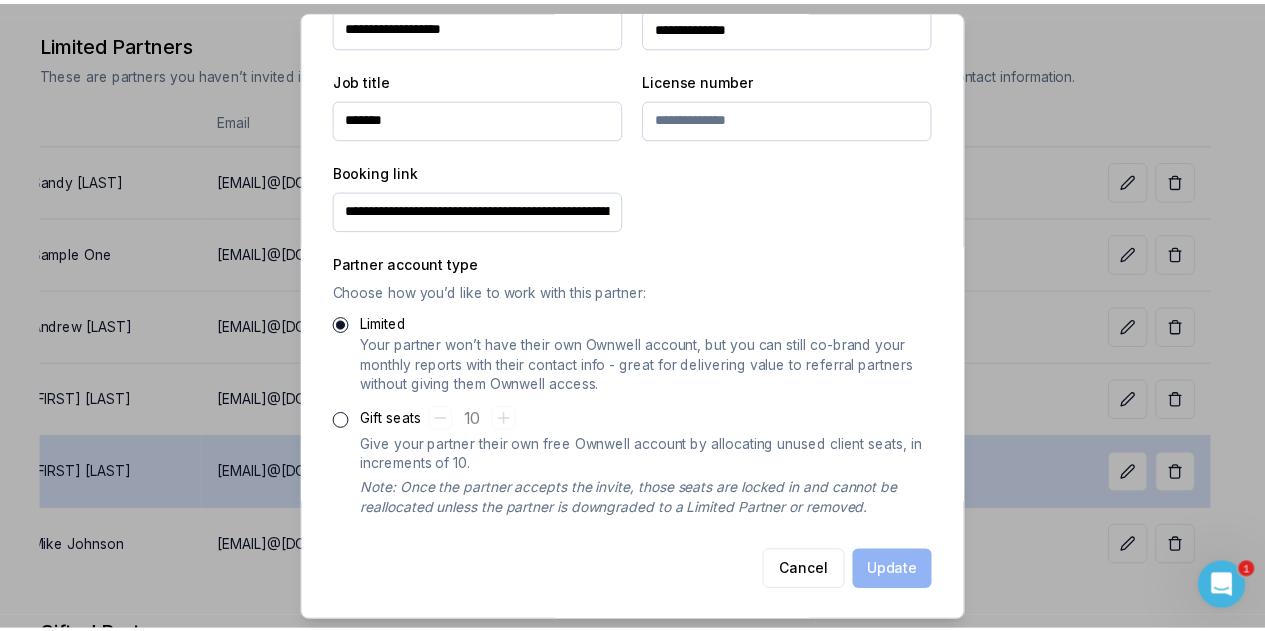 scroll, scrollTop: 0, scrollLeft: 54, axis: horizontal 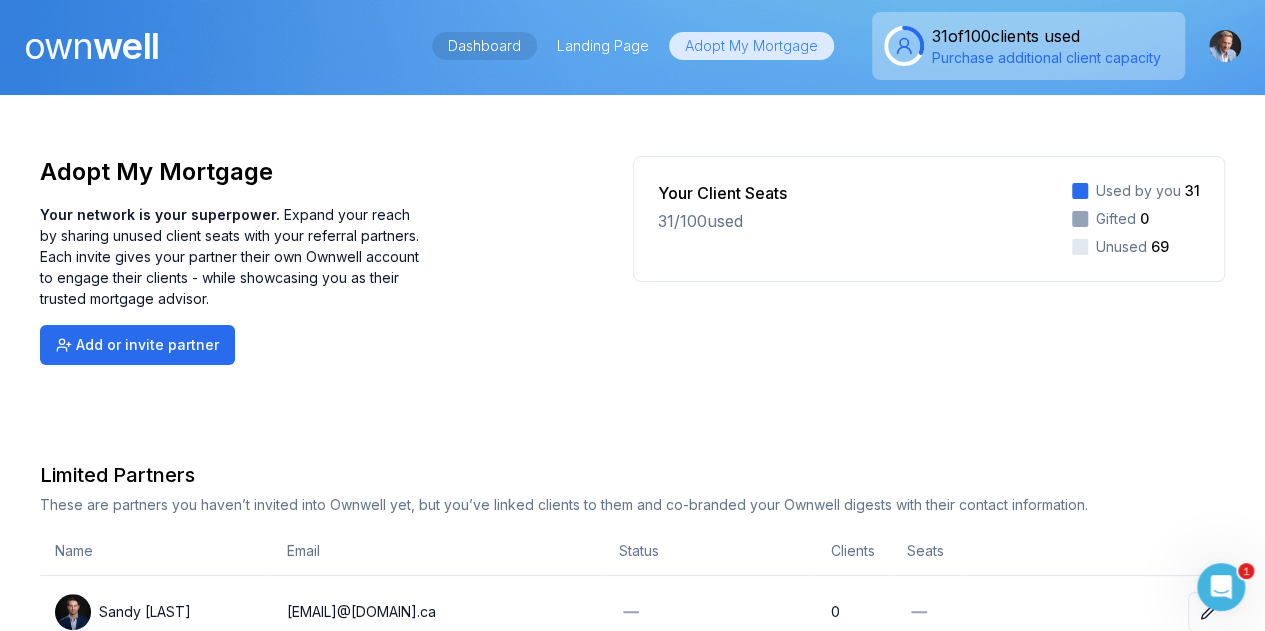 click on "Dashboard" at bounding box center (484, 46) 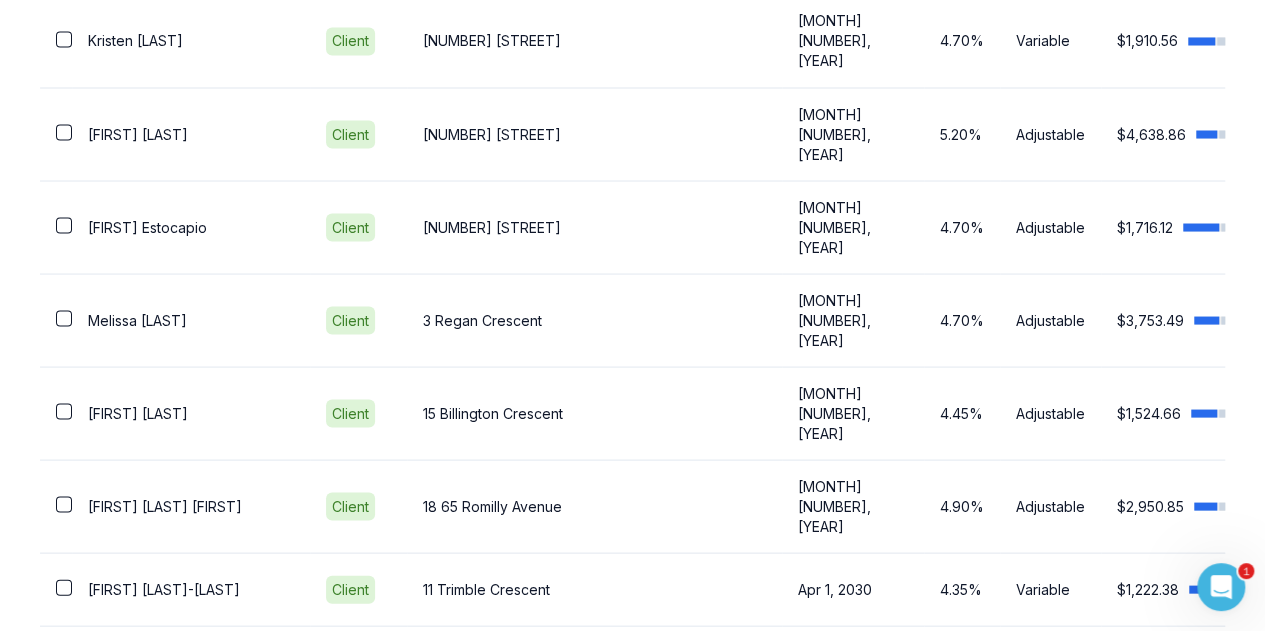 scroll, scrollTop: 1854, scrollLeft: 0, axis: vertical 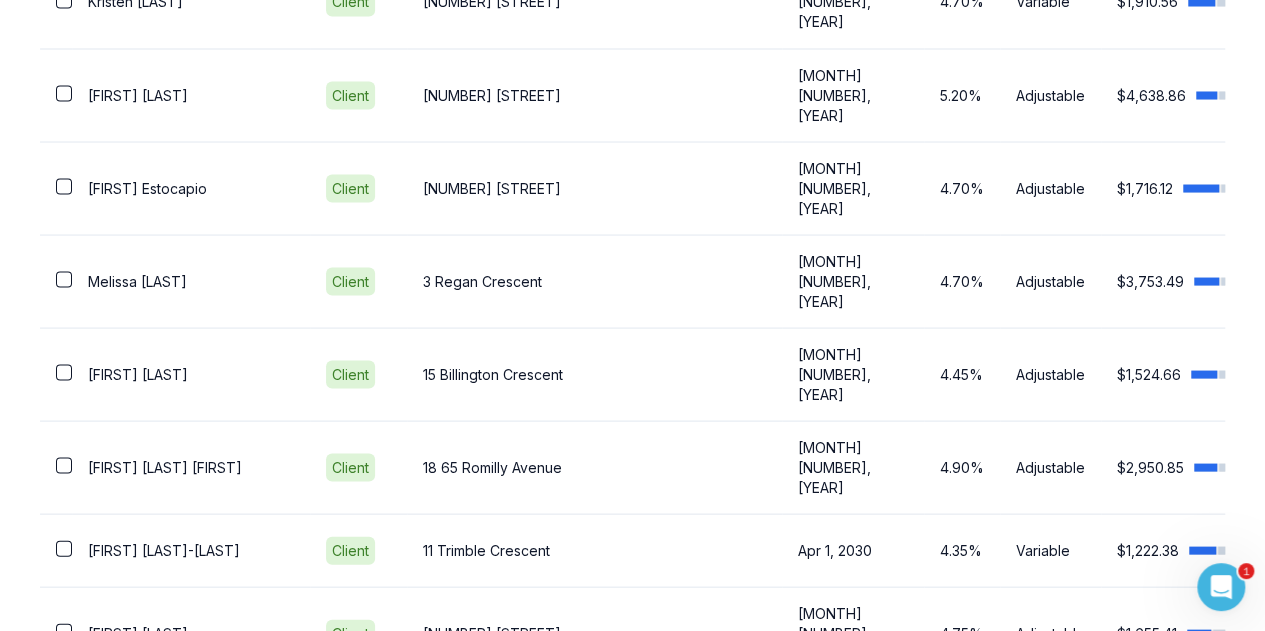 click 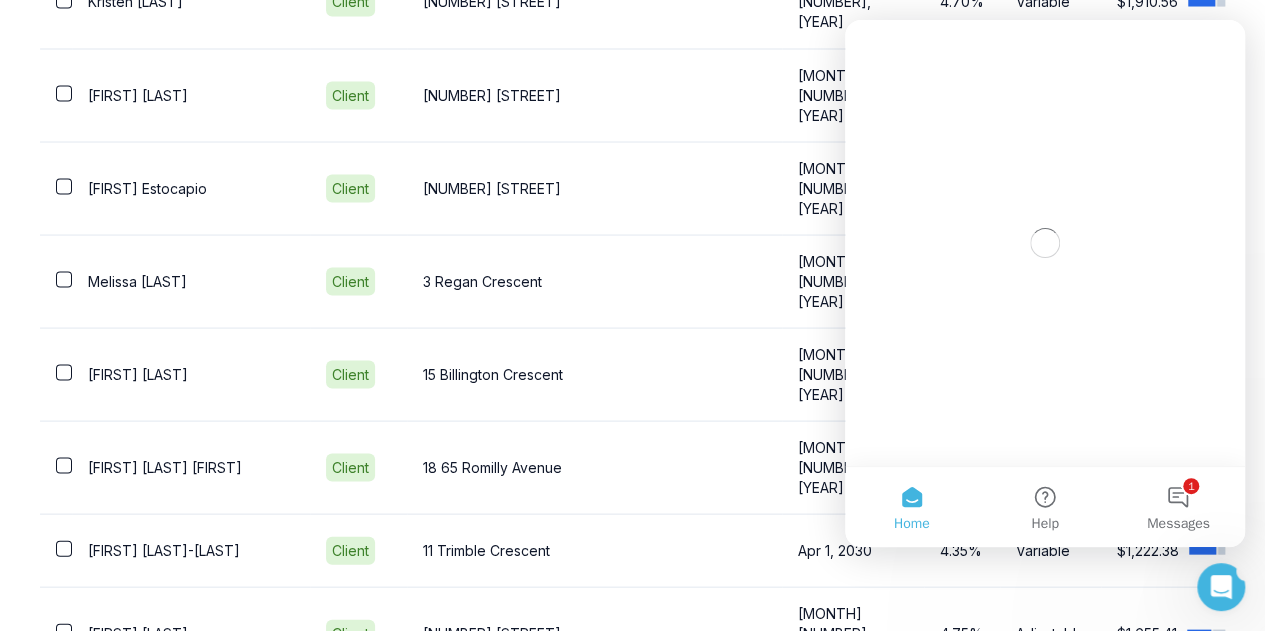 scroll, scrollTop: 0, scrollLeft: 0, axis: both 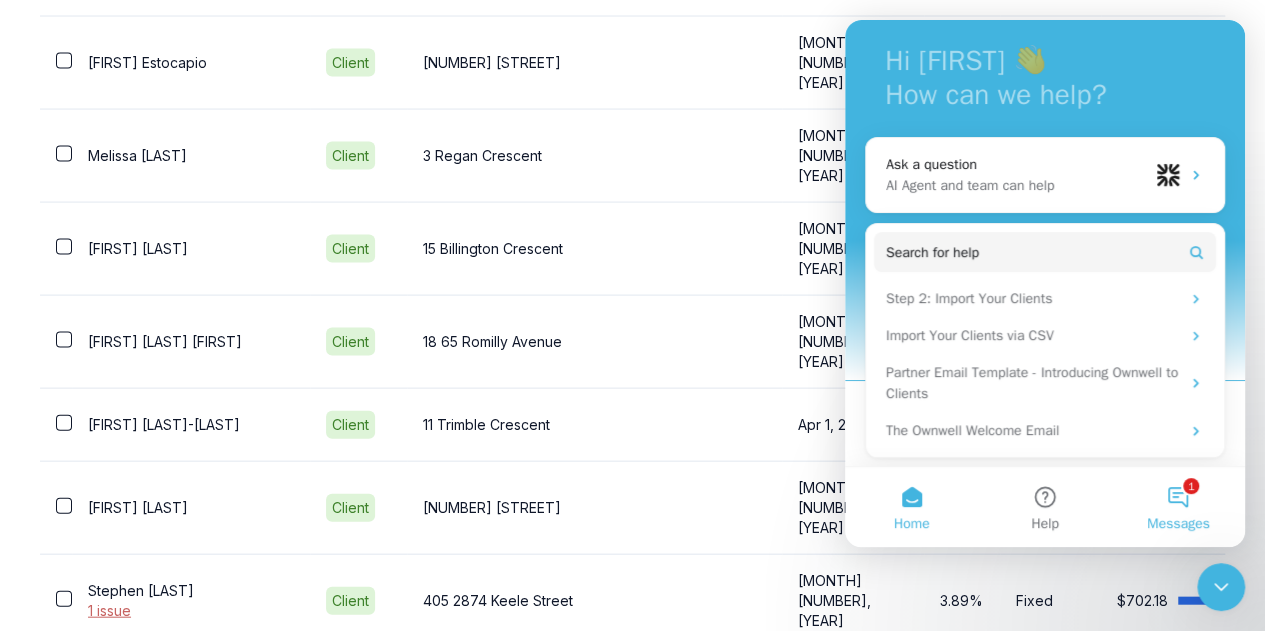 click on "Messages" at bounding box center (1178, 524) 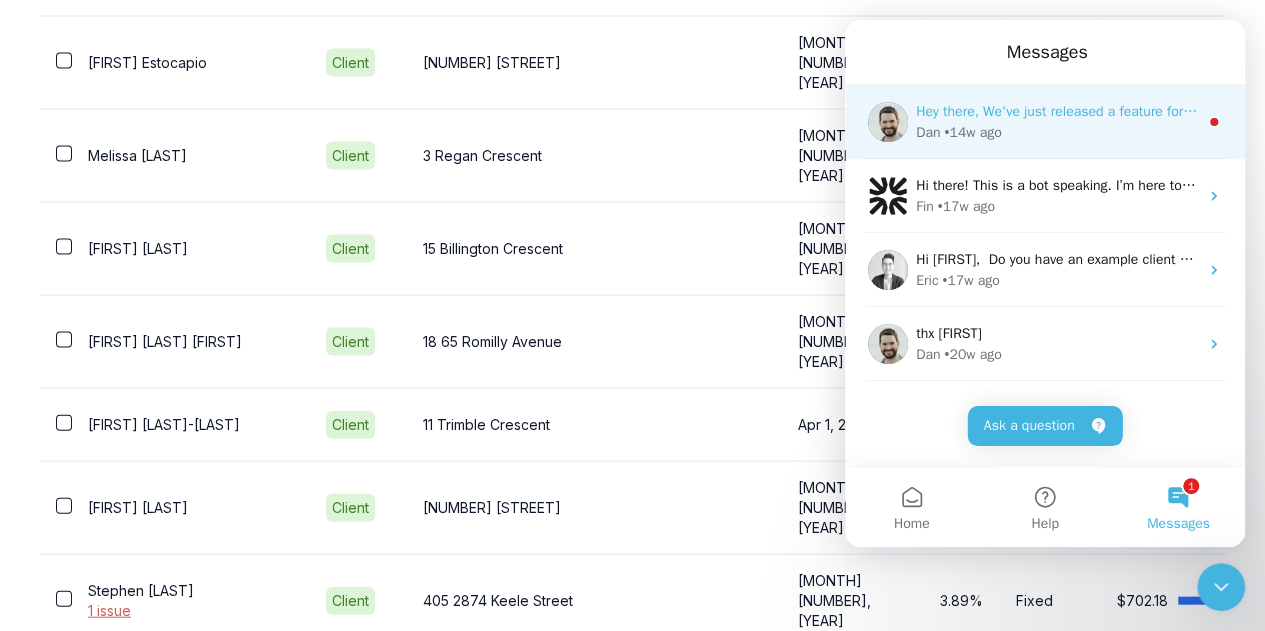 click on "Hey there, We've just released a feature for Managing Email Issues 🎉  You can now see why a client didn’t receive their Ownwell email - whether it’s a typo, an unsubscribe, or a spam flag. Quickly take action to fix the issue and keep your reports reaching the right people." at bounding box center [1751, 111] 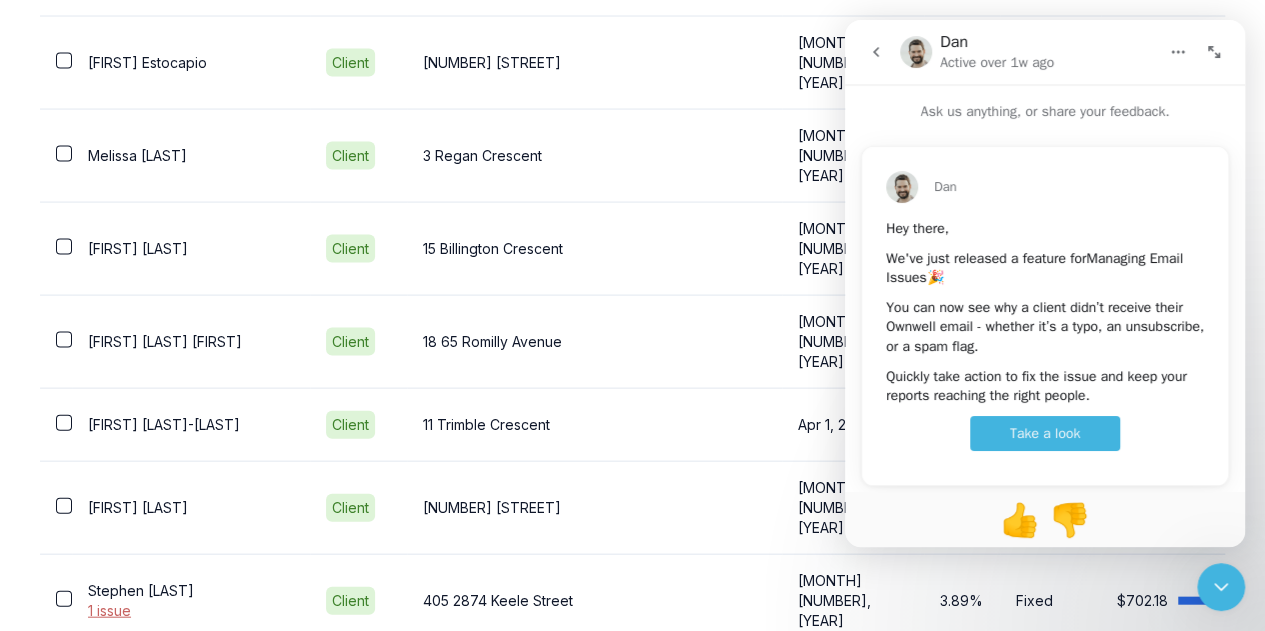 scroll, scrollTop: 34, scrollLeft: 0, axis: vertical 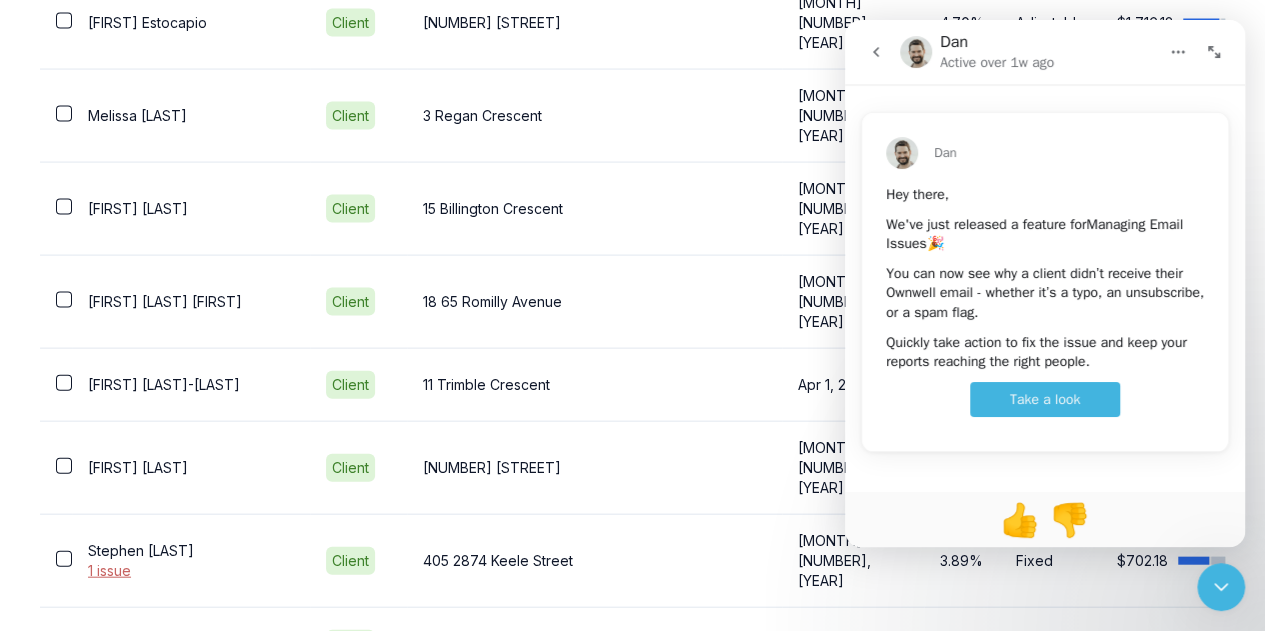 click 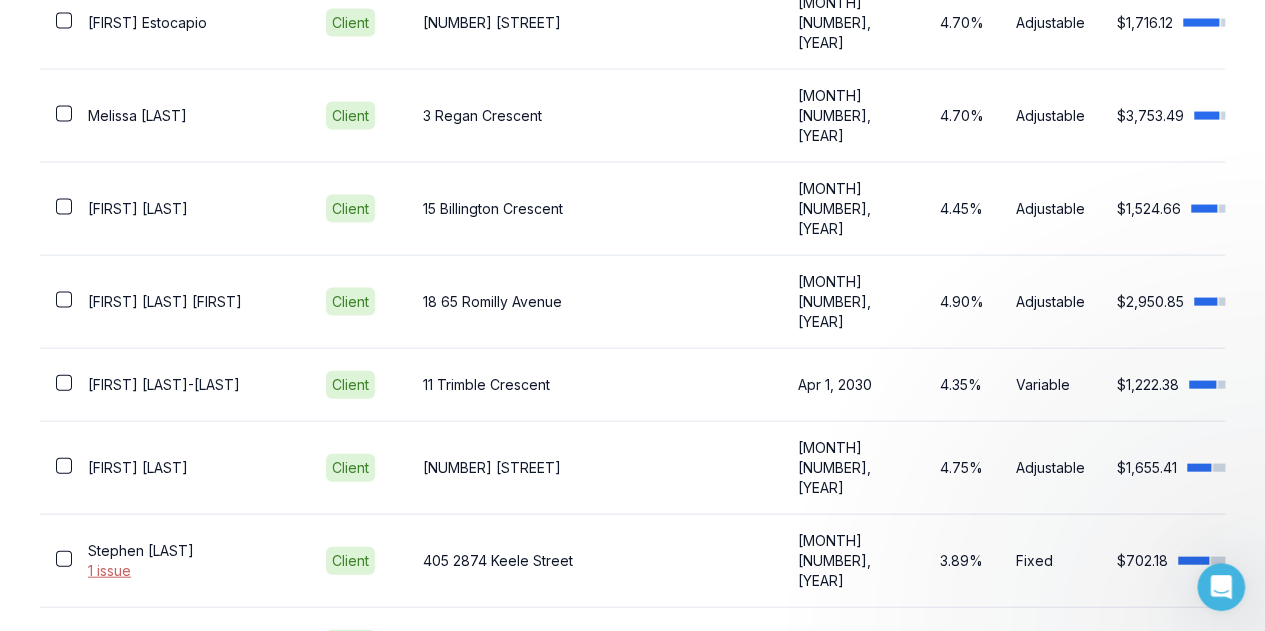 scroll, scrollTop: 0, scrollLeft: 0, axis: both 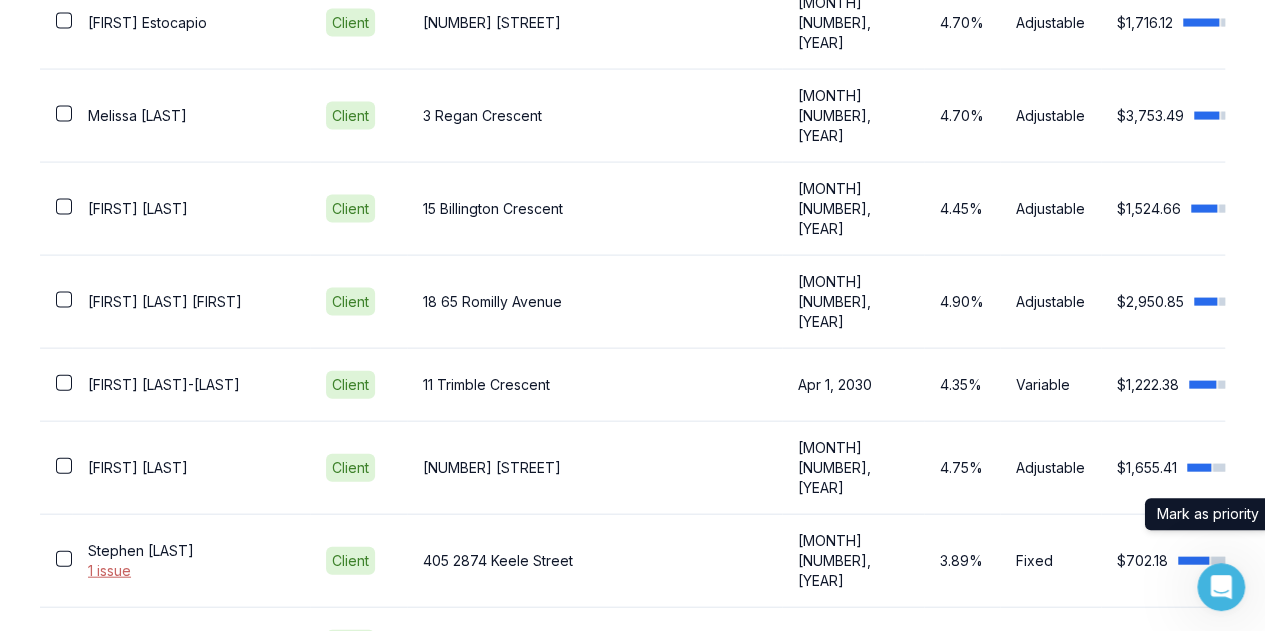click 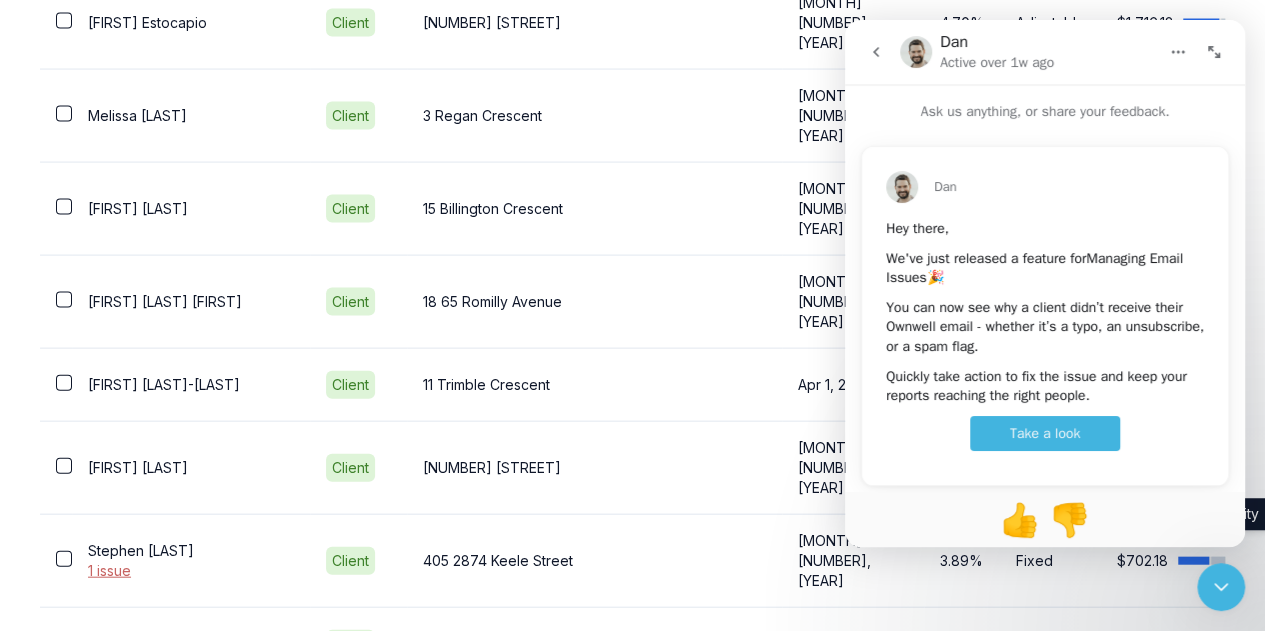scroll, scrollTop: 34, scrollLeft: 0, axis: vertical 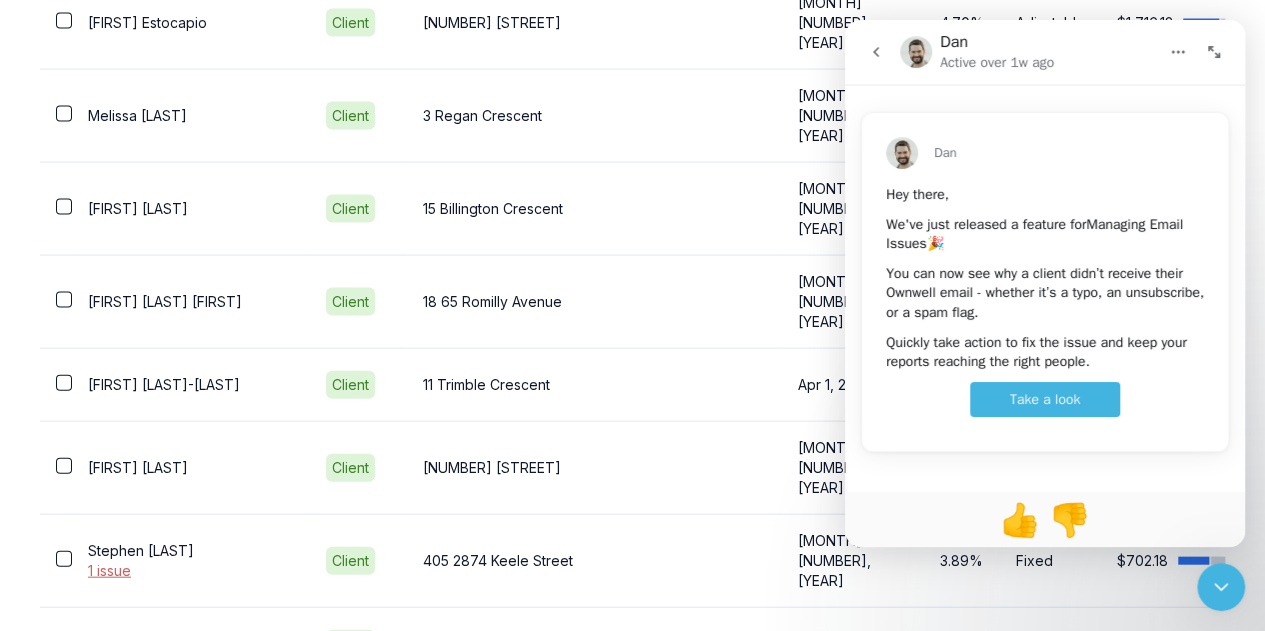 click 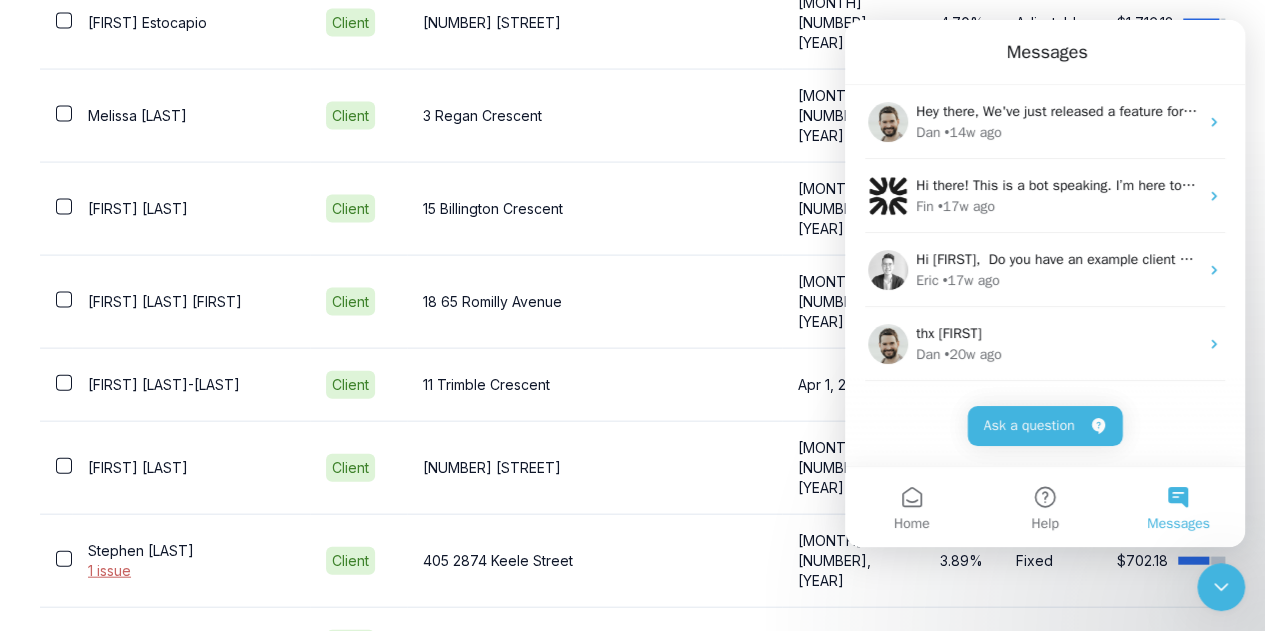 scroll, scrollTop: 0, scrollLeft: 0, axis: both 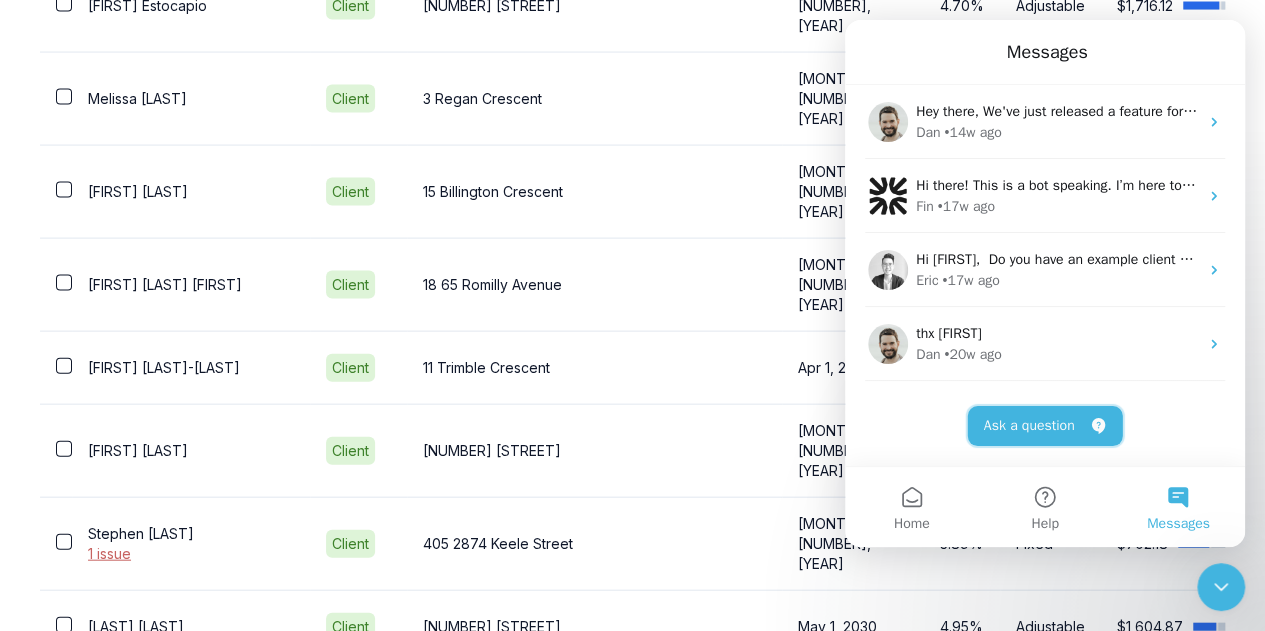 click on "Ask a question" at bounding box center (1045, 426) 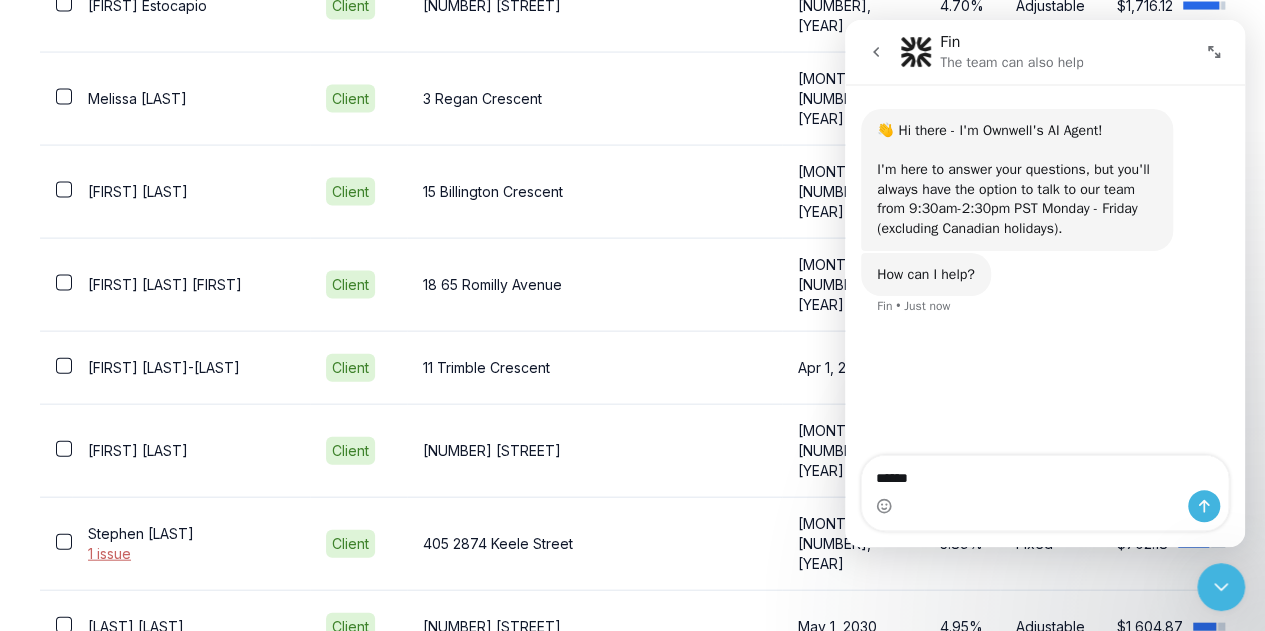type on "*******" 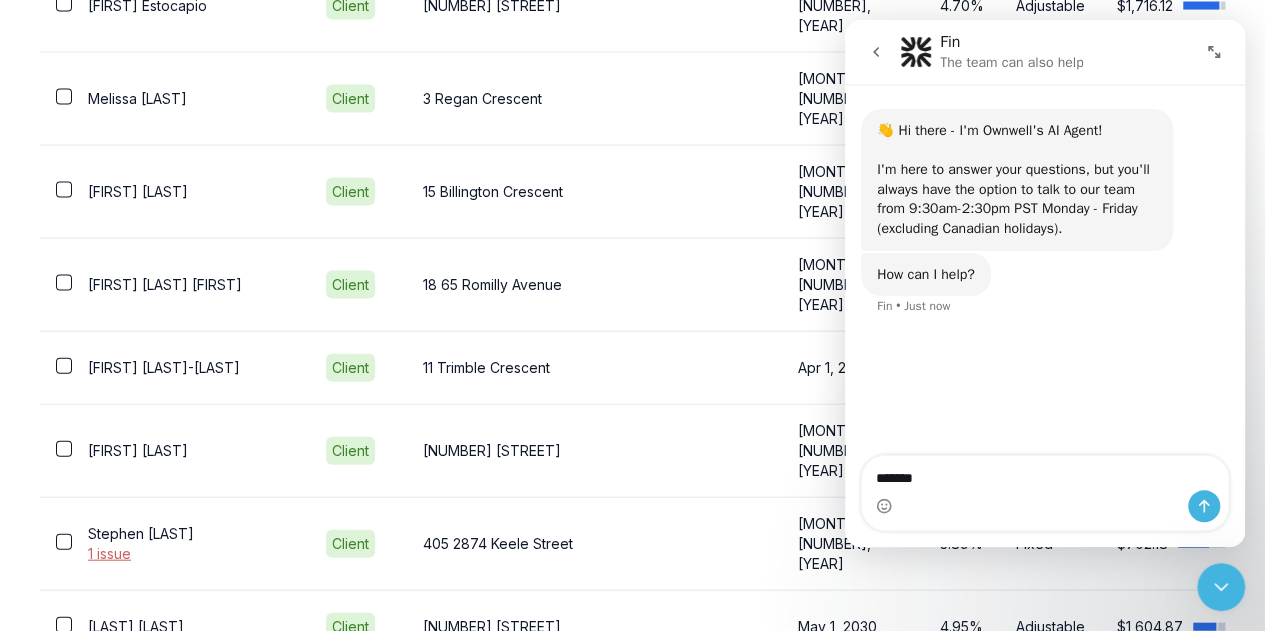 type 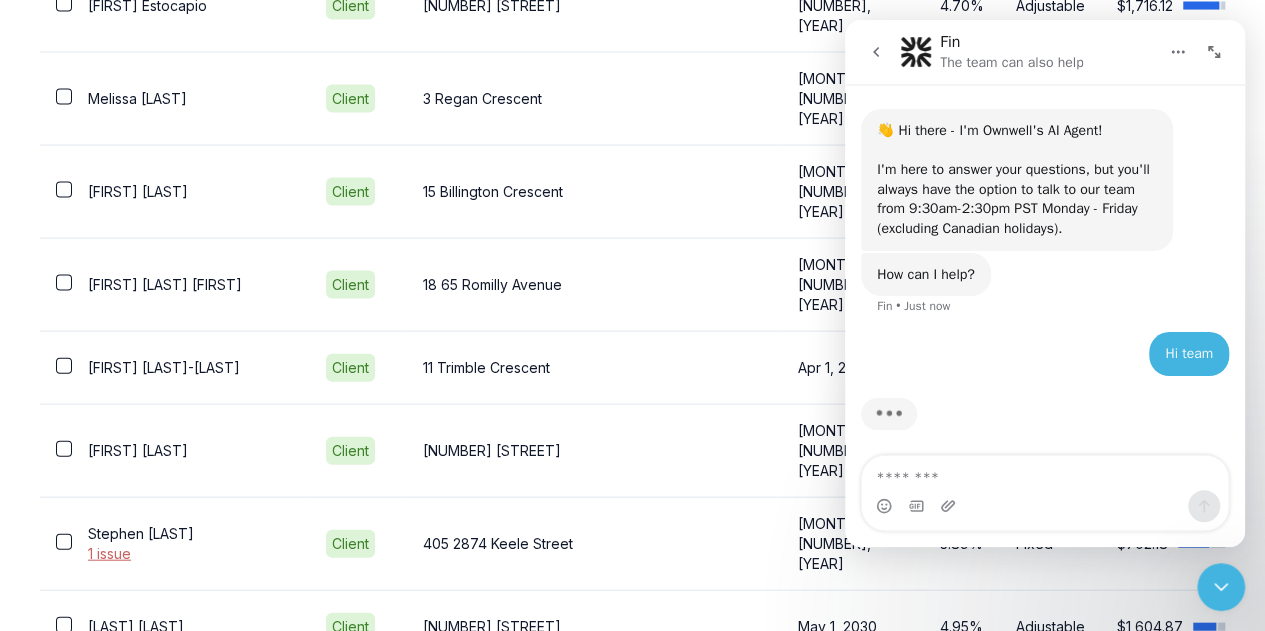 scroll, scrollTop: 5, scrollLeft: 0, axis: vertical 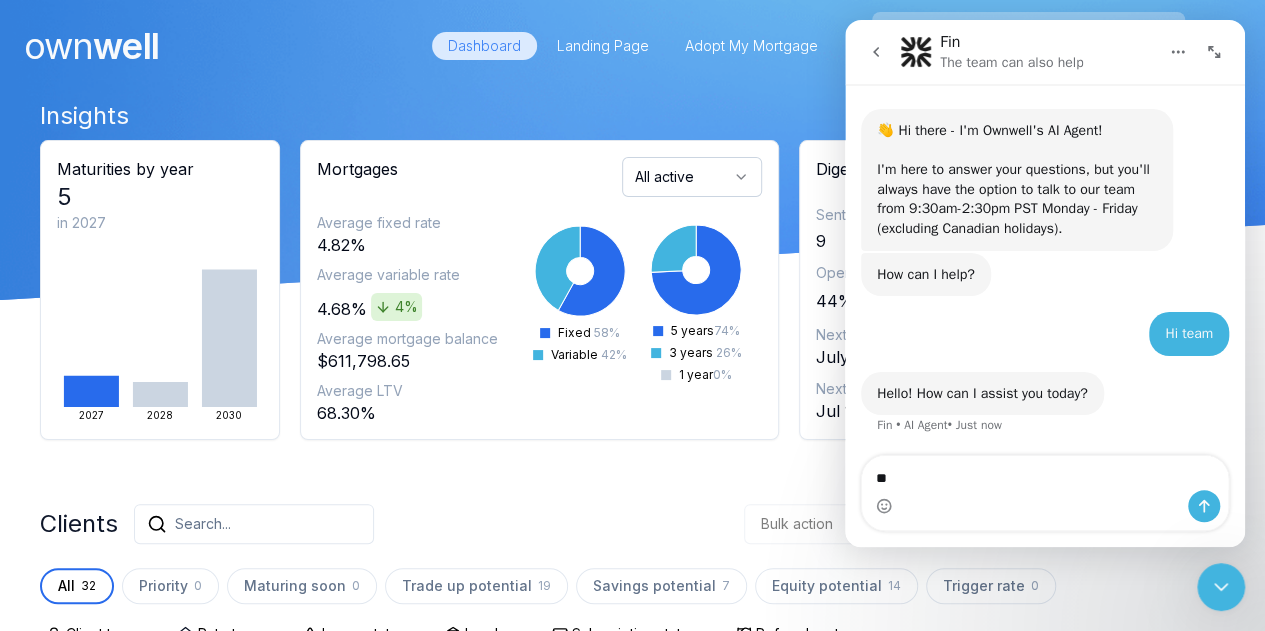 type on "*" 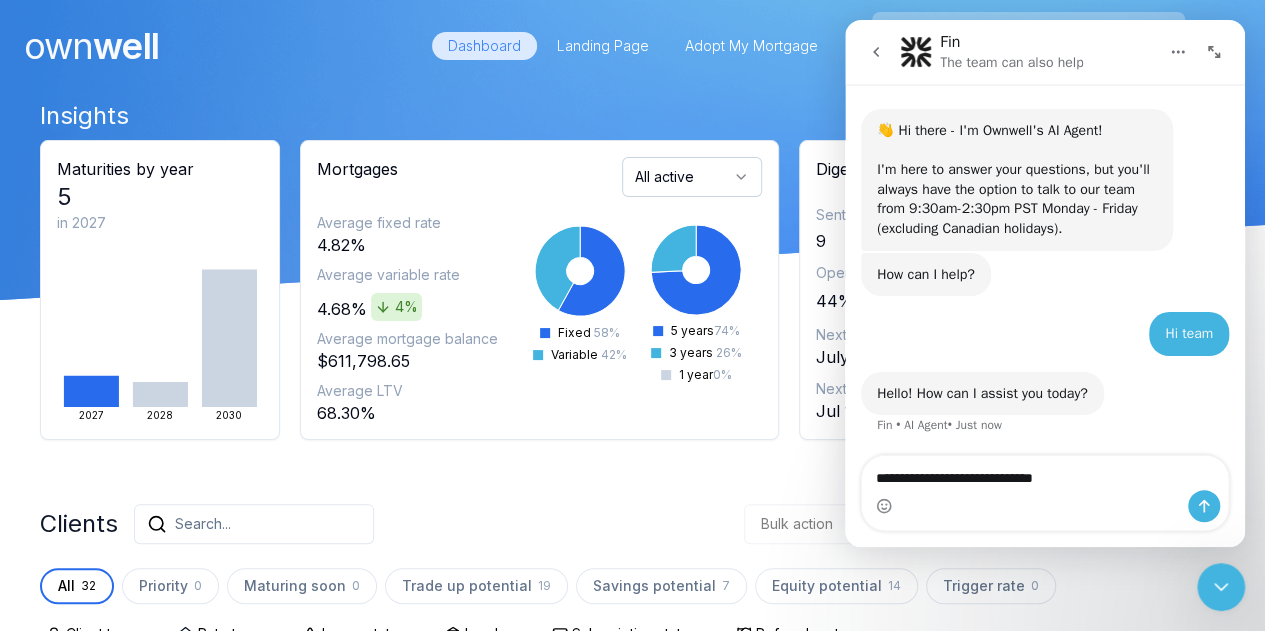 type on "**********" 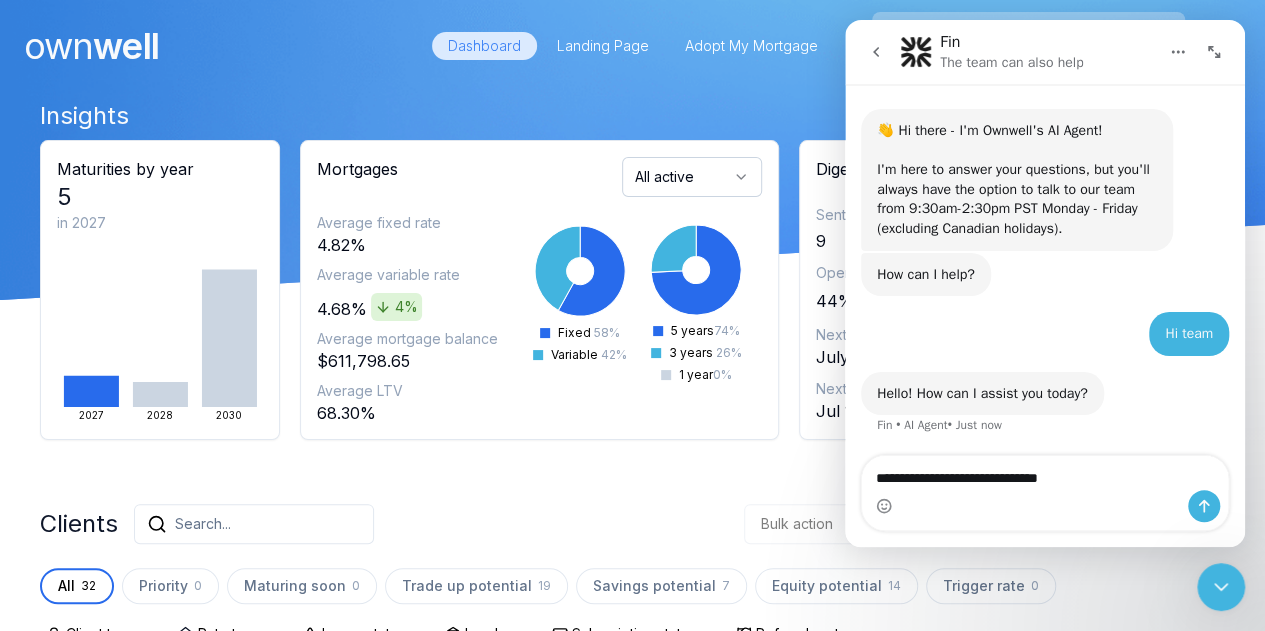 type 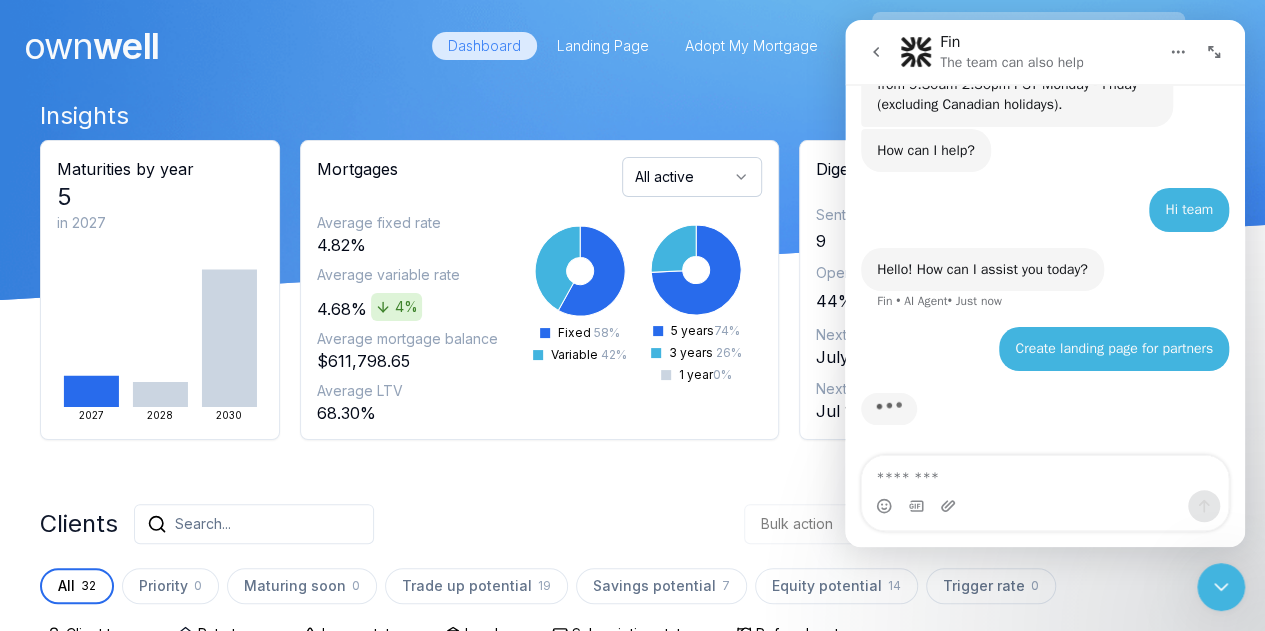 scroll, scrollTop: 135, scrollLeft: 0, axis: vertical 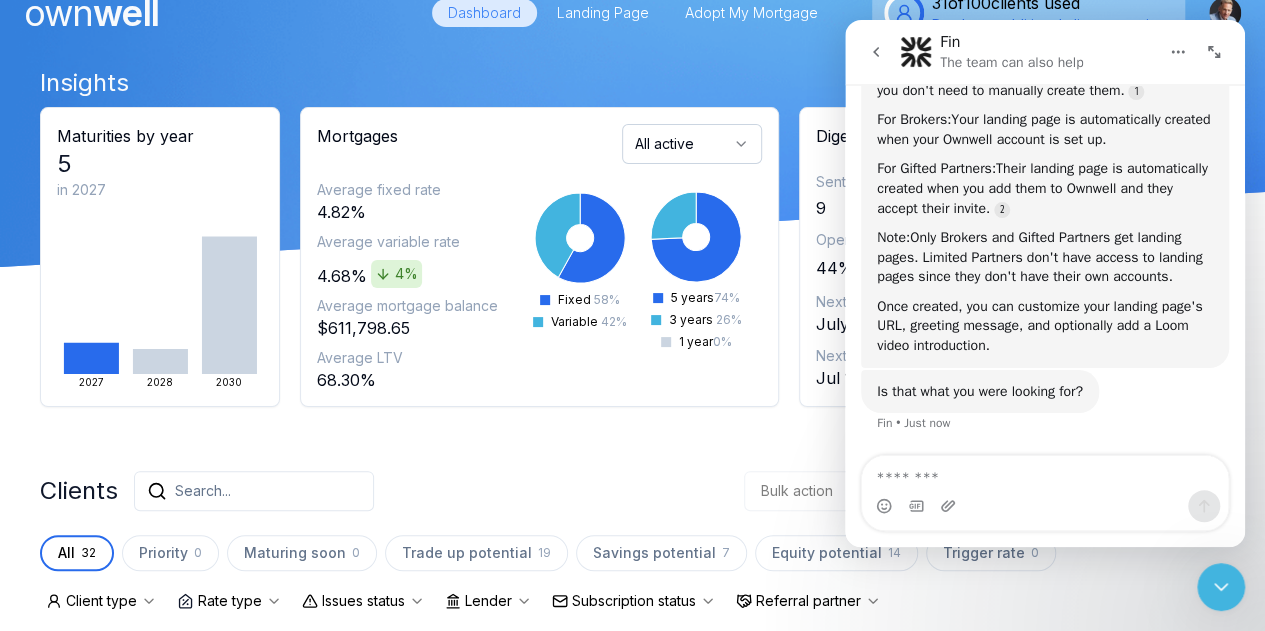 click on "own well Dashboard Landing Page Adopt My Mortgage 31  of  100  clients used Purchase additional client capacity" at bounding box center (632, 13) 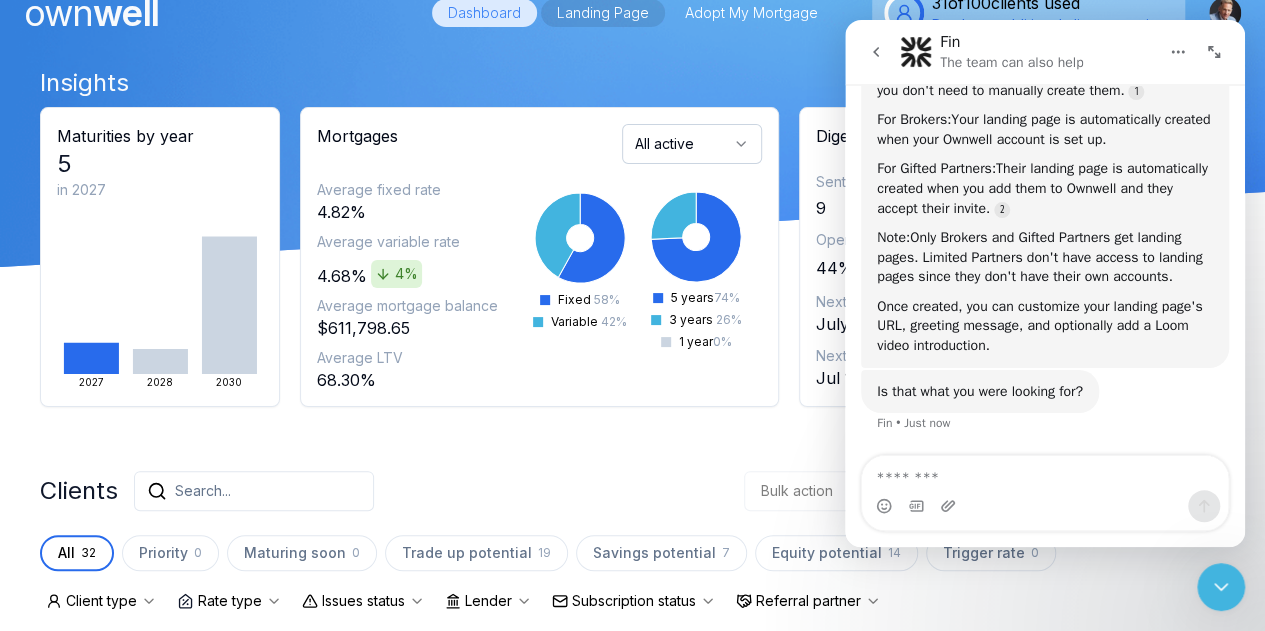 click on "Landing Page" at bounding box center (603, 13) 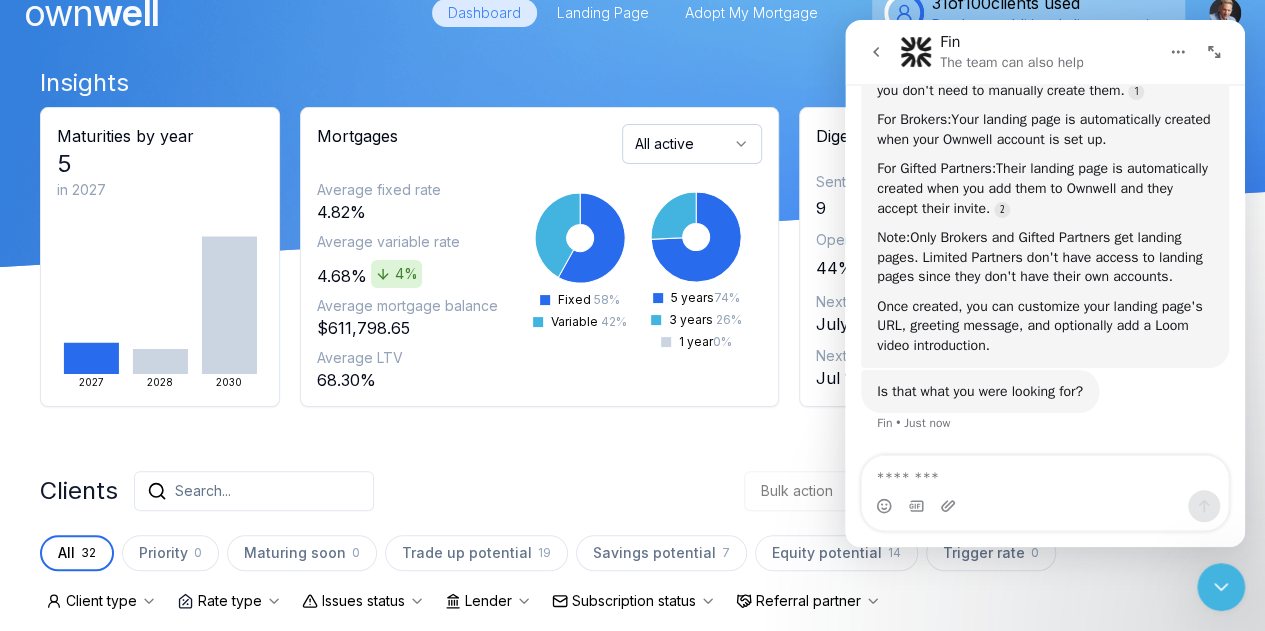 scroll, scrollTop: 0, scrollLeft: 0, axis: both 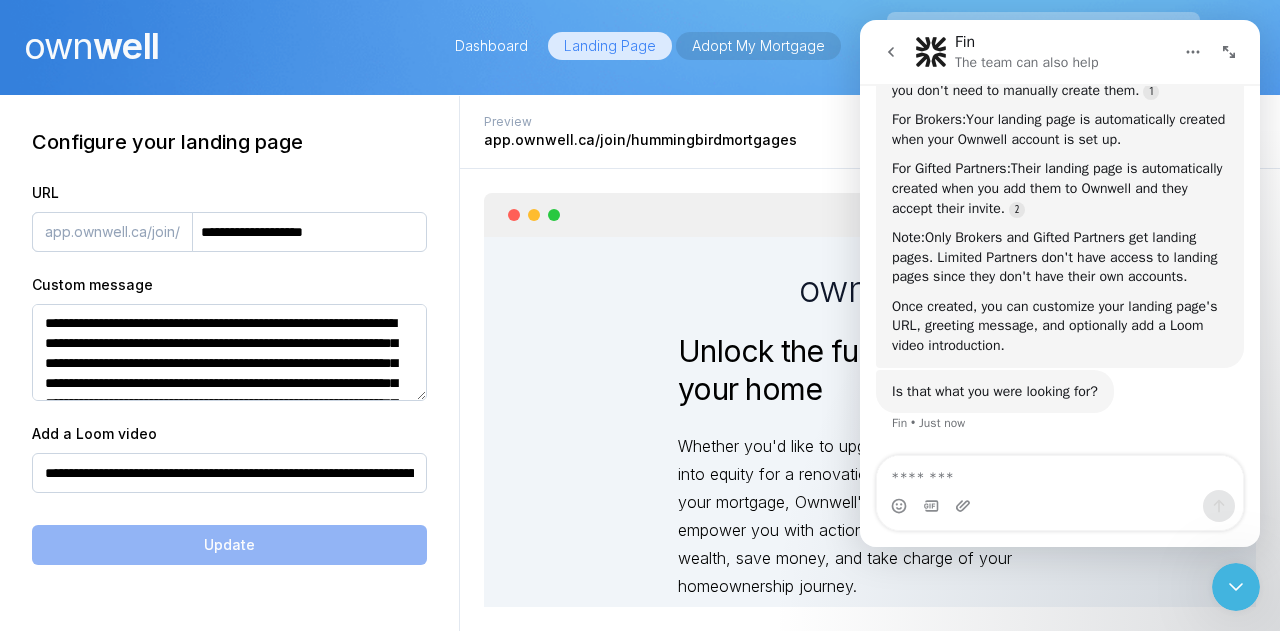 click on "Adopt My Mortgage" at bounding box center (758, 46) 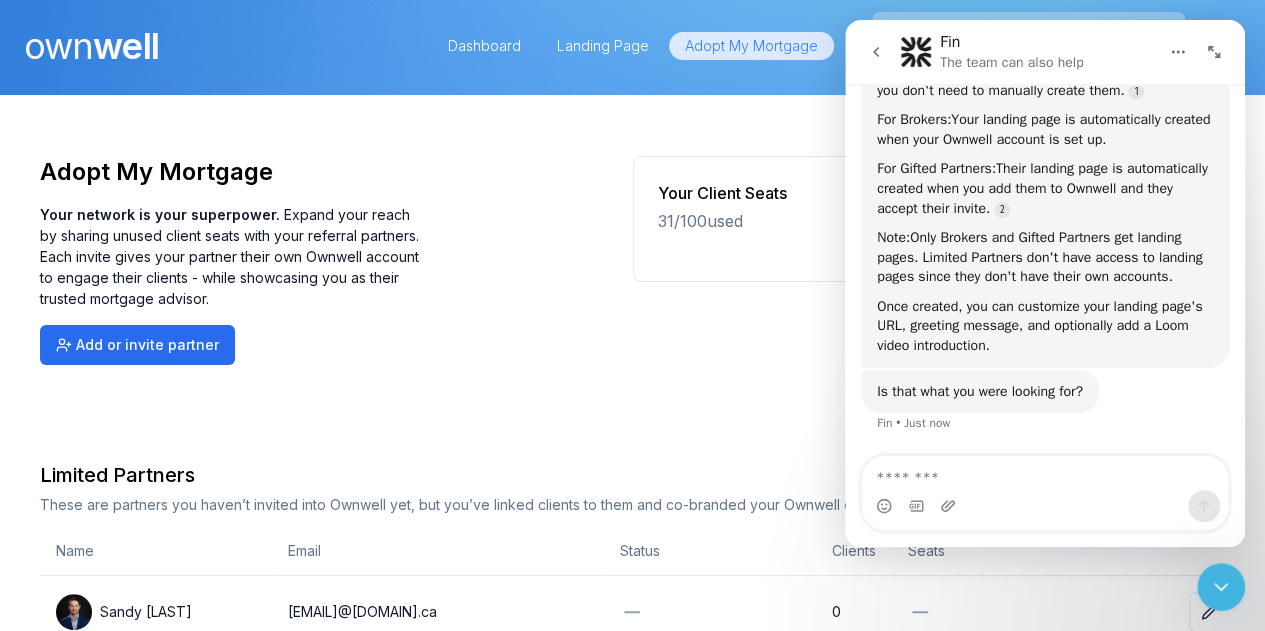 drag, startPoint x: 1227, startPoint y: 46, endPoint x: 1128, endPoint y: 191, distance: 175.57335 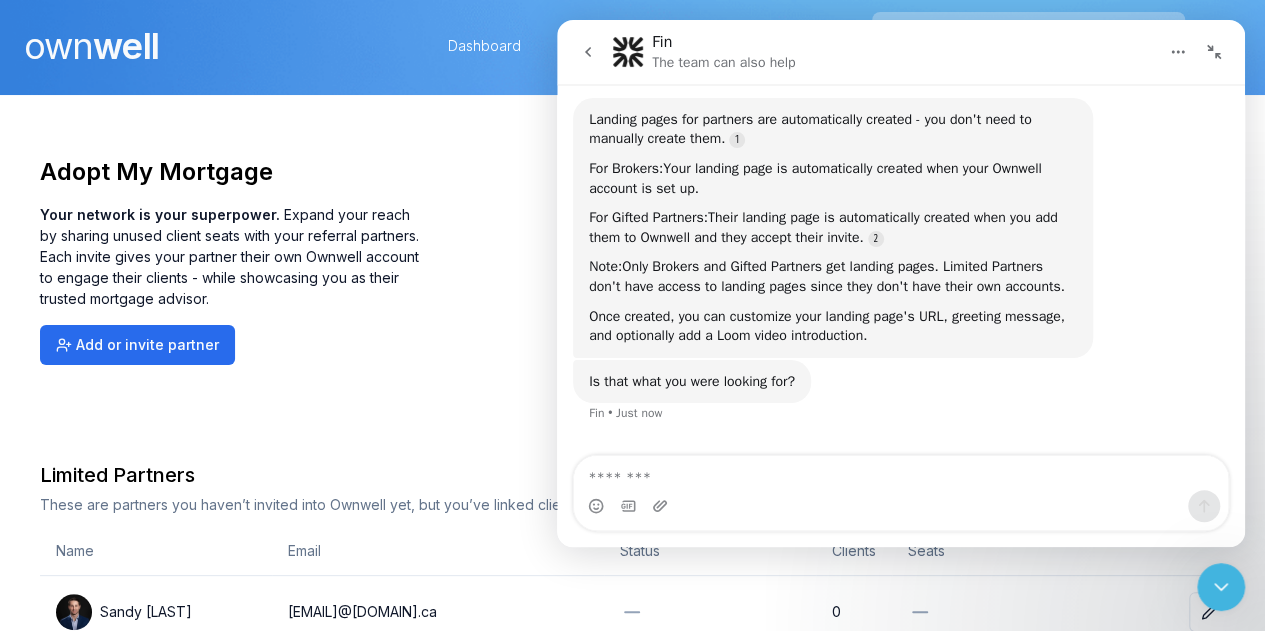 scroll, scrollTop: 351, scrollLeft: 0, axis: vertical 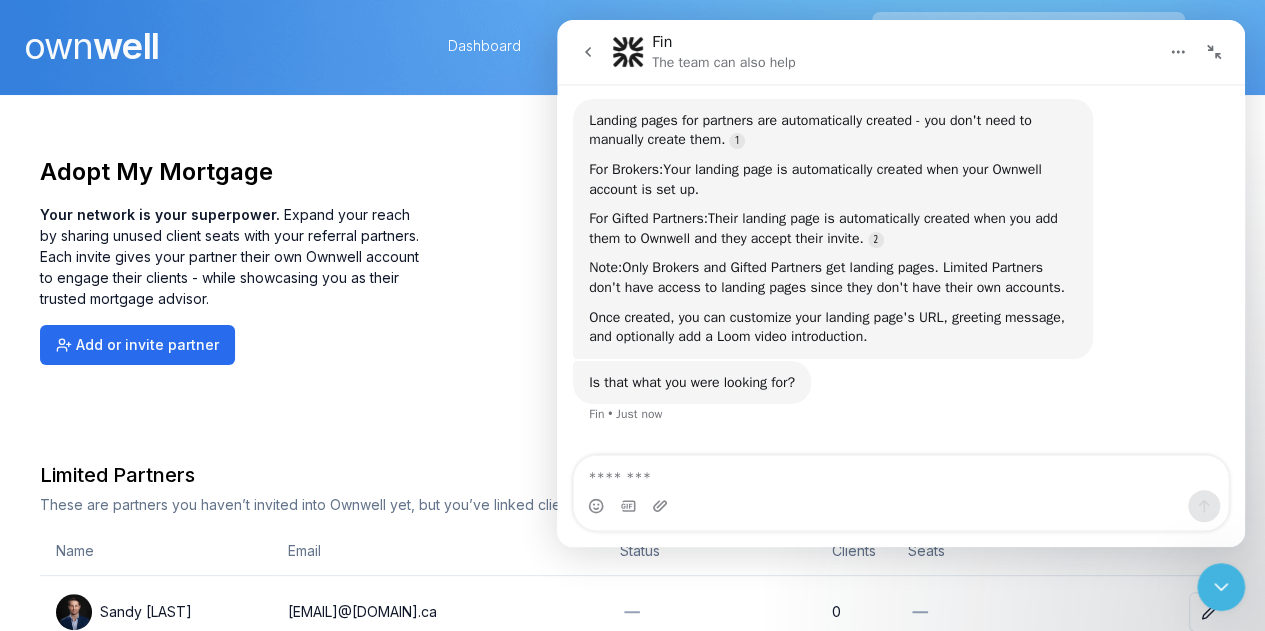 click on "Adopt My Mortgage Your network is your superpower.   Expand your reach by sharing unused client seats with your referral partners. Each invite gives your partner their own Ownwell account to engage their clients - while showcasing you as their trusted mortgage advisor. Add or invite partner Your Client Seats 31  /  100  used Used by you 31 Gifted 0 Unused 69 Limited Partners These are partners you haven’t invited into Ownwell yet, but you’ve linked clients to them and co-branded your Ownwell digests with their contact information. Name Email Status Clients Seats Sandy   MacKay sandy@foundspaces.ca 0 Sample   One mannypinheiro@royallepage.ca 0 Andrew    McLellan andrew@mclellanrealestate.ca 0 Neesh   Buttoo neeshb@mac.com 0 Kyrsten   Feere kyrsten@kyrstenfeere.com 0 Mike   Johnson mike@foundspaces.ca 0 Gifted Partners You can gift unused client seats to your referral partners so they can use Ownwell for free. While they engage their database, you stay front and centre as their go-to mortgage expert. Name" at bounding box center (632, 759) 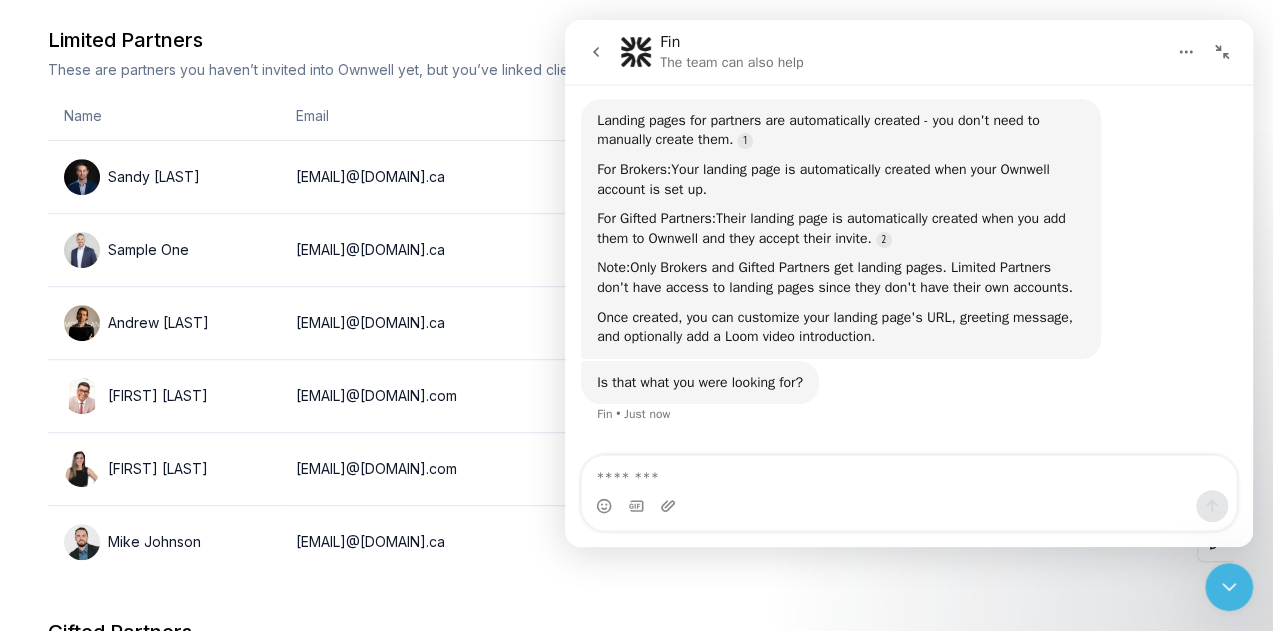 scroll, scrollTop: 448, scrollLeft: 0, axis: vertical 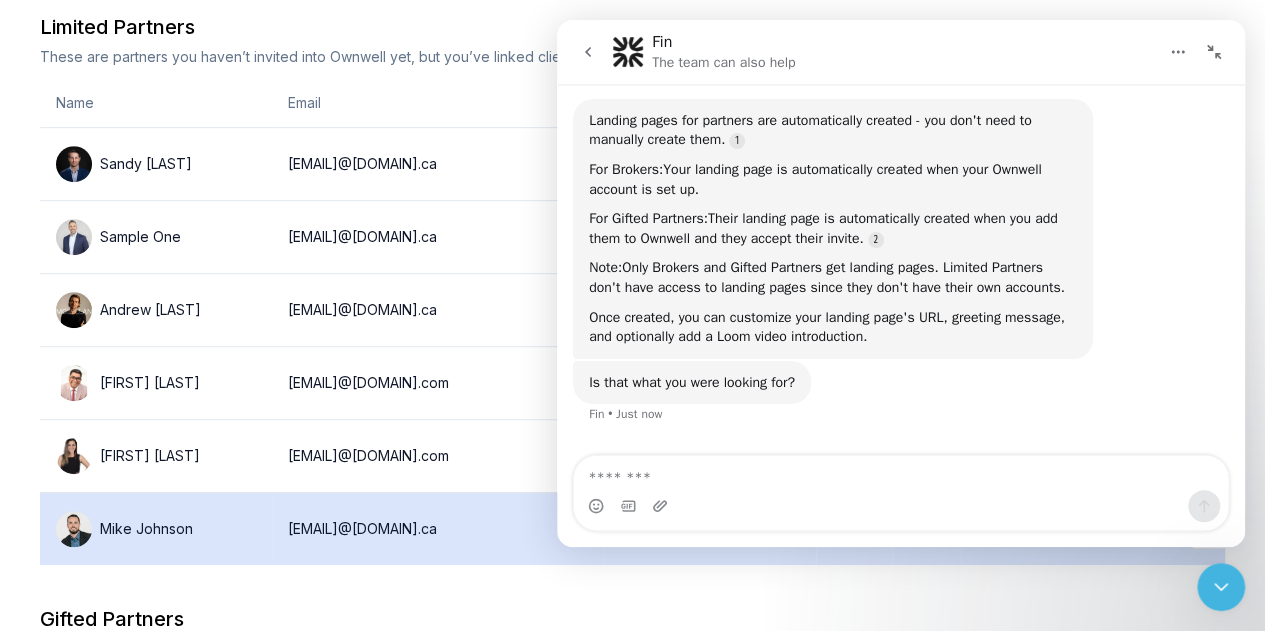 click on "Mike   Johnson" at bounding box center (156, 529) 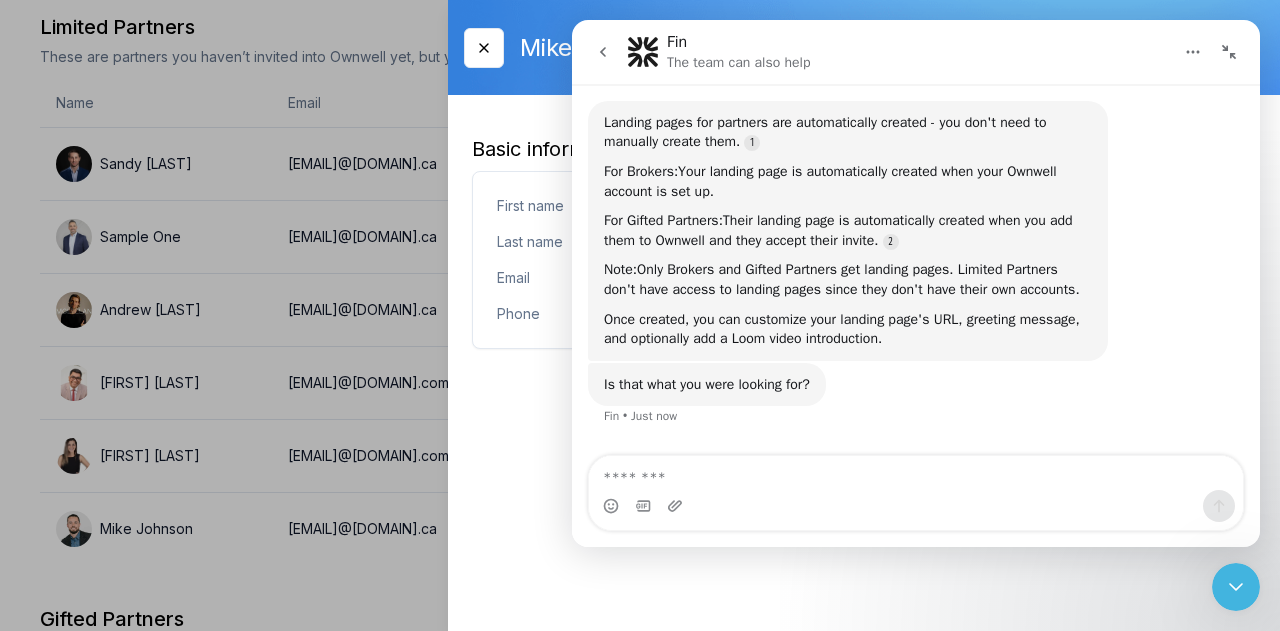 scroll, scrollTop: 351, scrollLeft: 0, axis: vertical 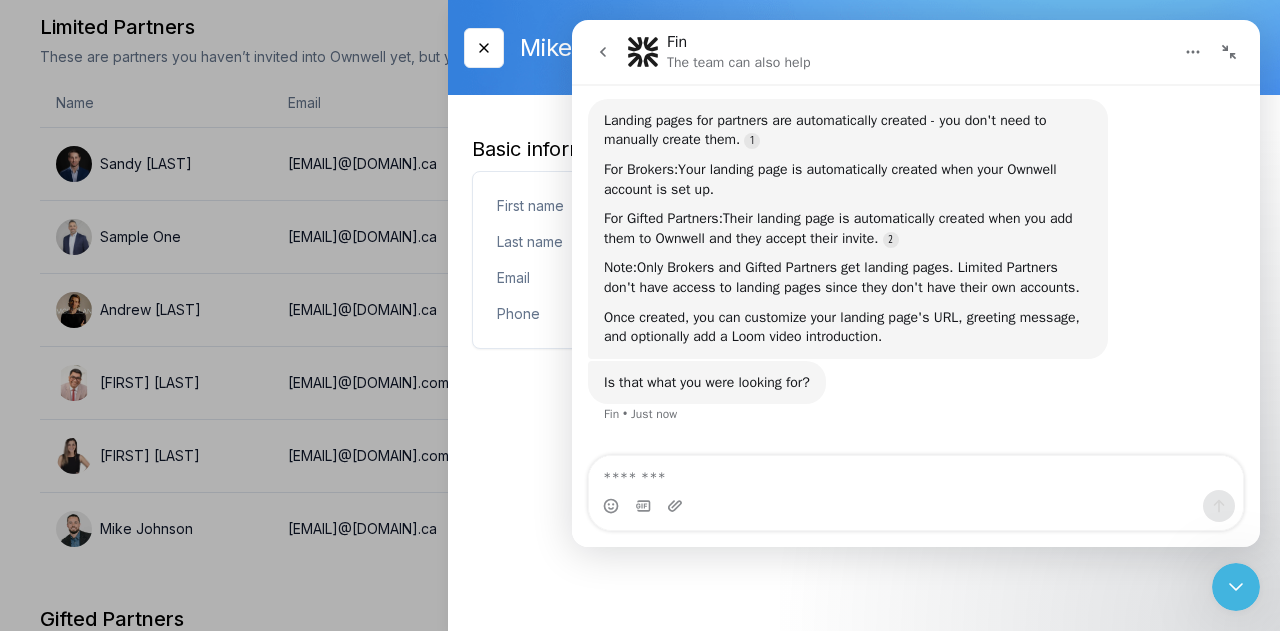 click at bounding box center (1229, 52) 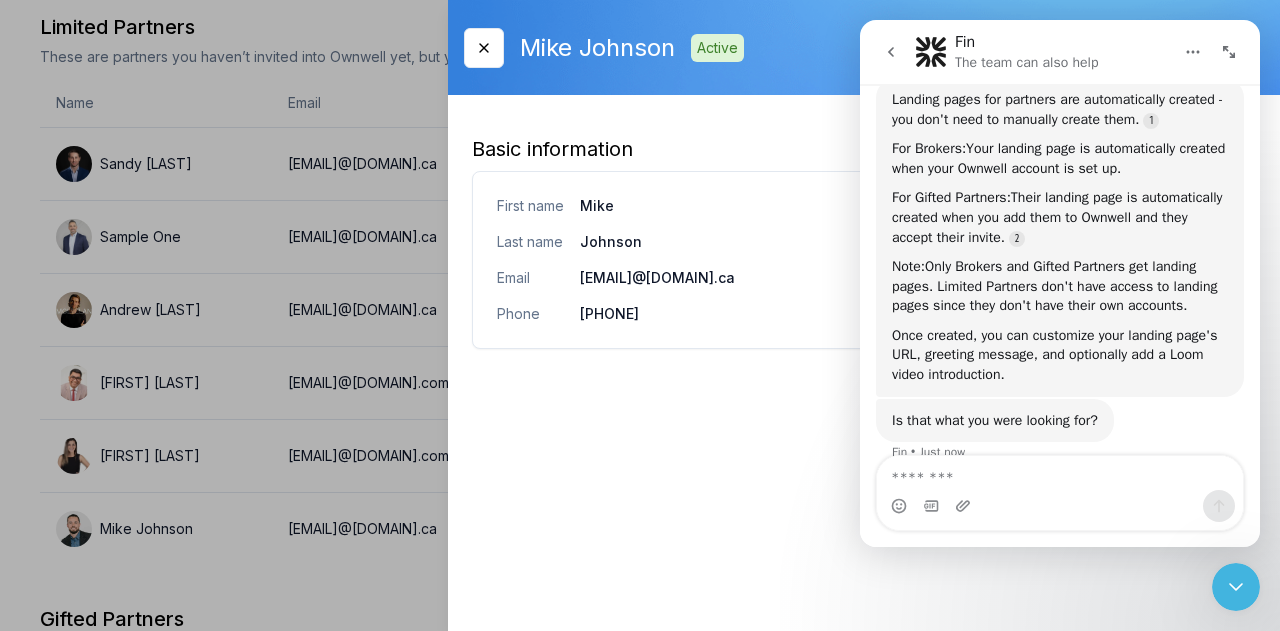 scroll, scrollTop: 440, scrollLeft: 0, axis: vertical 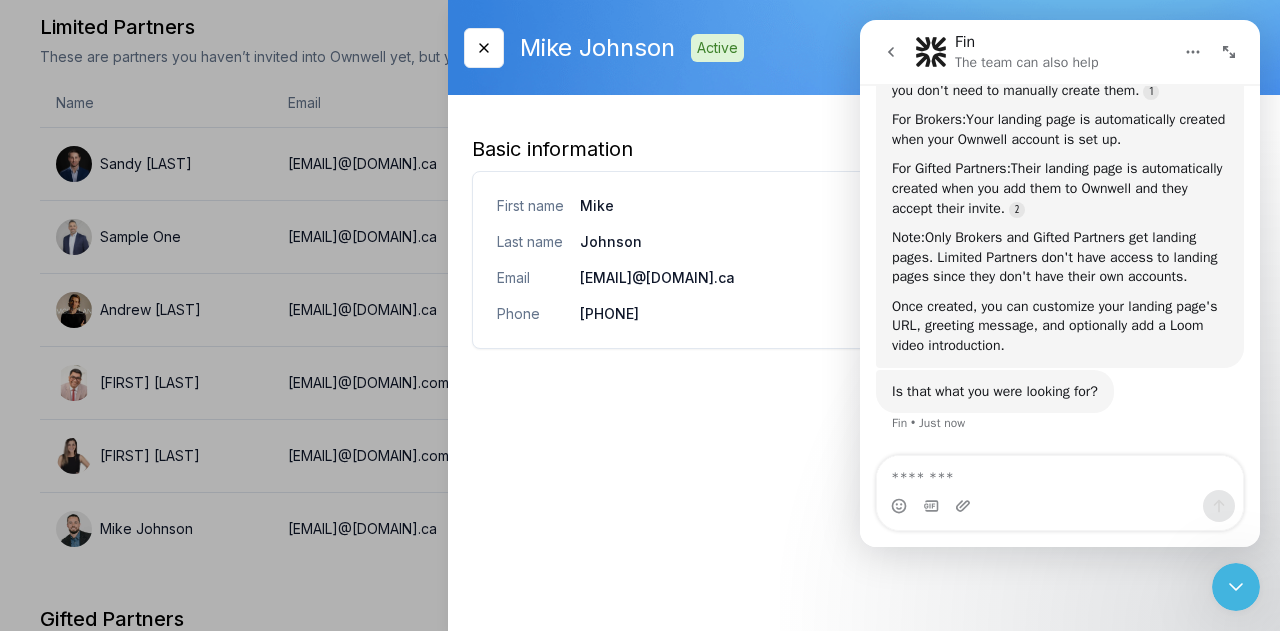 click on "Close Mike   Johnson Active Basic information First name Mike Last name Johnson Email mike@foundspaces.ca Phone (226) 792-6385 Organization Found Spaces Realty Group Partner type Limited Partner Job title Realtor License number" at bounding box center [864, 315] 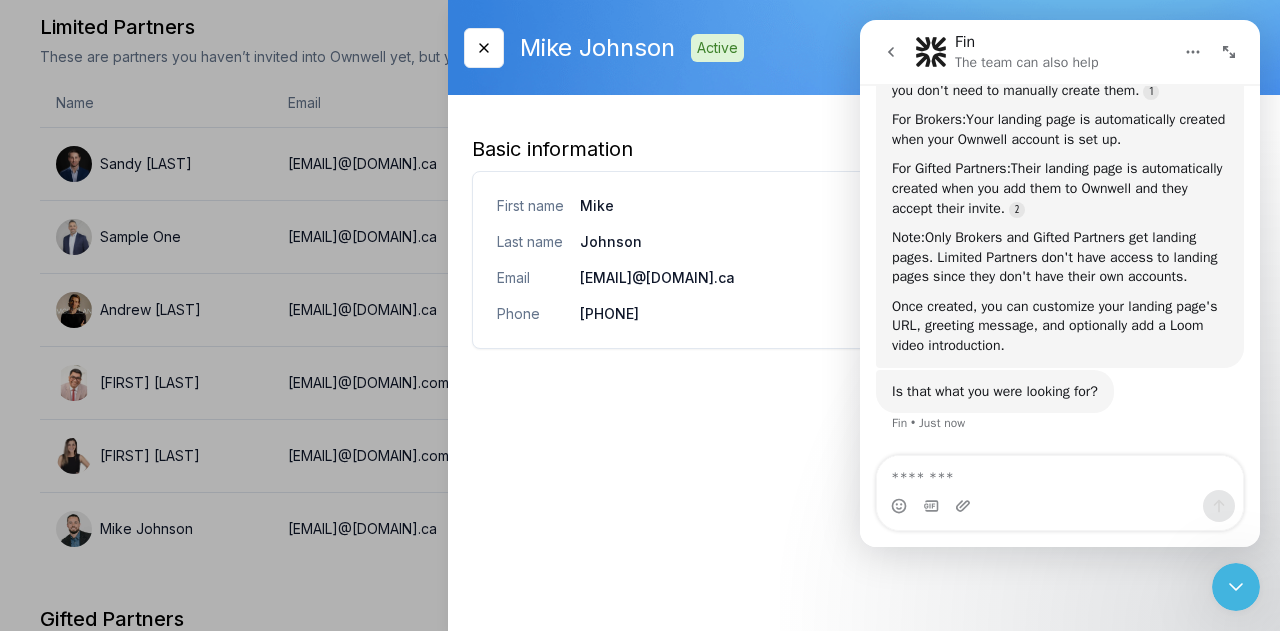click 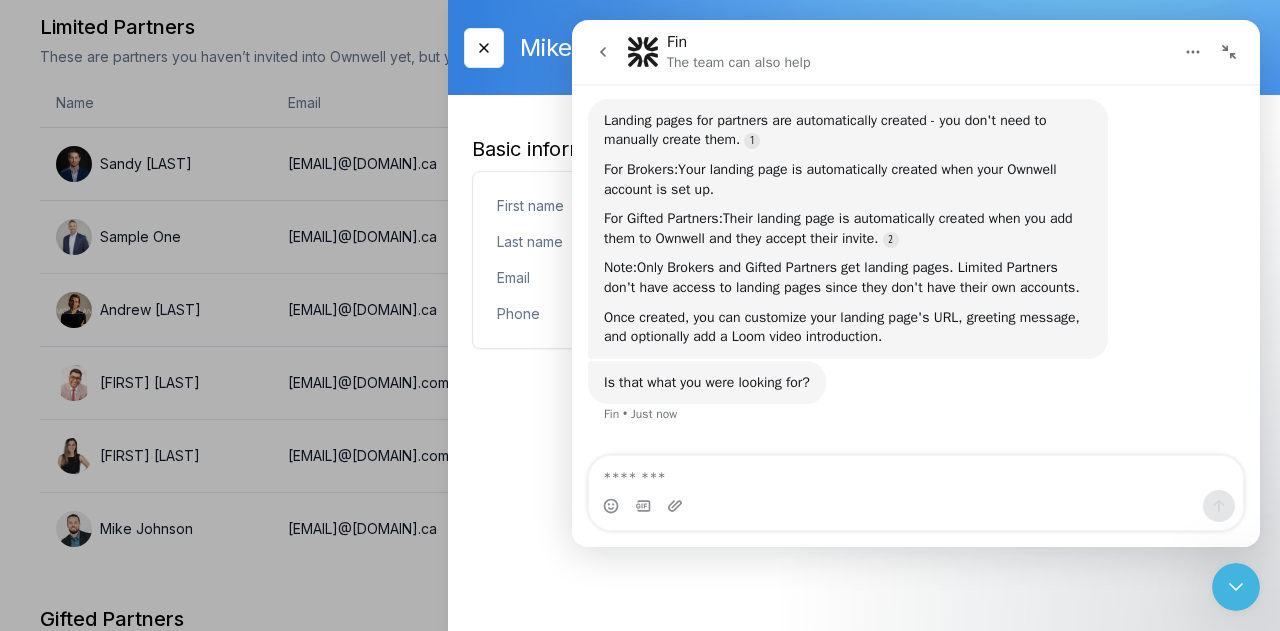 click 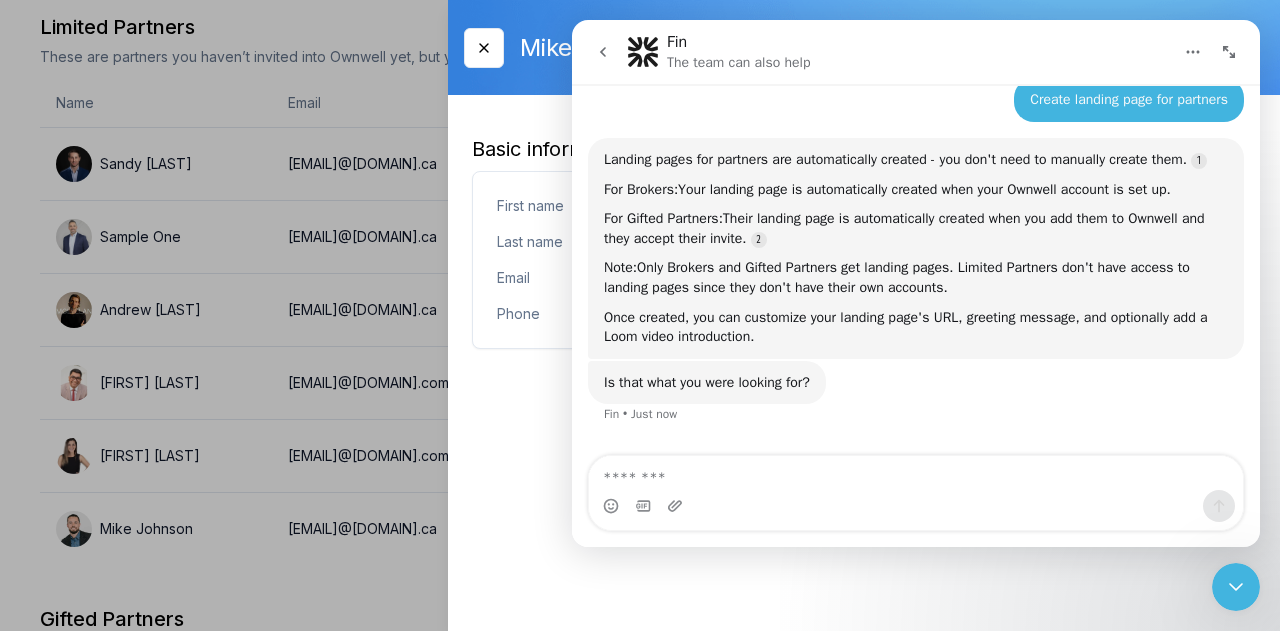 scroll, scrollTop: 440, scrollLeft: 0, axis: vertical 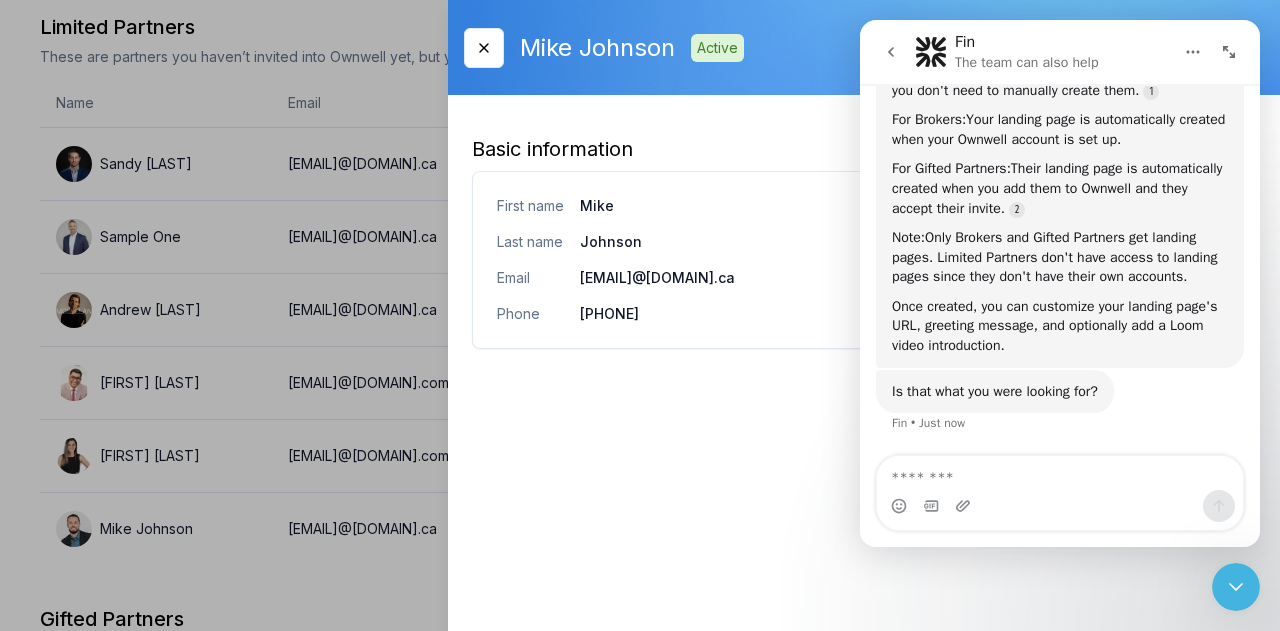 click at bounding box center [1193, 52] 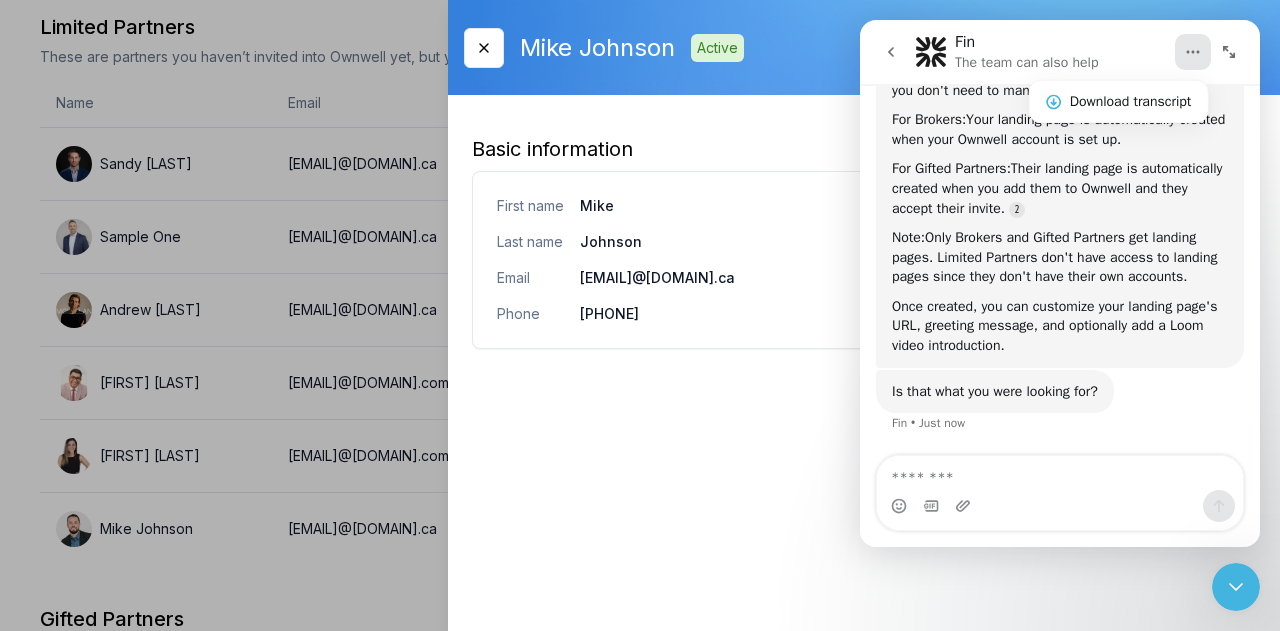 click 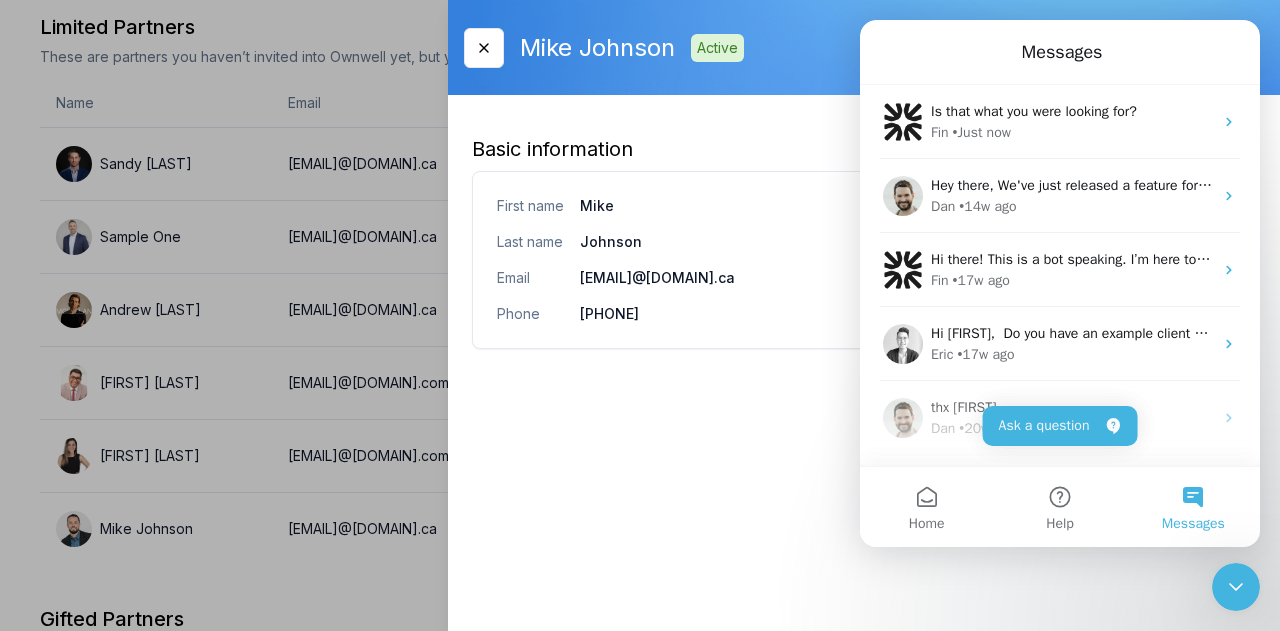 scroll, scrollTop: 432, scrollLeft: 0, axis: vertical 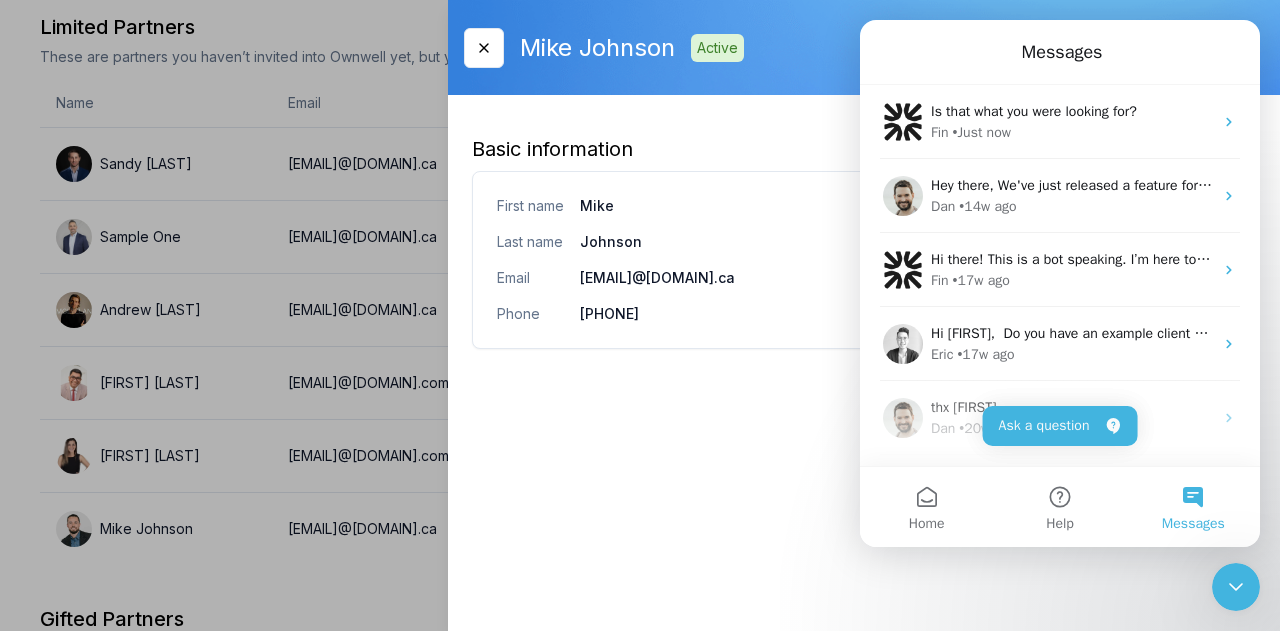 click 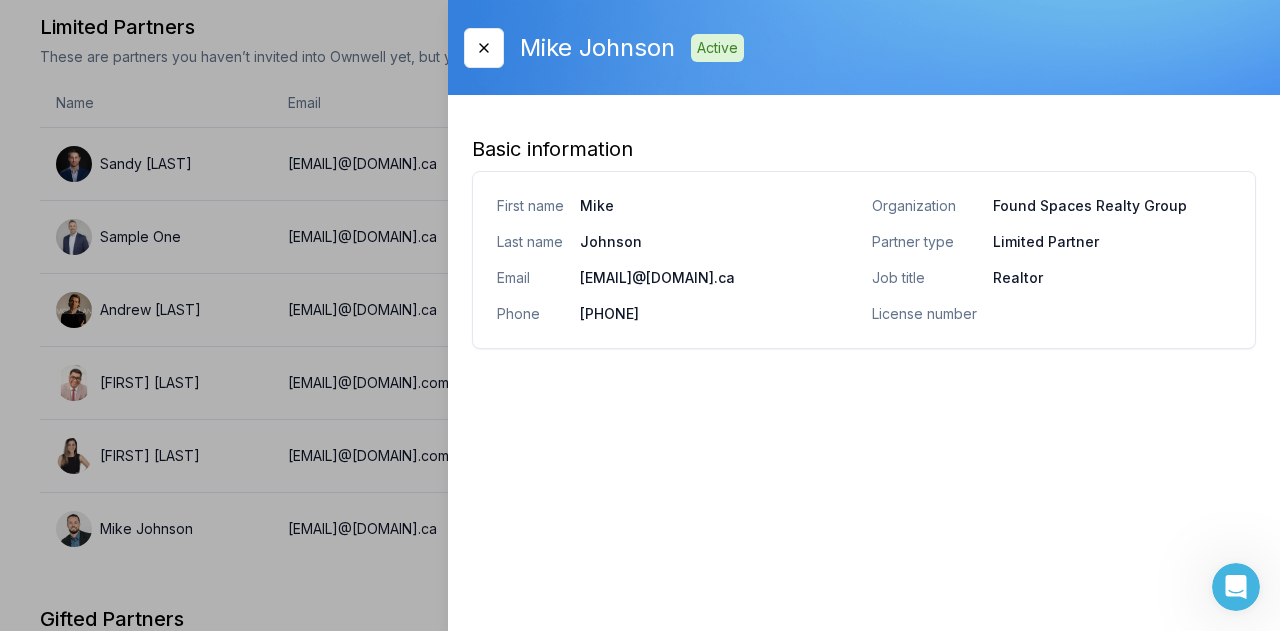 click at bounding box center [640, 315] 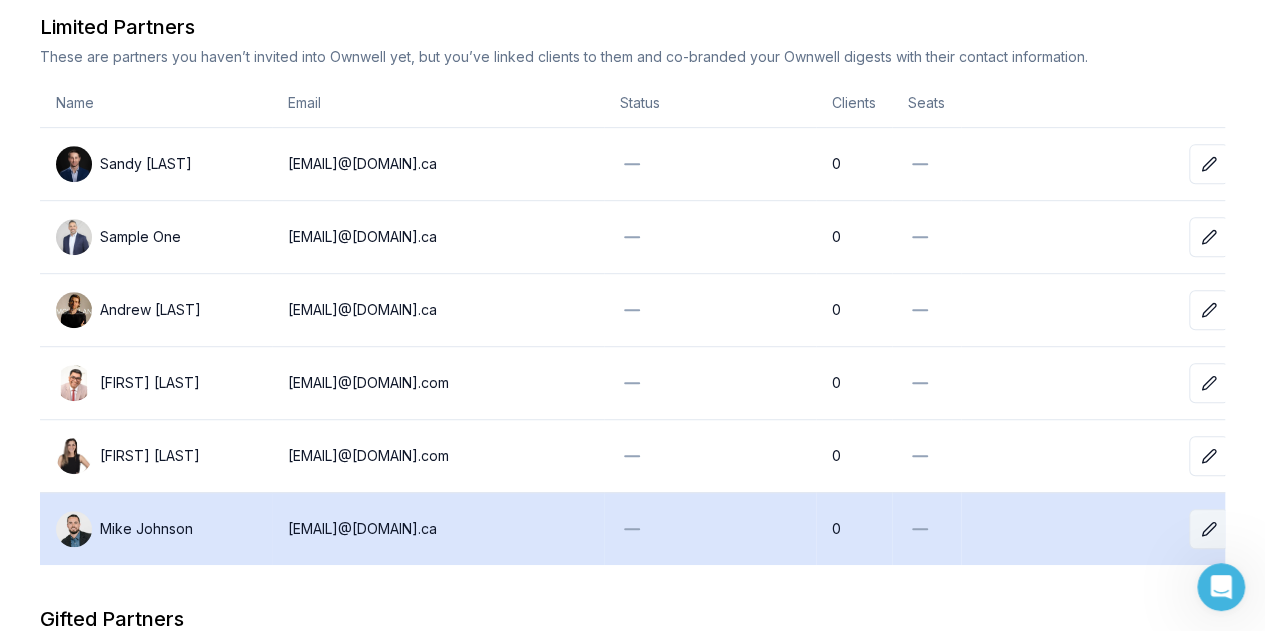 click 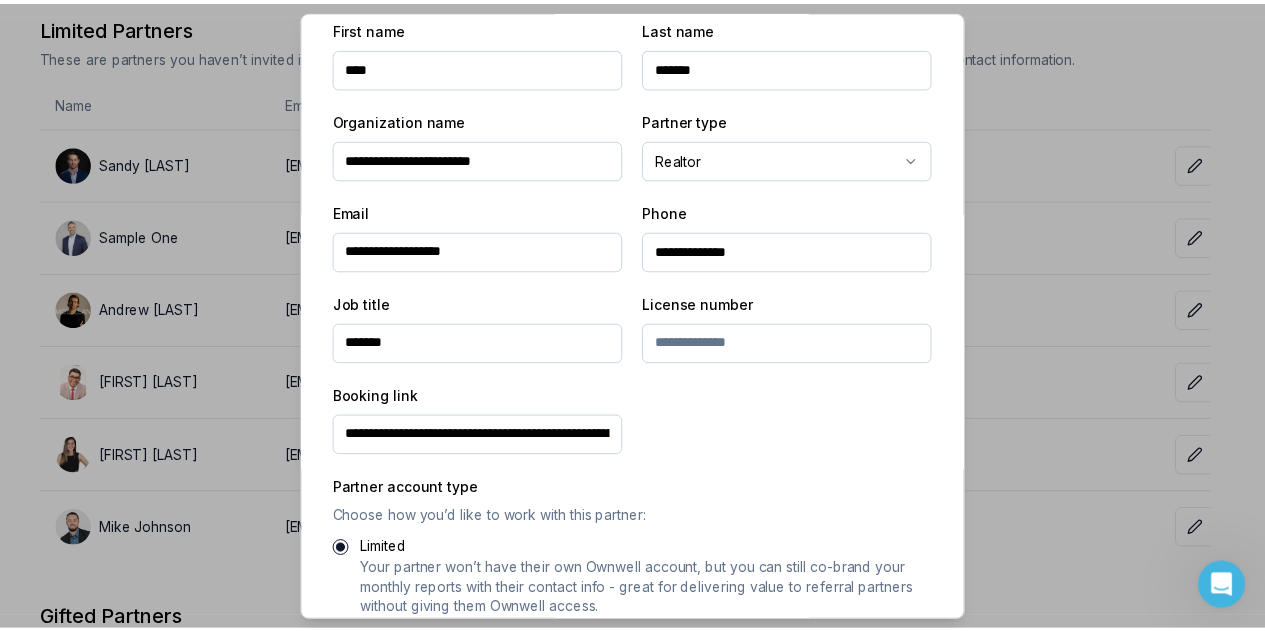 scroll, scrollTop: 536, scrollLeft: 0, axis: vertical 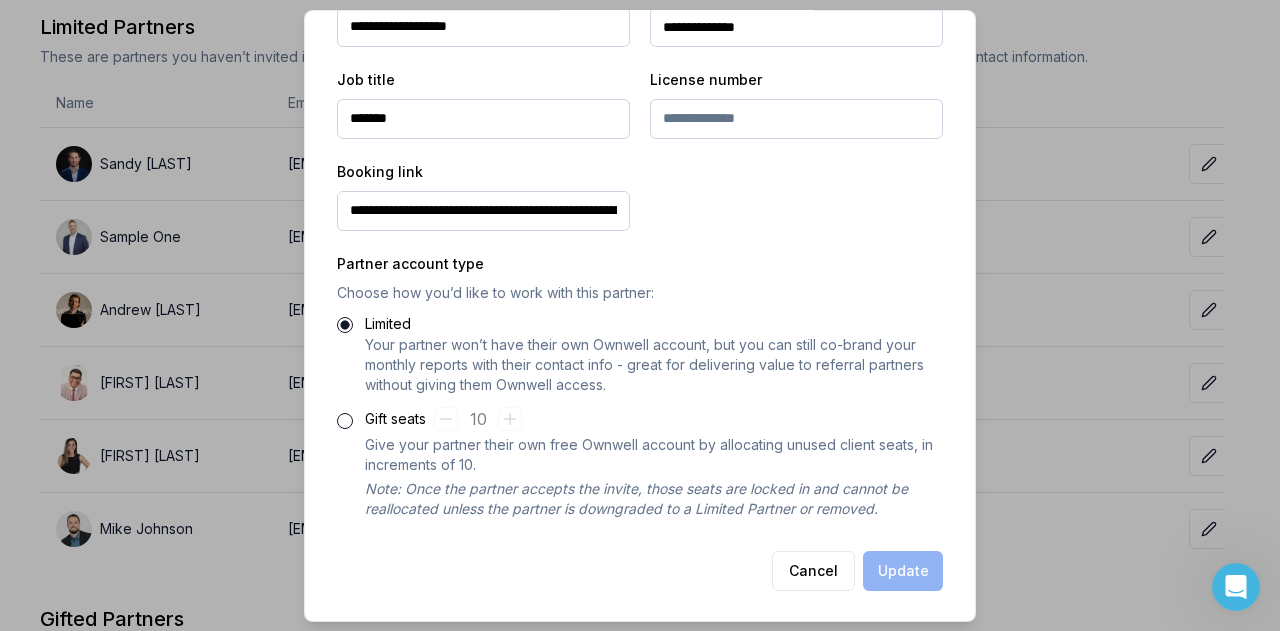 click on "Gift seats" at bounding box center [345, 420] 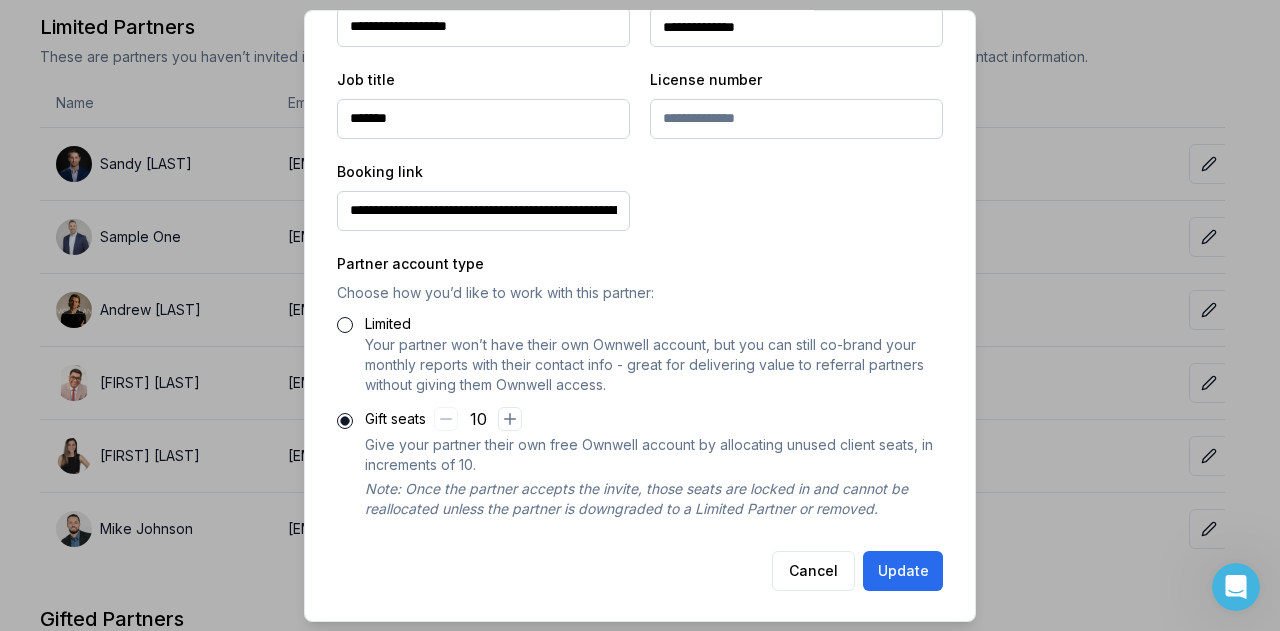click on "Gift seats" at bounding box center [395, 418] 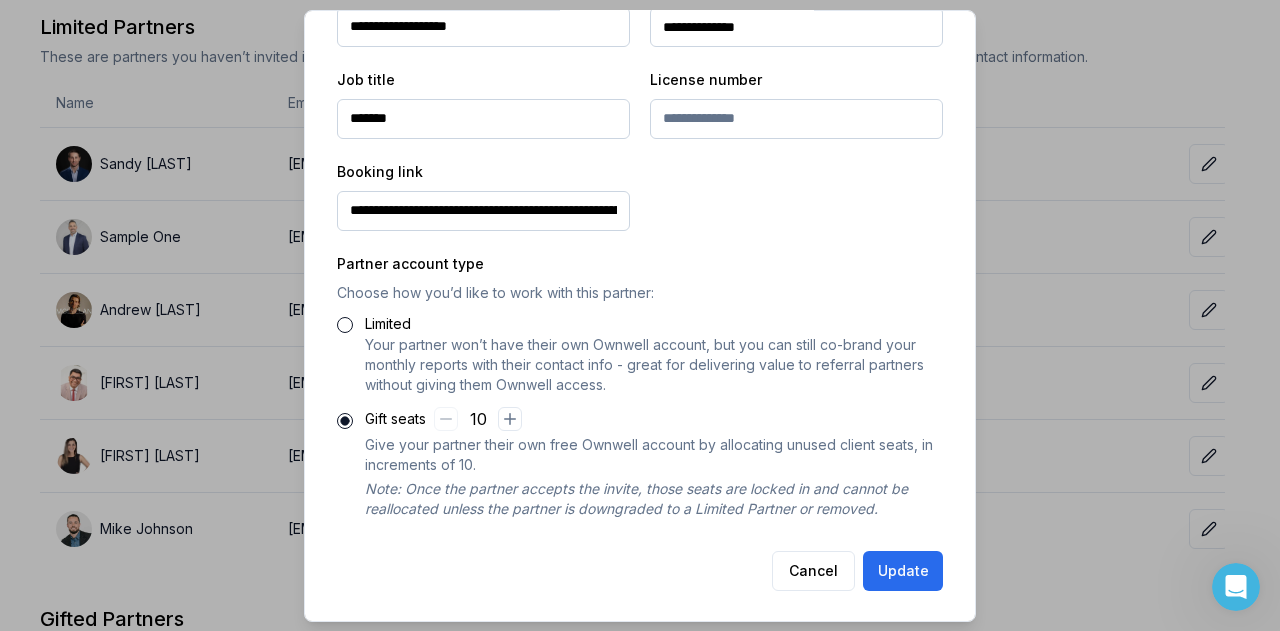 click on "Update" at bounding box center (903, 570) 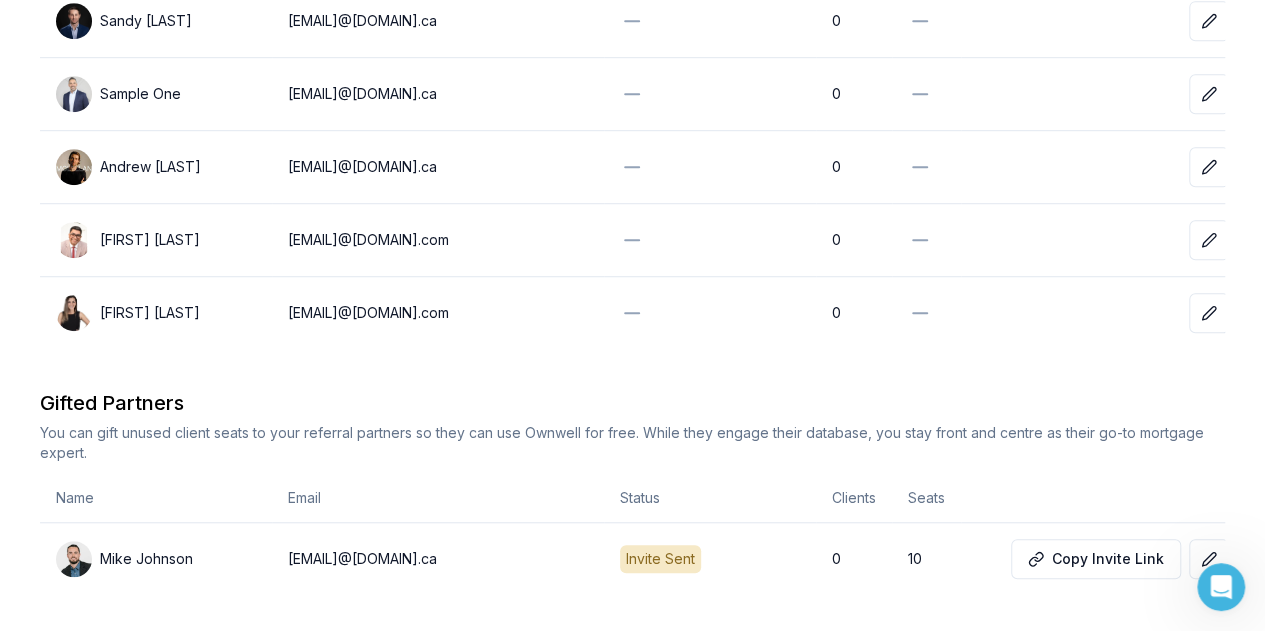 scroll, scrollTop: 664, scrollLeft: 0, axis: vertical 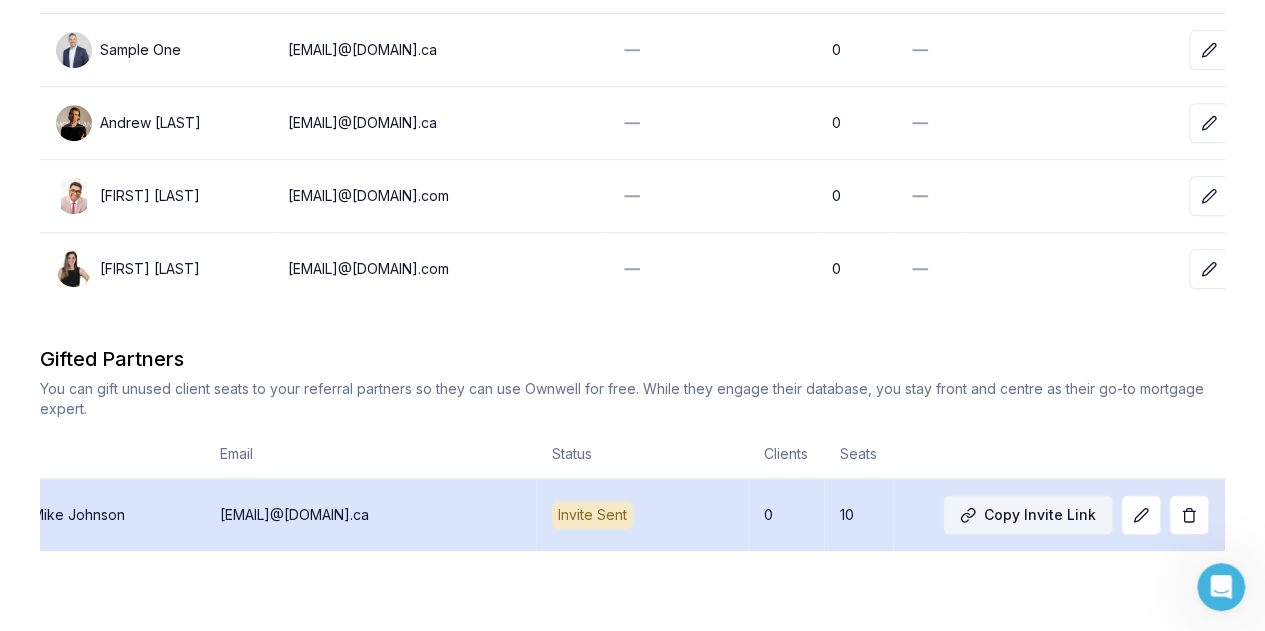 click on "Copy Invite Link" at bounding box center [1028, 515] 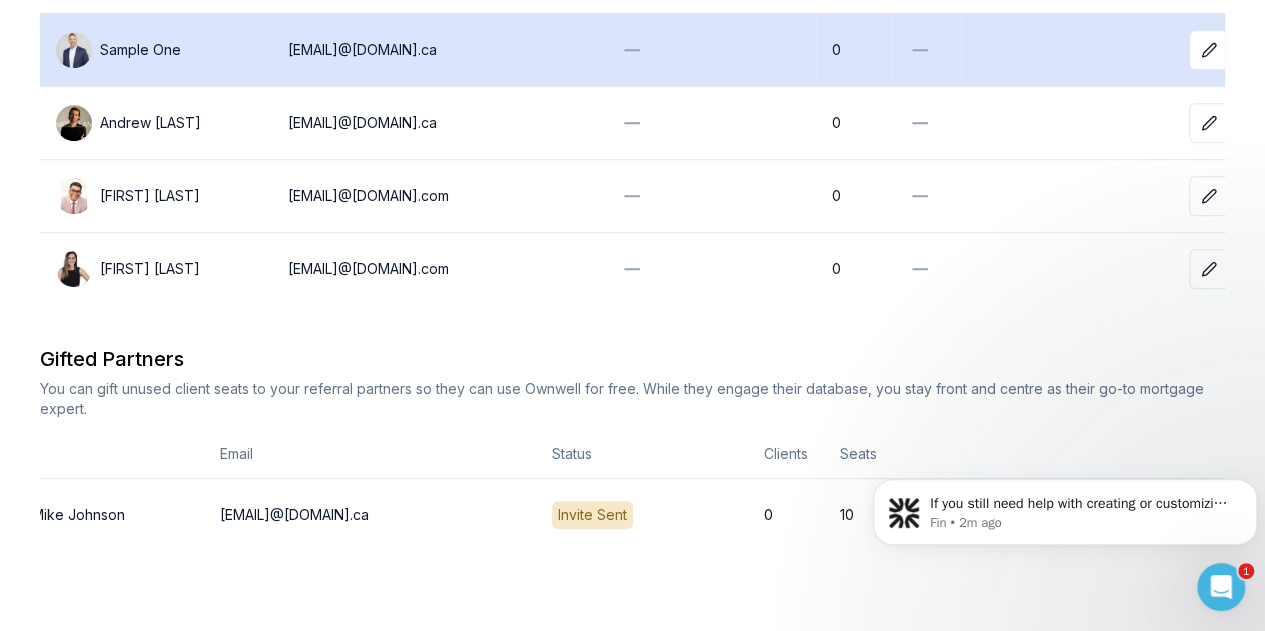 scroll, scrollTop: 0, scrollLeft: 0, axis: both 